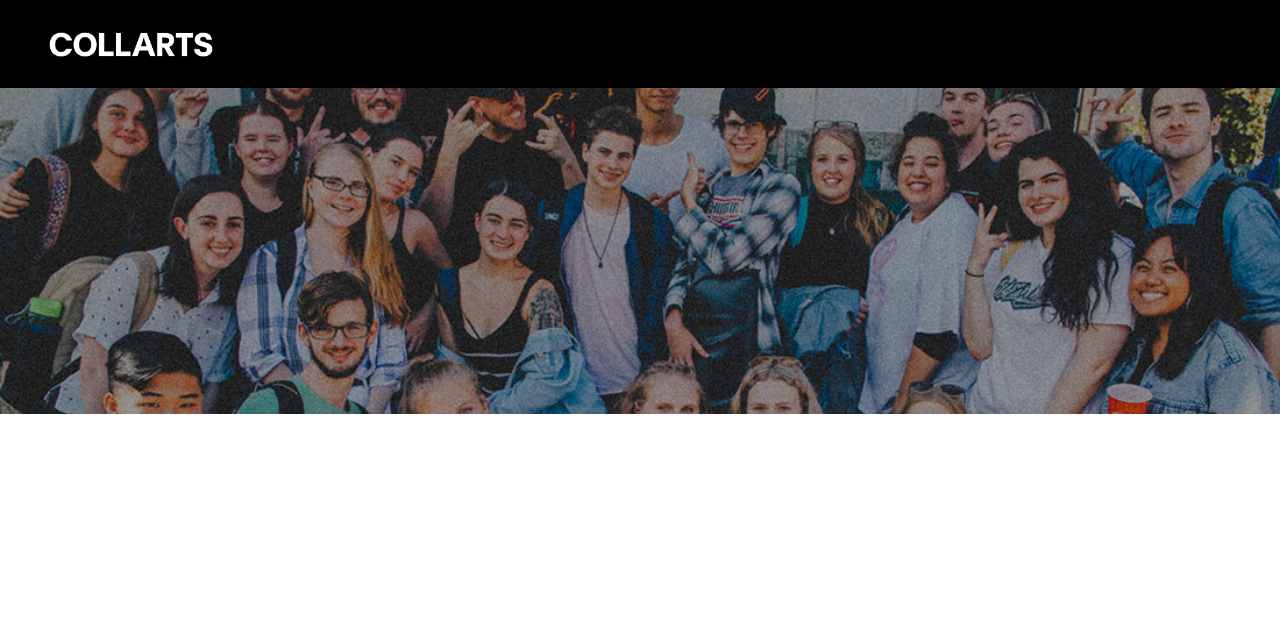 scroll, scrollTop: 0, scrollLeft: 0, axis: both 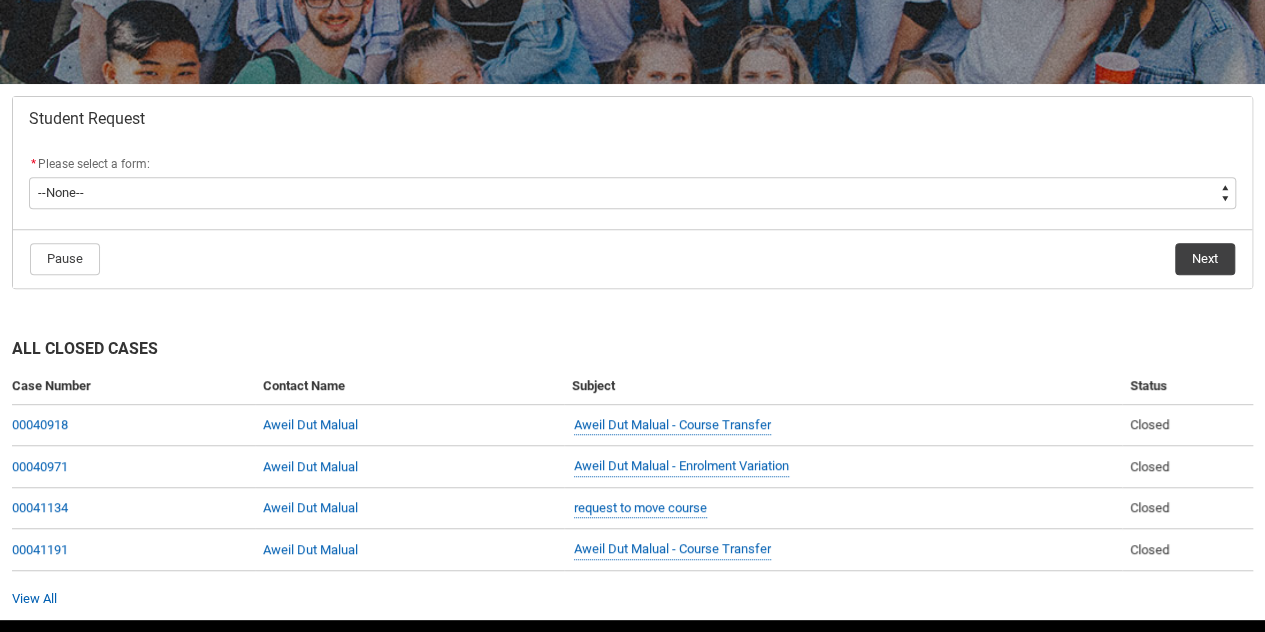 click on "* Please select a form: *   --None-- Academic Transcript Application to Appeal Assignment Extension Course Credit / RPL Course Transfer Deferral / Leave of Absence Enrolment Variation Grievance Reasonable Adjustment Return to Study Application Special Consideration Tuition Fee Refund Withdraw & Cancel Enrolment General Enquiry FEE-HELP Exemption Form Financial Hardship Program" 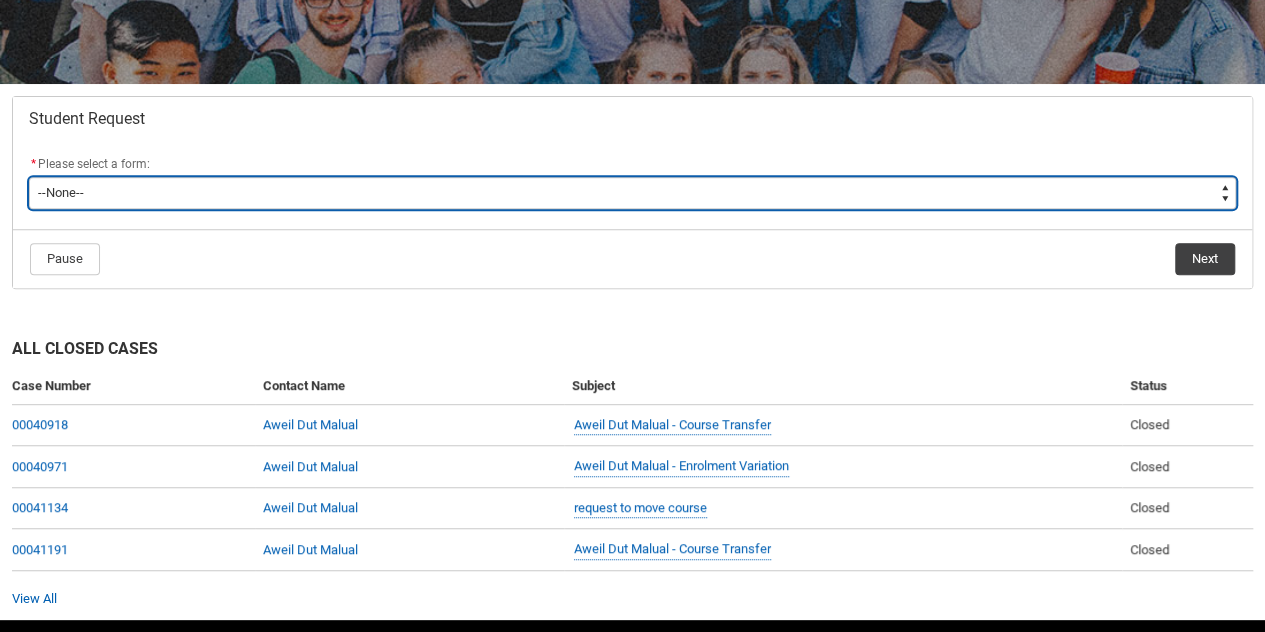 click on "--None-- Academic Transcript Application to Appeal Assignment Extension Course Credit / RPL Course Transfer Deferral / Leave of Absence Enrolment Variation Grievance Reasonable Adjustment Return to Study Application Special Consideration Tuition Fee Refund Withdraw & Cancel Enrolment General Enquiry FEE-HELP Exemption Form Financial Hardship Program" at bounding box center (632, 193) 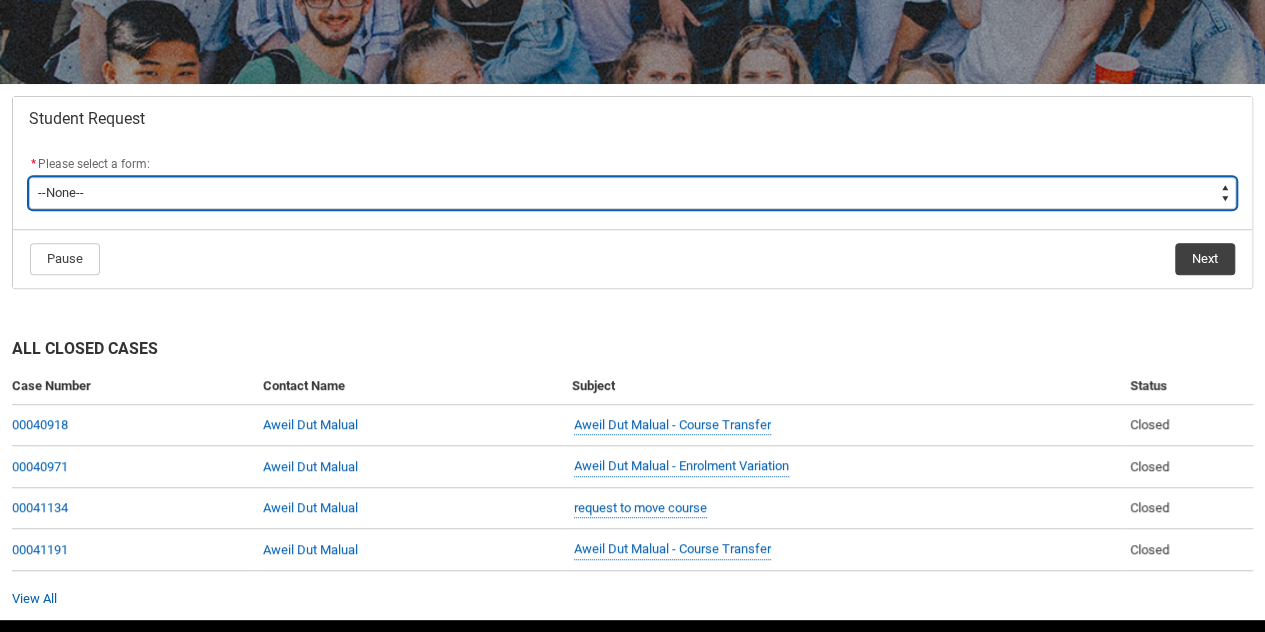 type on "picklist_case_Type.Withdraw & Cancel Enrolment" 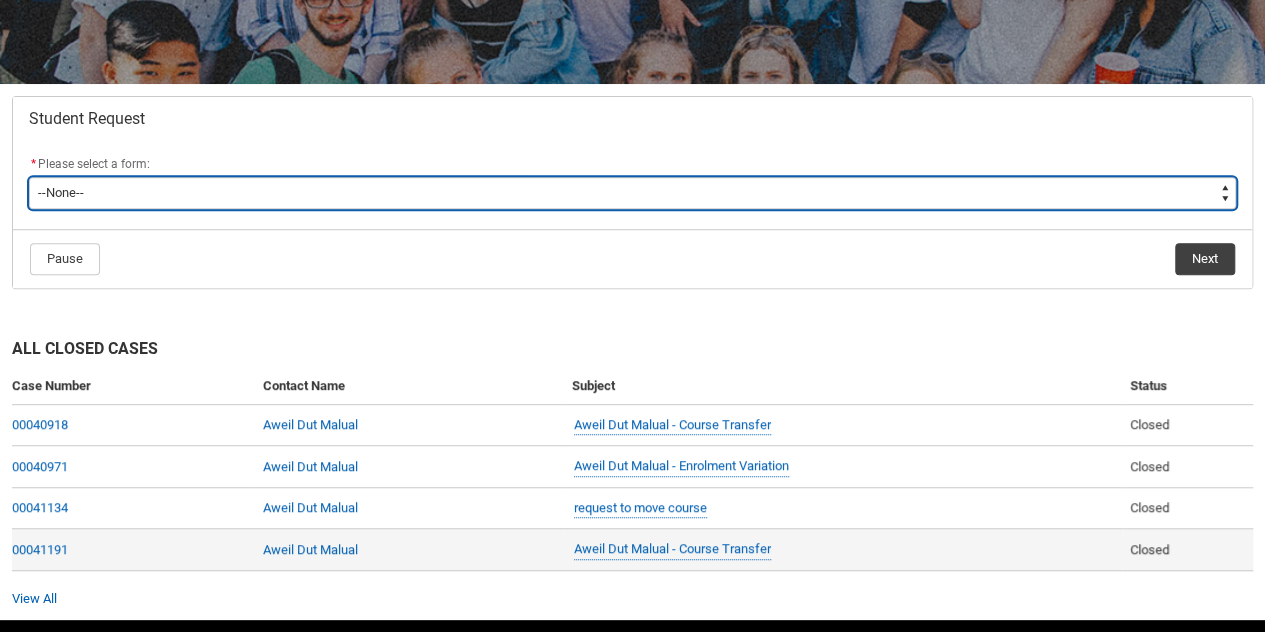 select on "picklist_case_Type.Withdraw & Cancel Enrolment" 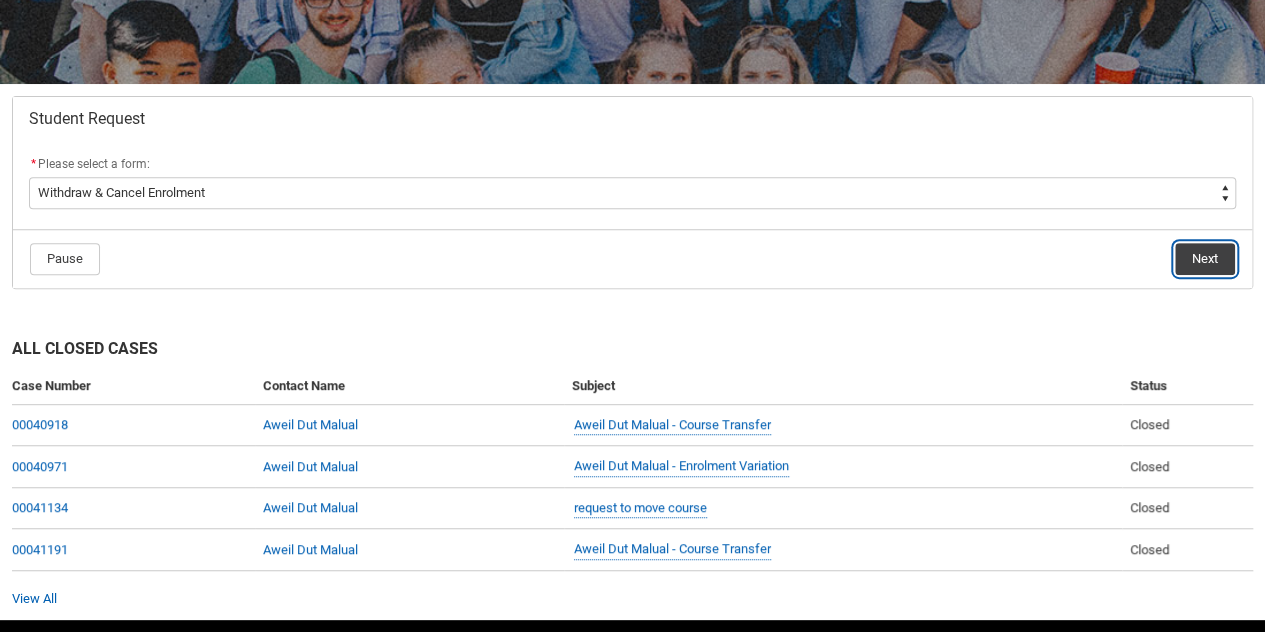 click on "Next" 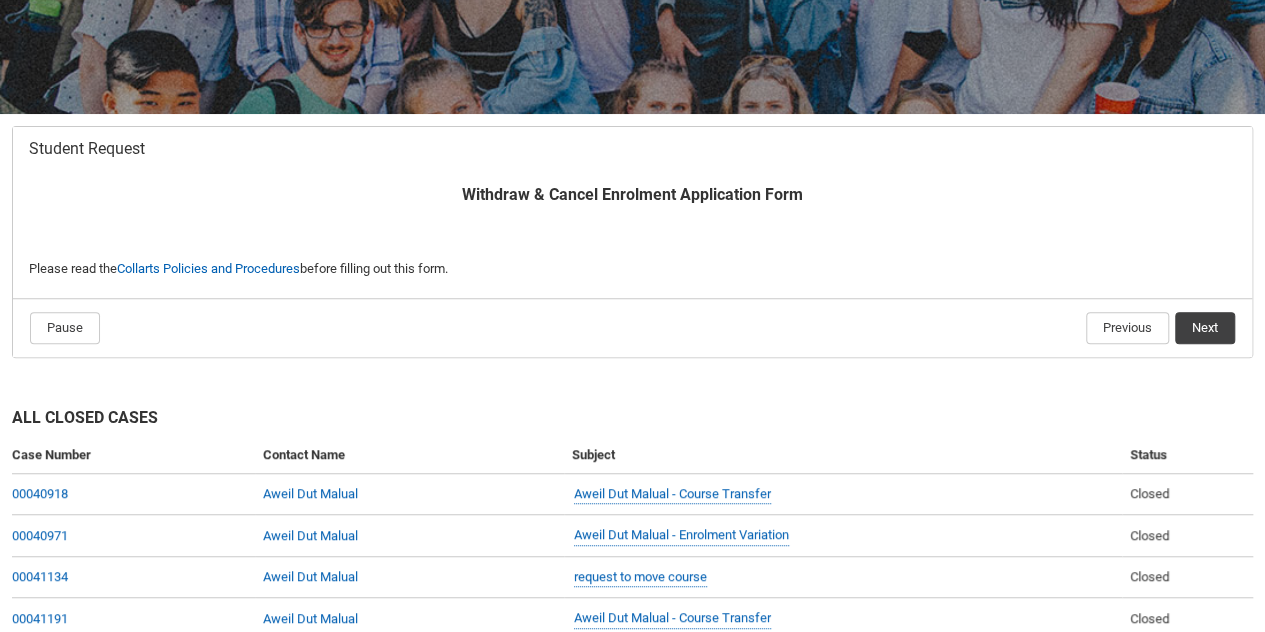 scroll, scrollTop: 212, scrollLeft: 0, axis: vertical 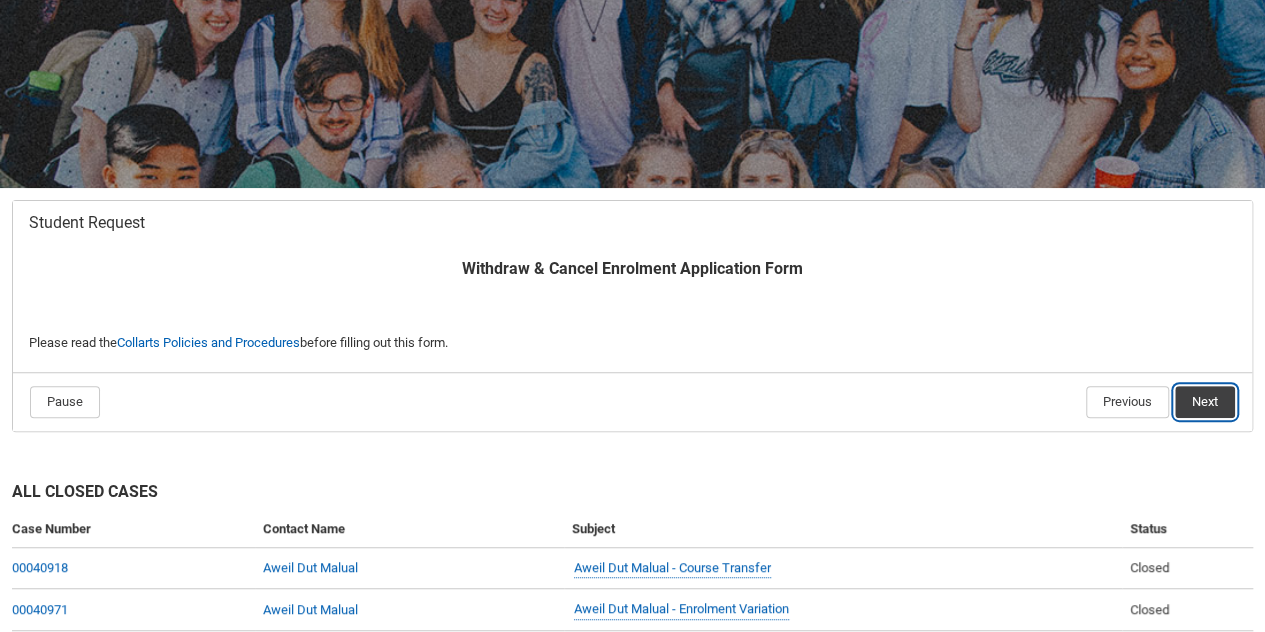 click on "Next" 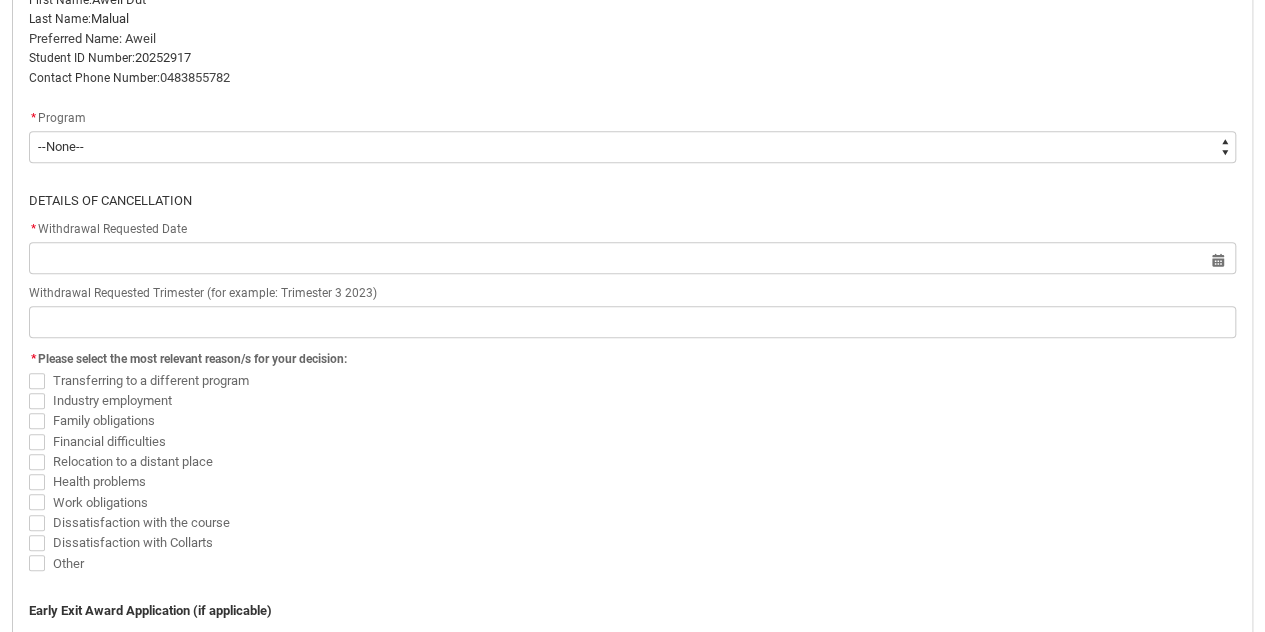 scroll, scrollTop: 551, scrollLeft: 0, axis: vertical 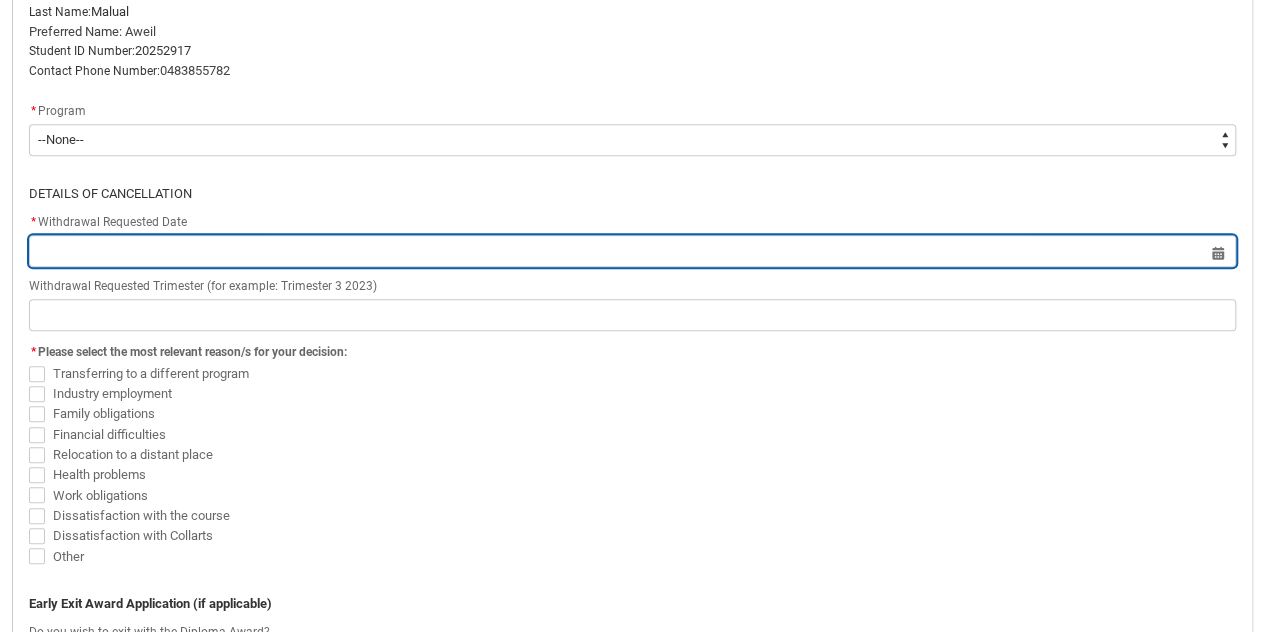 click at bounding box center [632, 251] 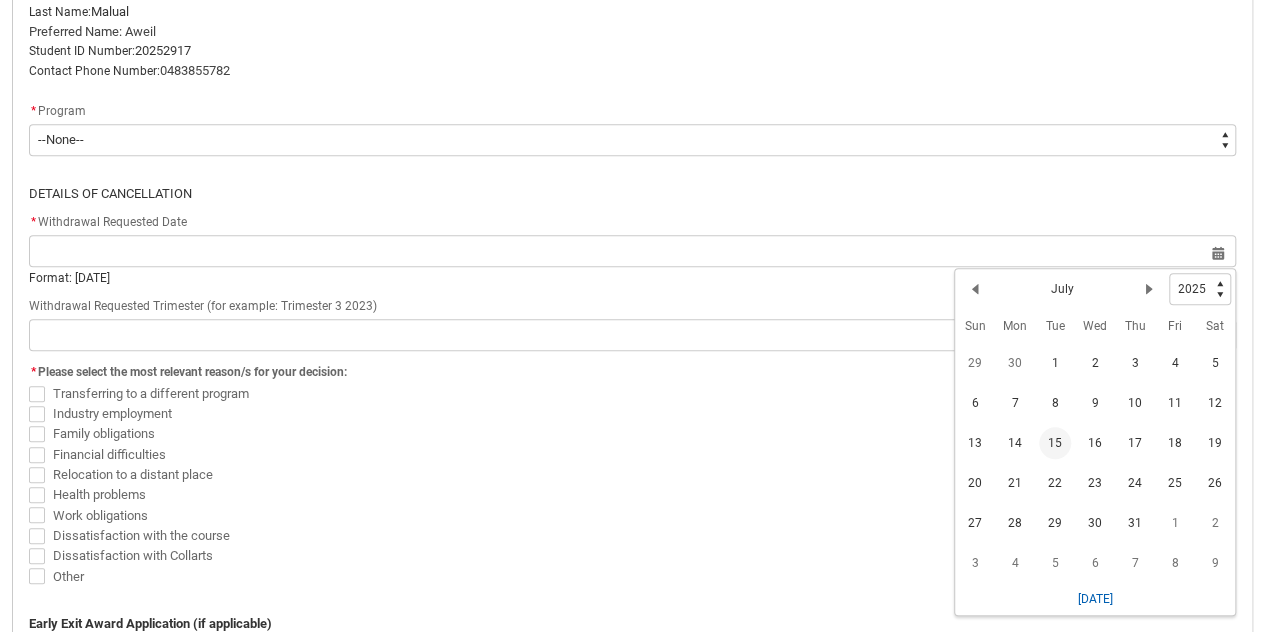 click on "15" 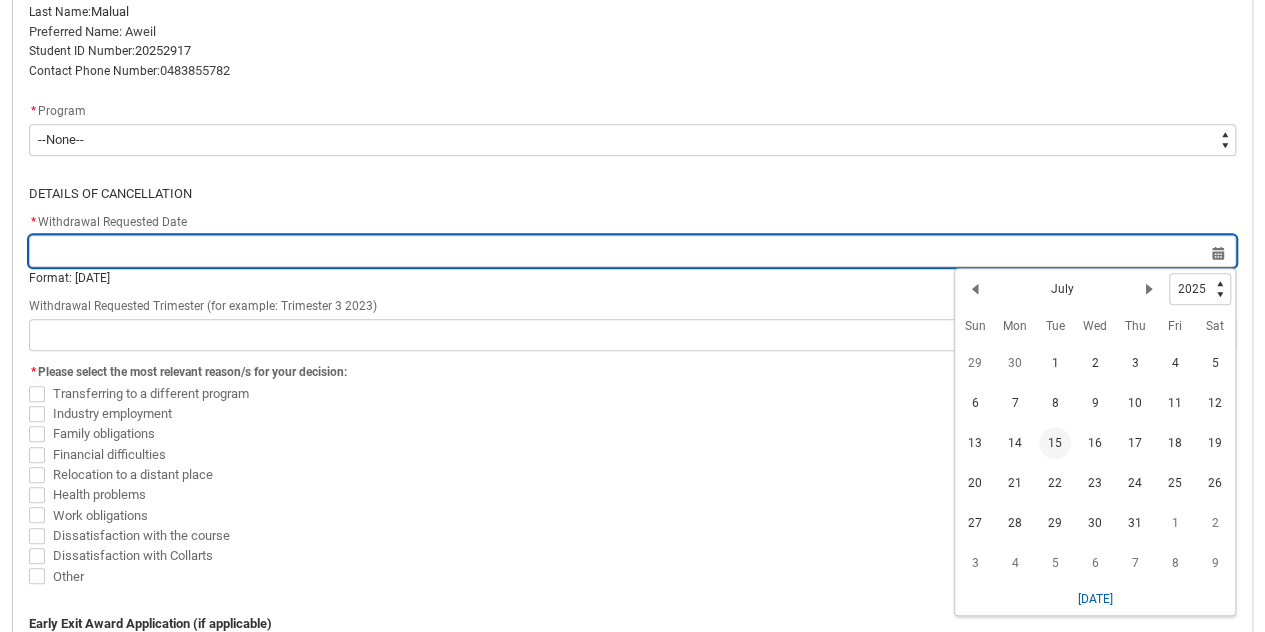 type on "[DATE]" 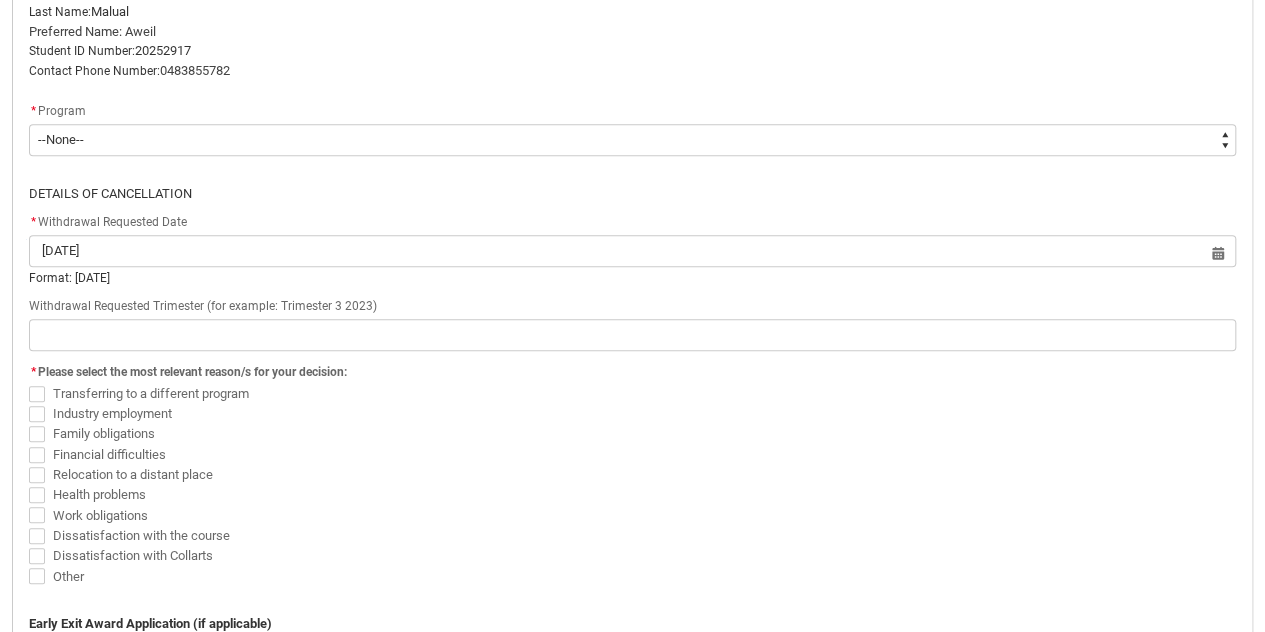 click on "Family obligations" 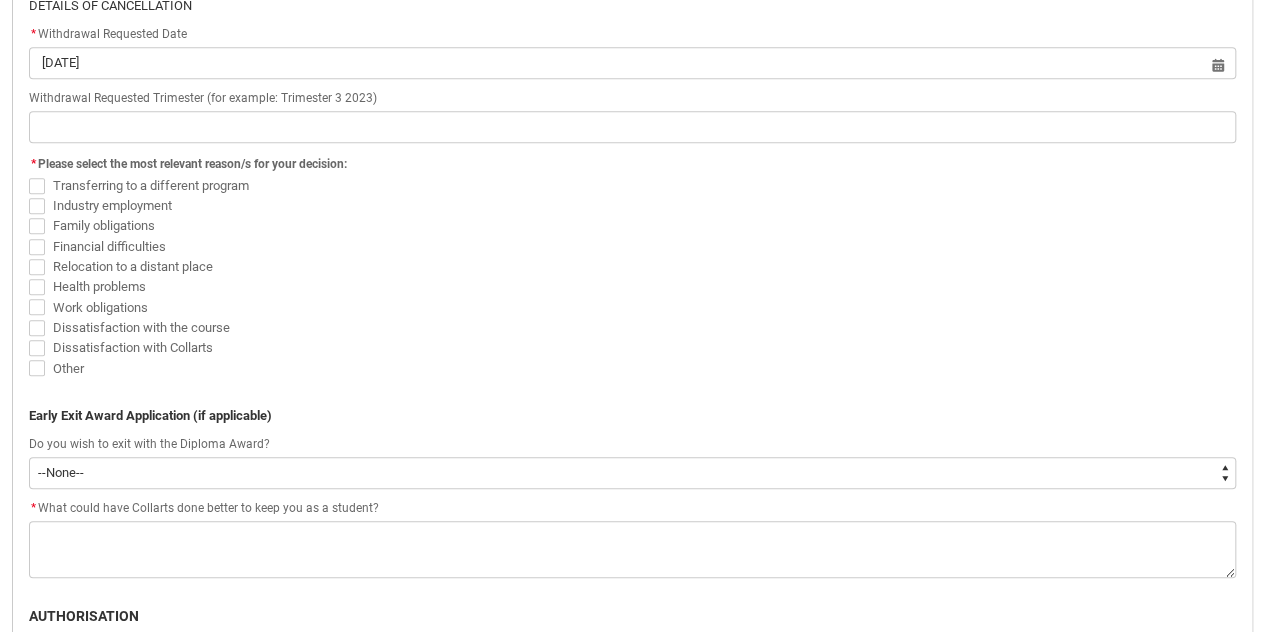 scroll, scrollTop: 742, scrollLeft: 0, axis: vertical 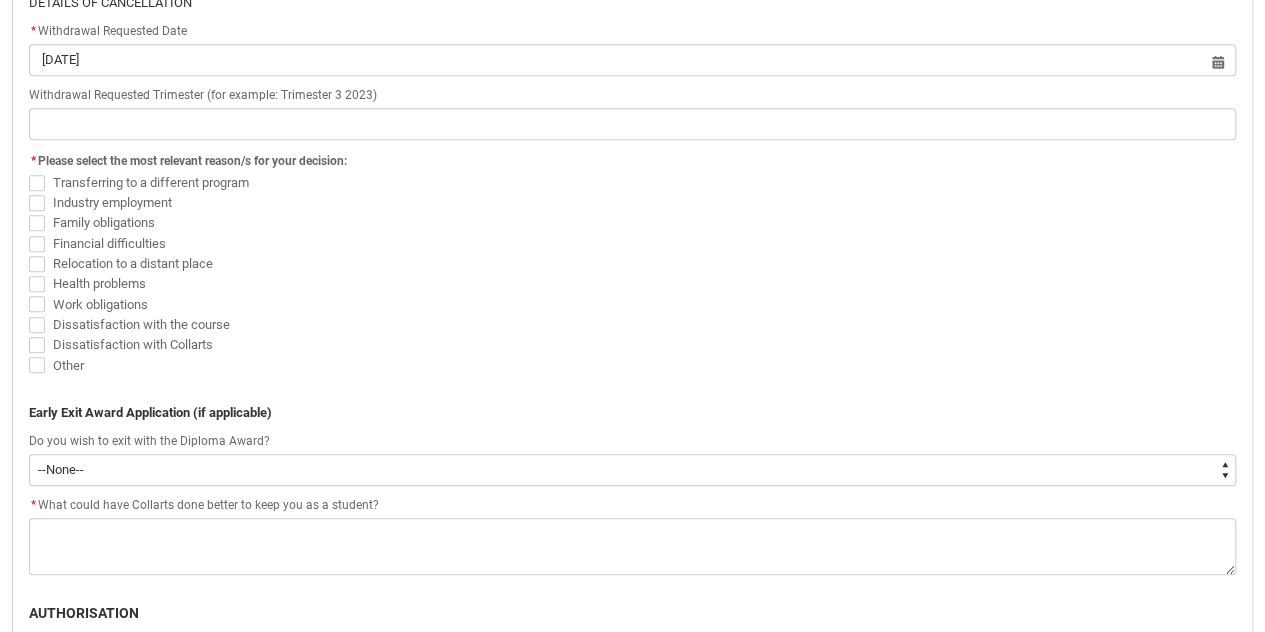 click on "Other" at bounding box center [68, 365] 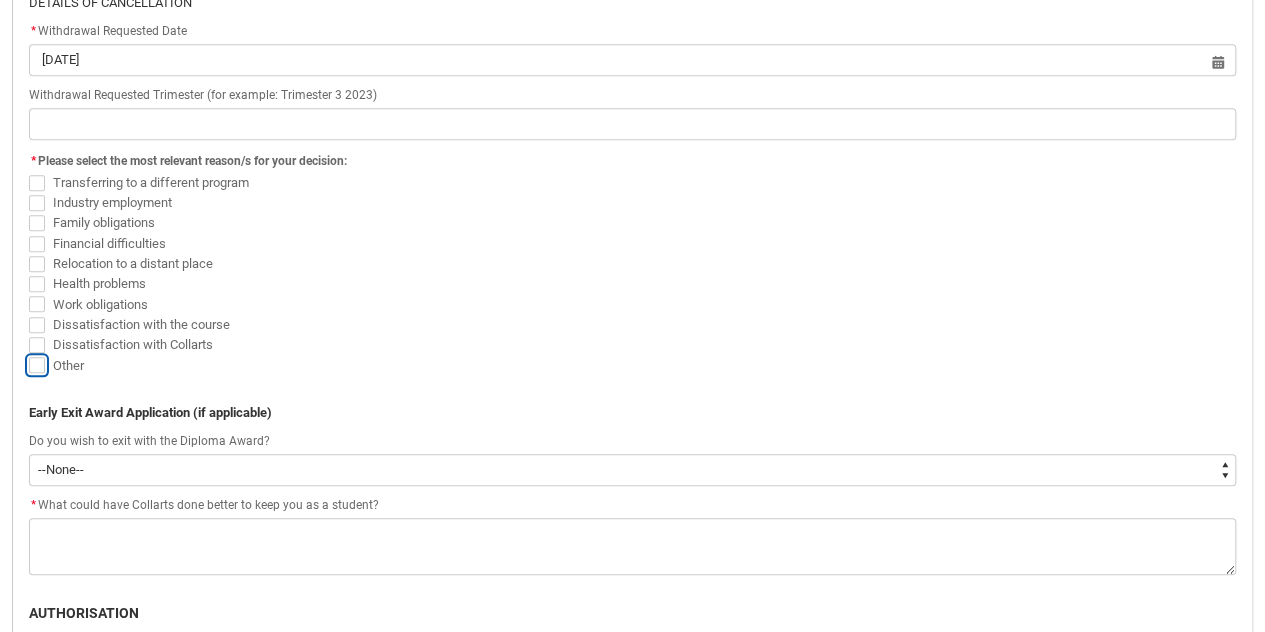 click on "Other" at bounding box center [28, 354] 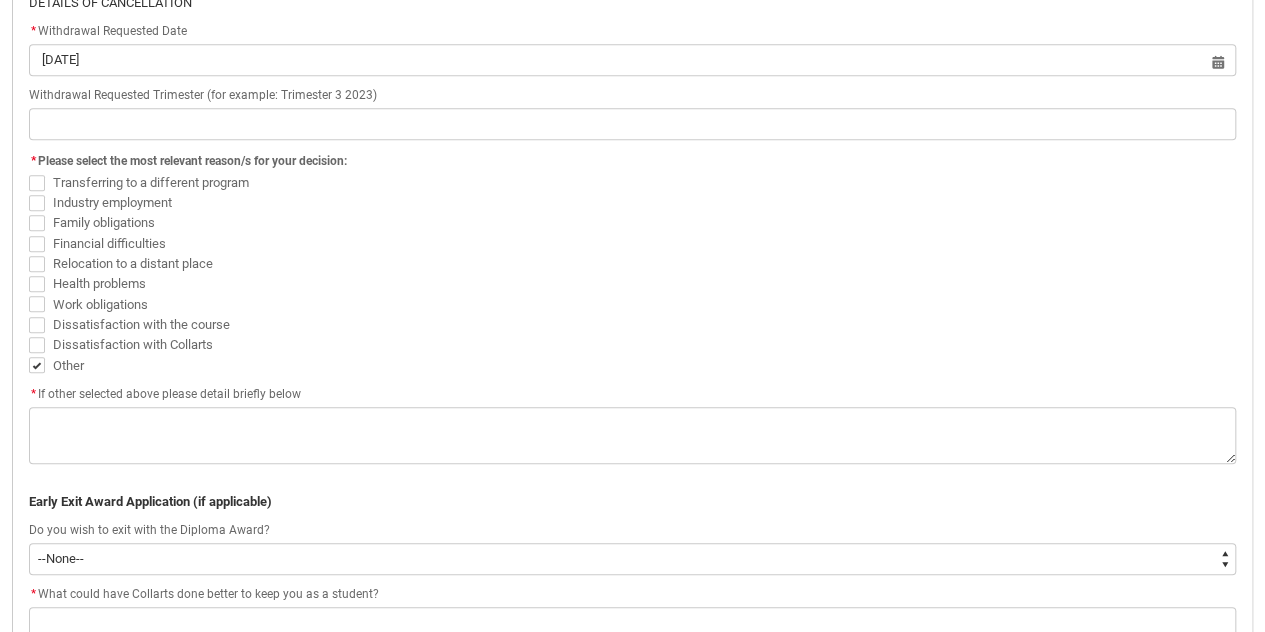 click on "Other" at bounding box center [68, 365] 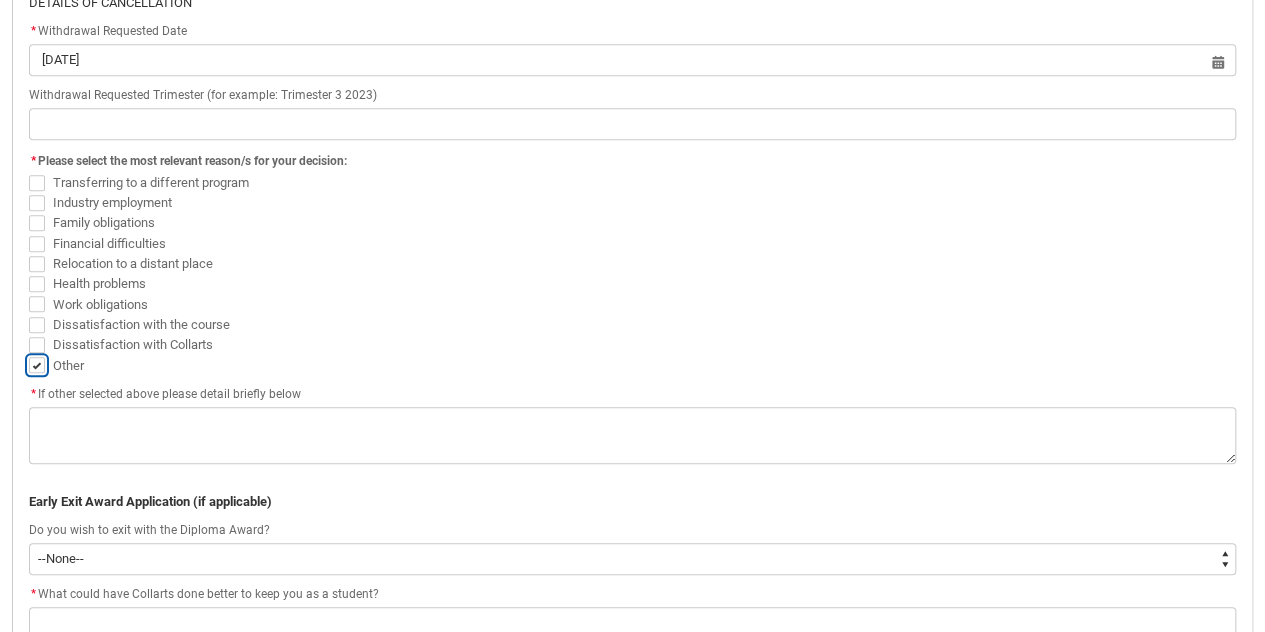 click on "Other" at bounding box center [28, 354] 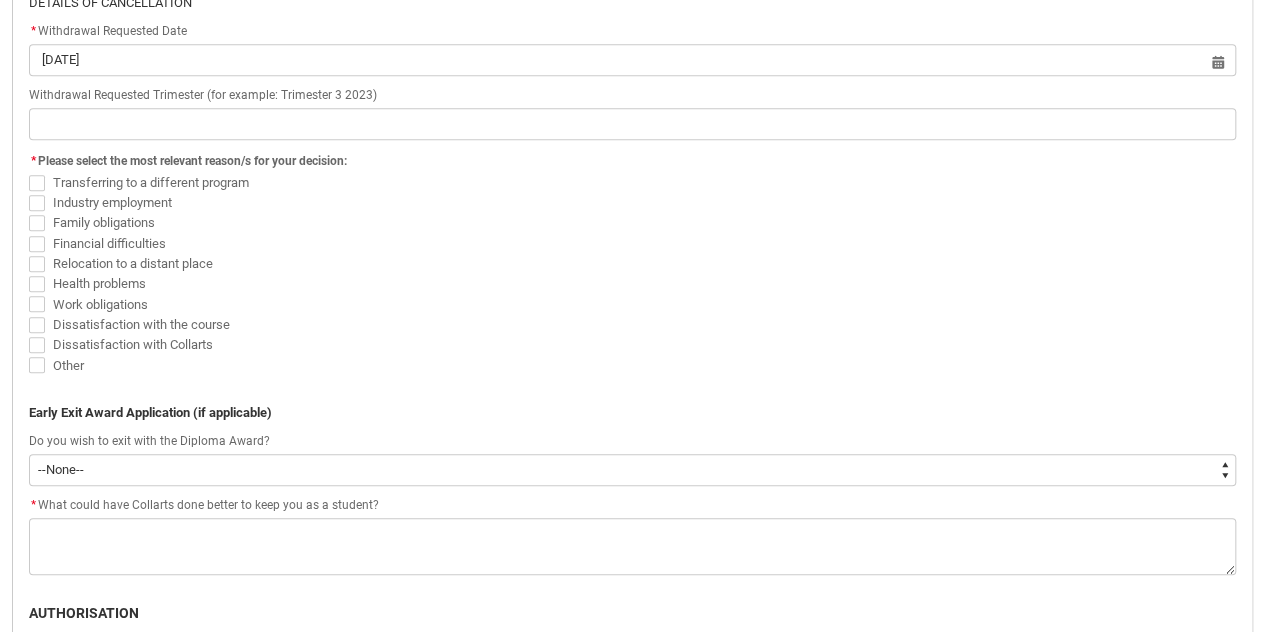 click on "Work obligations" at bounding box center (100, 304) 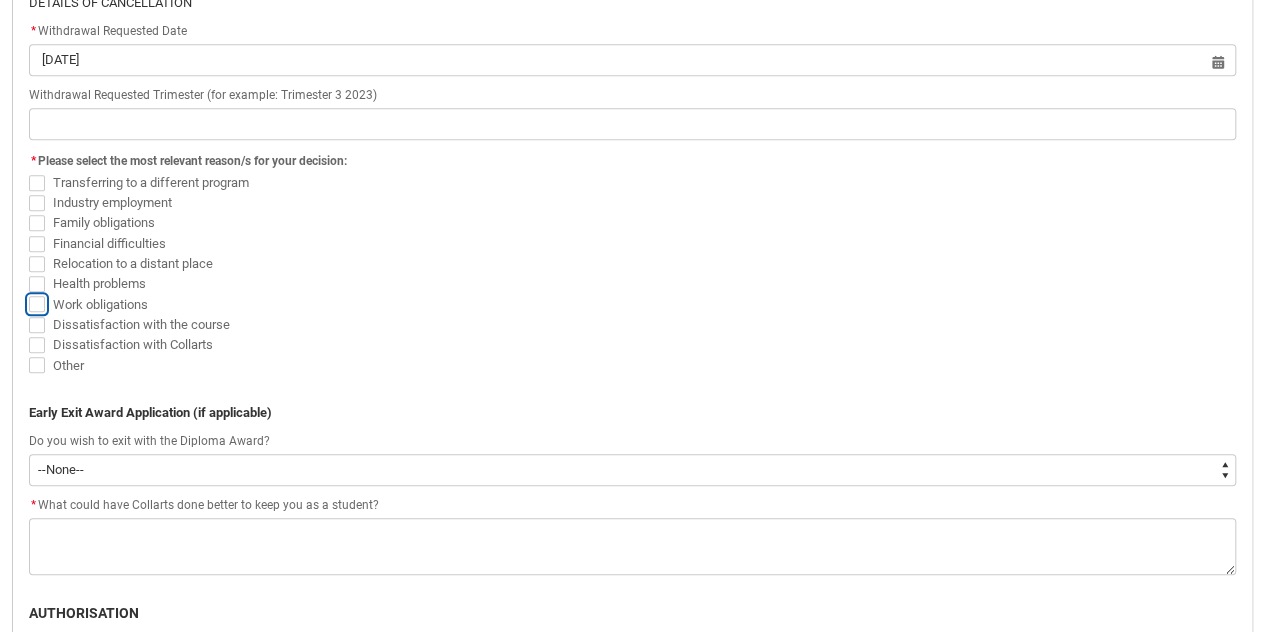 click on "Work obligations" at bounding box center (28, 293) 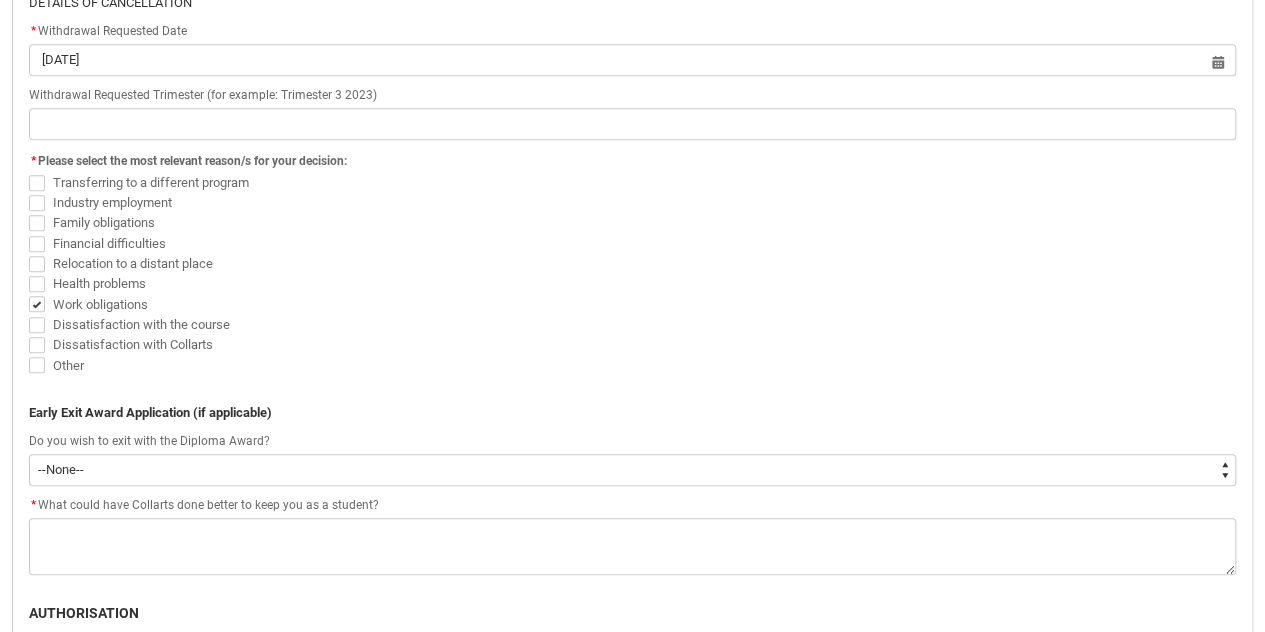 click on "Health problems" at bounding box center [99, 283] 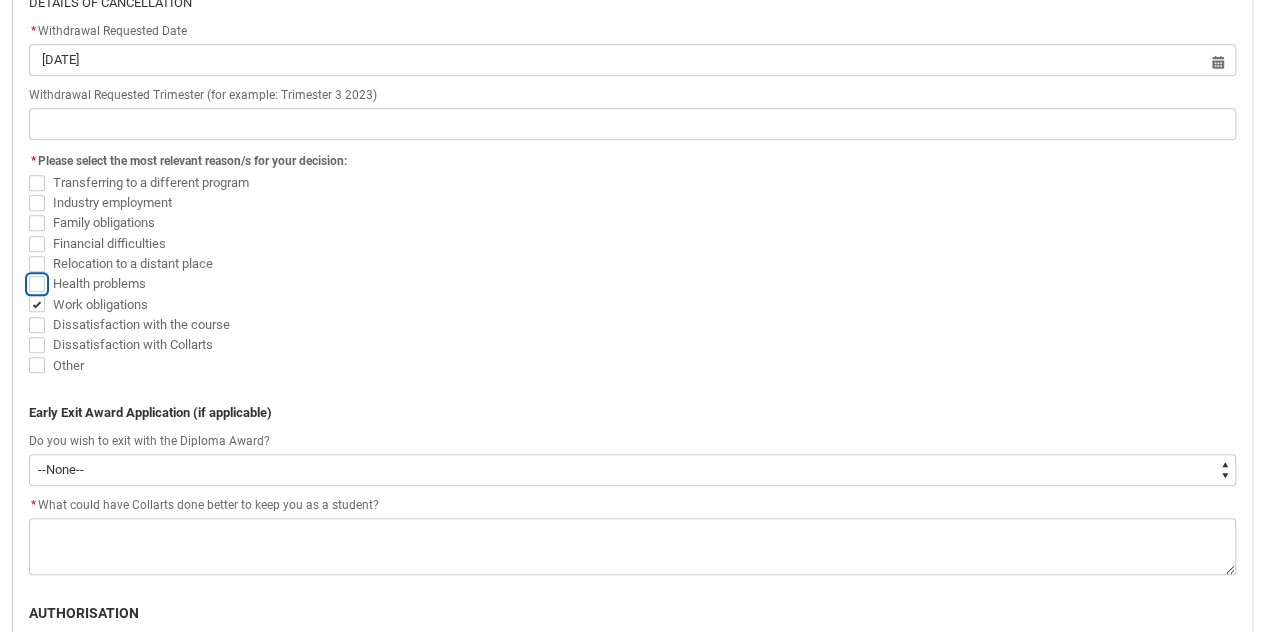 click on "Health problems" at bounding box center [28, 273] 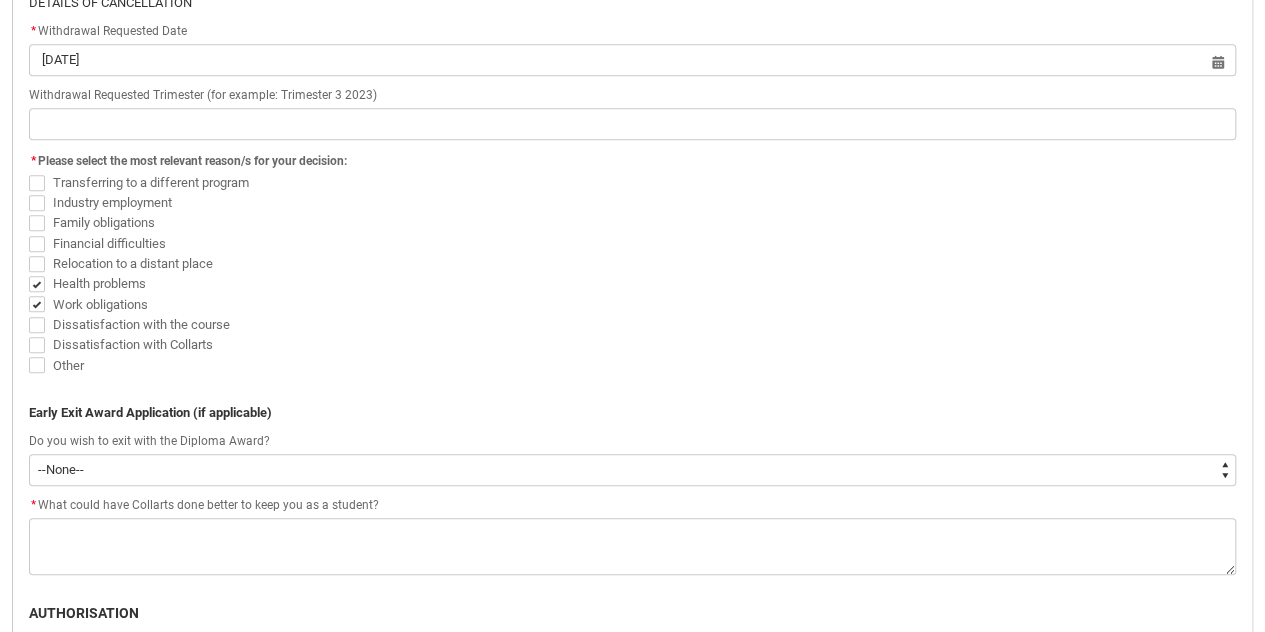 click on "Relocation to a distant place" at bounding box center [133, 263] 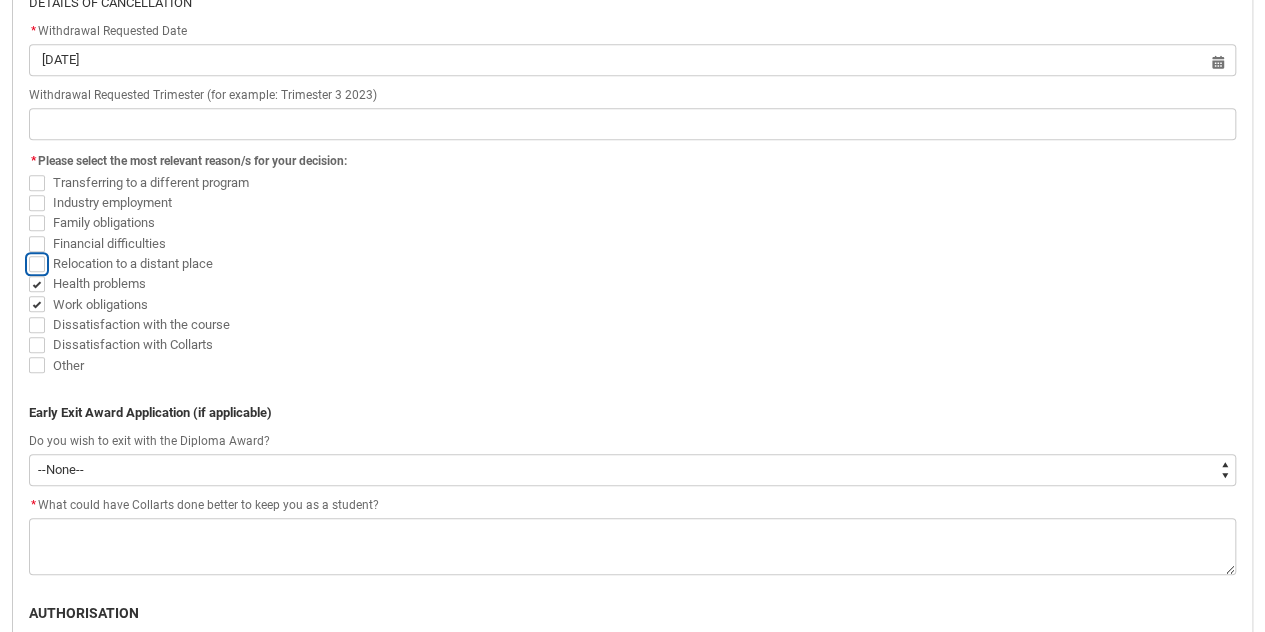 click on "Relocation to a distant place" at bounding box center [28, 252] 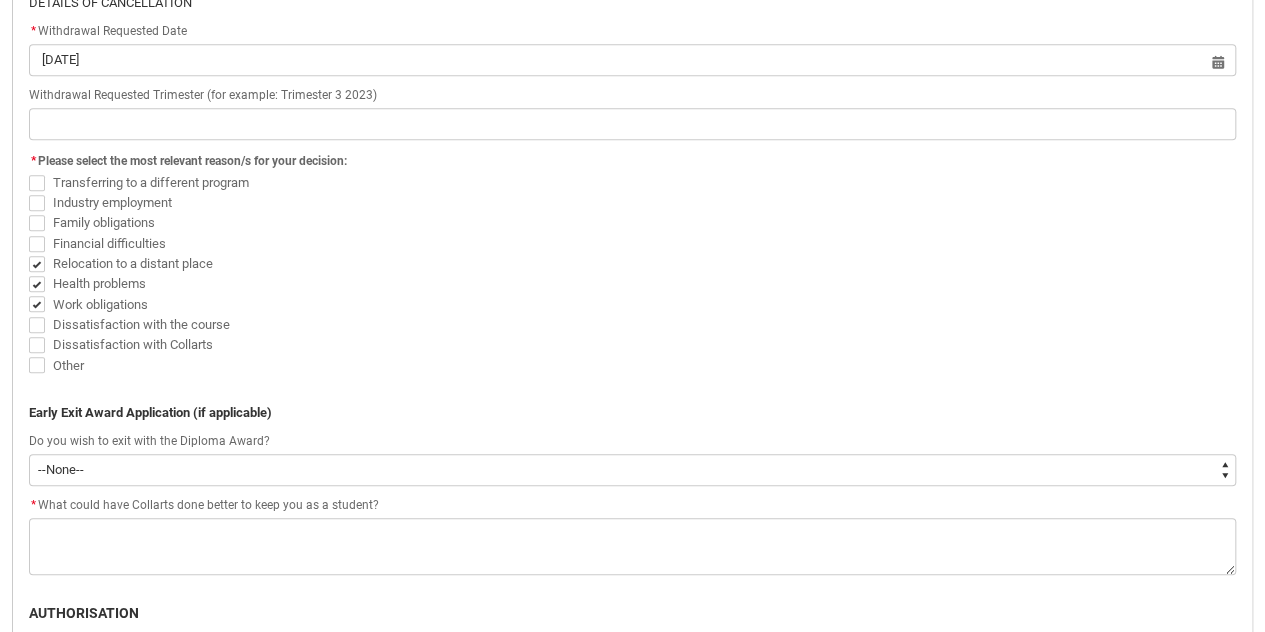 click on "Work obligations" at bounding box center (100, 304) 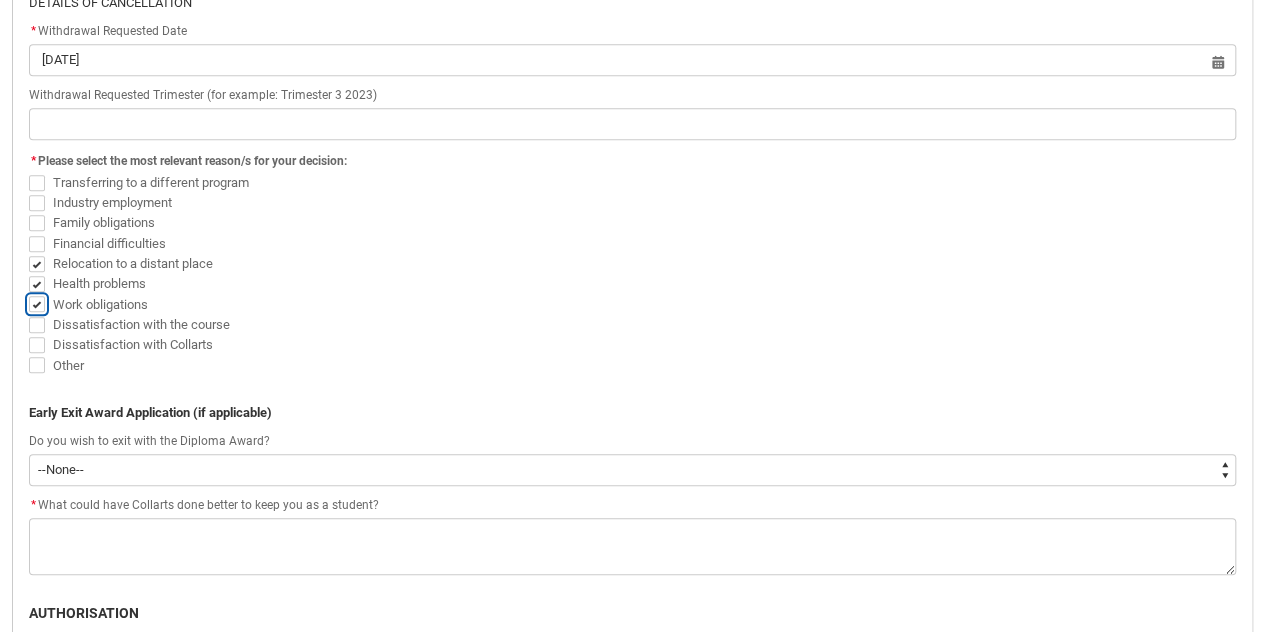 click on "Work obligations" at bounding box center [28, 293] 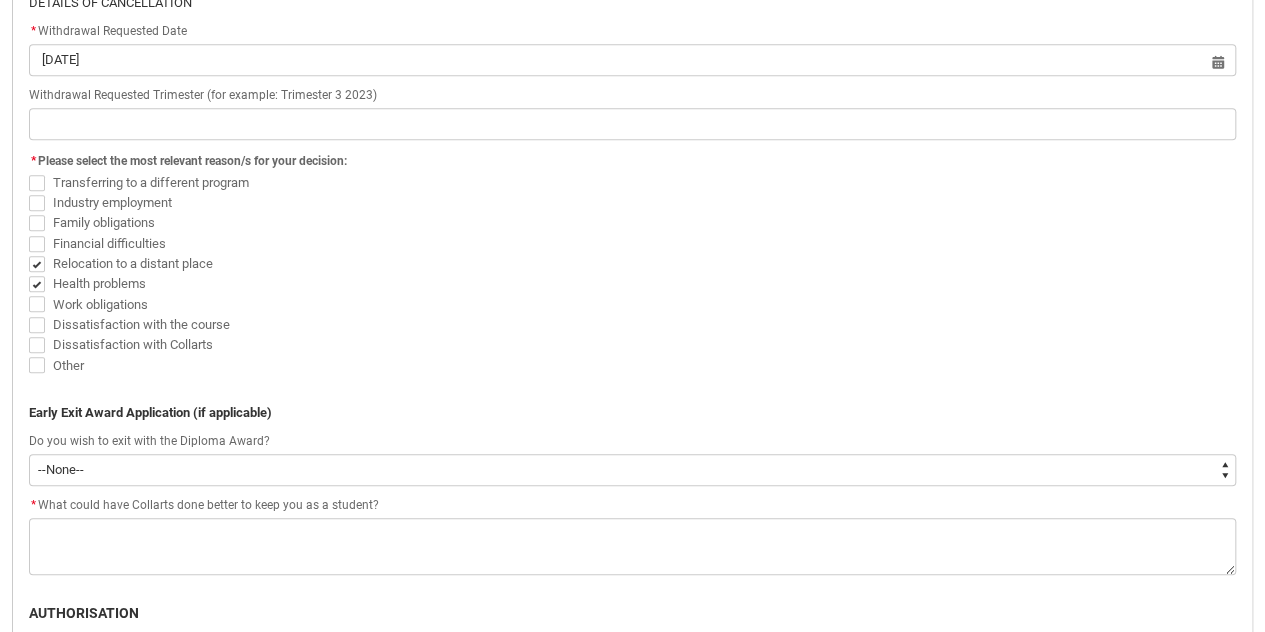click on "Health problems" at bounding box center (99, 283) 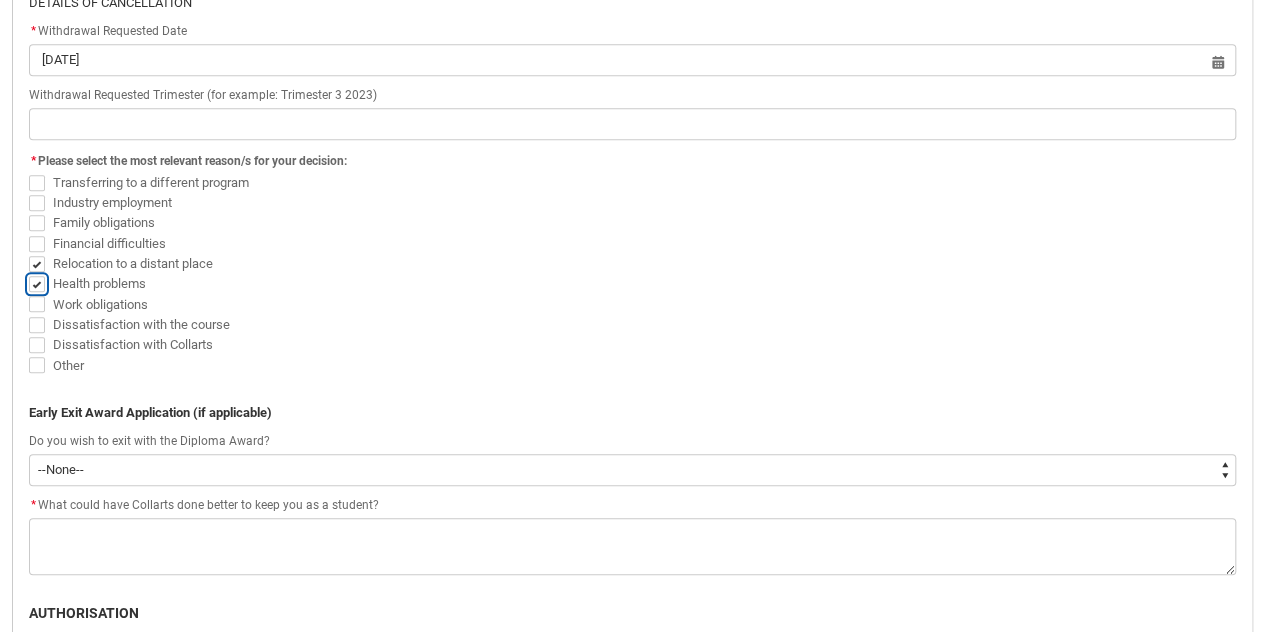 click on "Health problems" at bounding box center (28, 273) 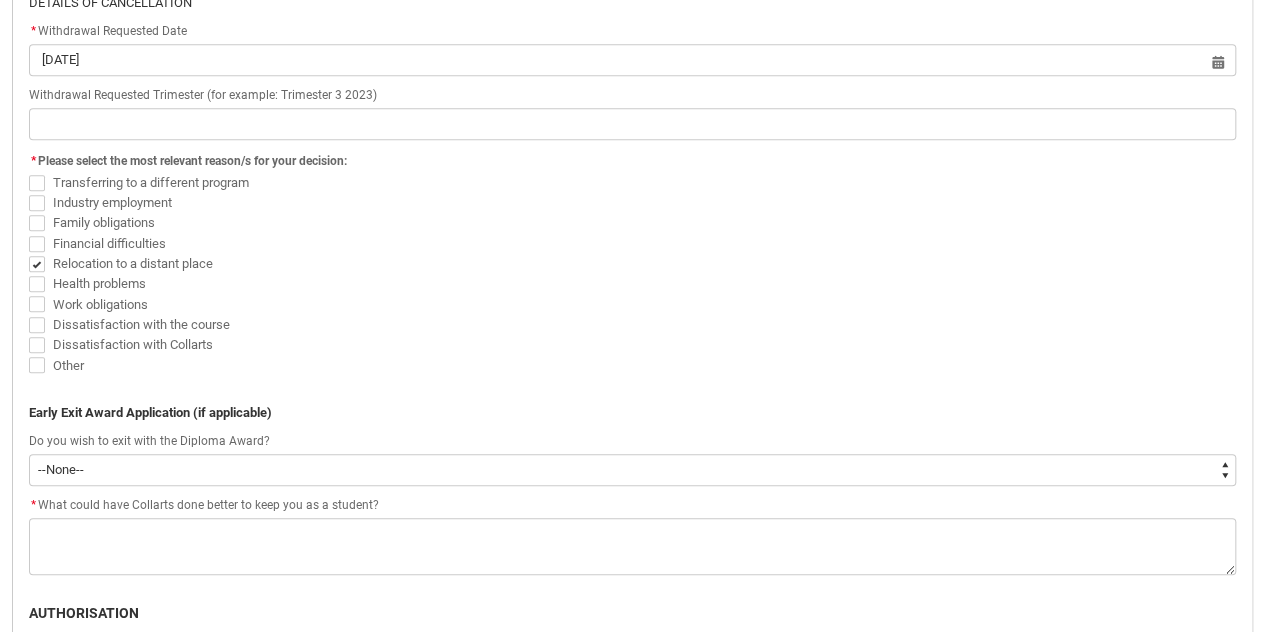 click on "Relocation to a distant place" at bounding box center [133, 263] 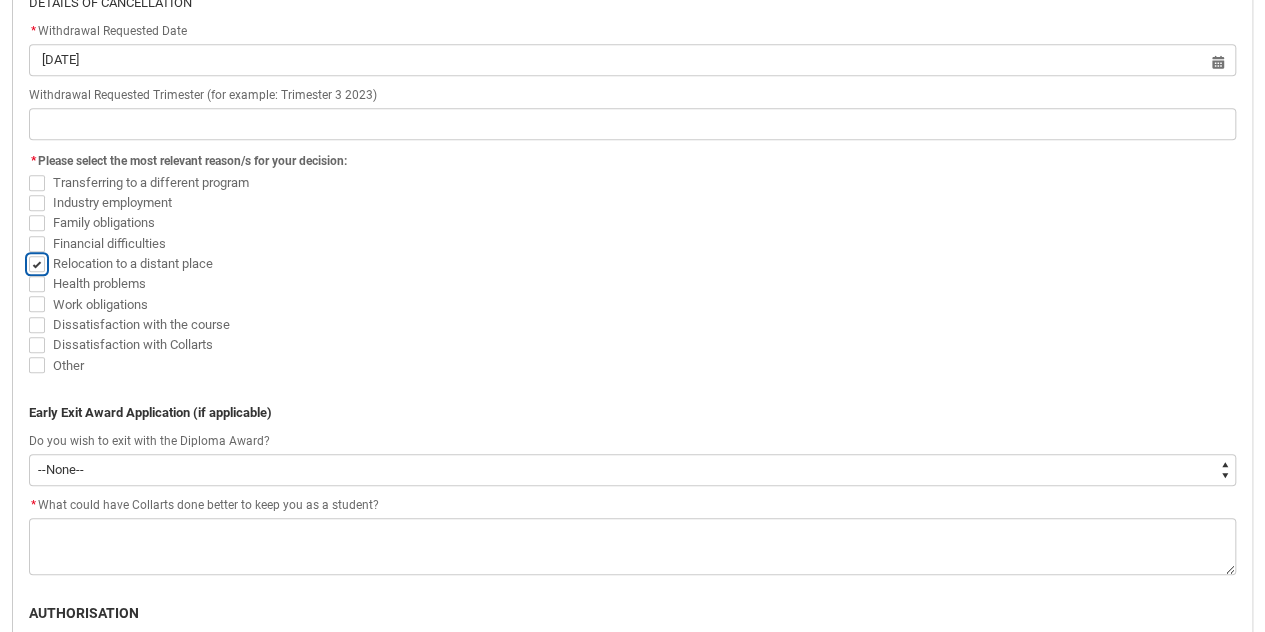 click on "Relocation to a distant place" at bounding box center (28, 252) 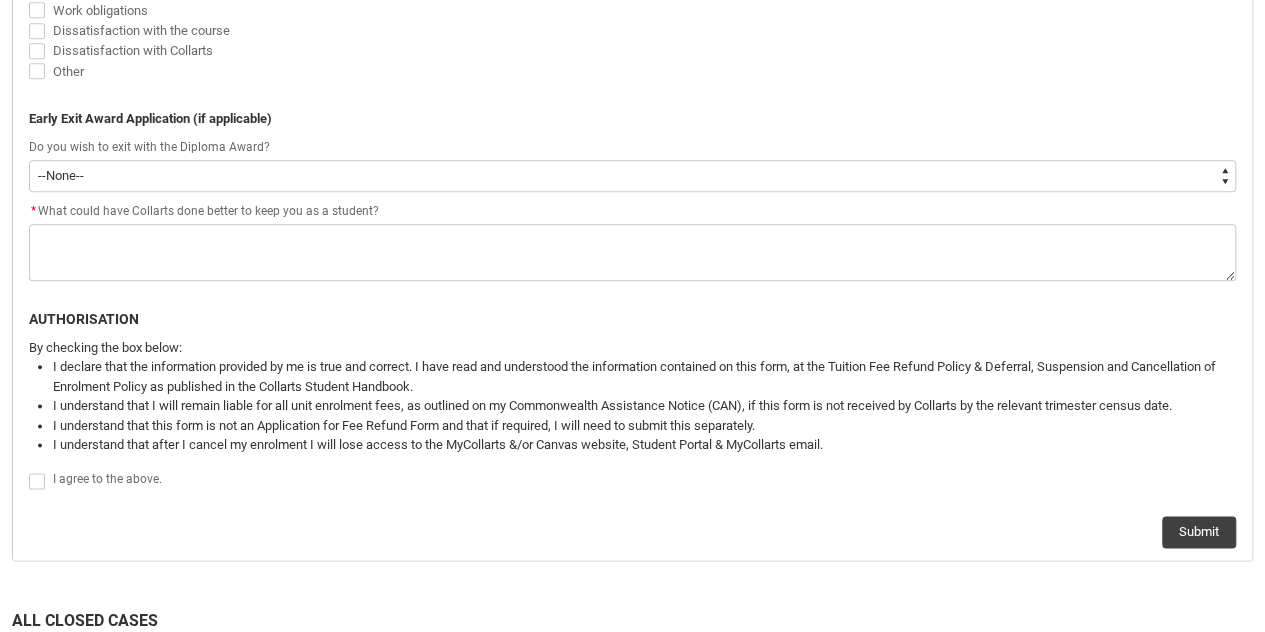 scroll, scrollTop: 1065, scrollLeft: 0, axis: vertical 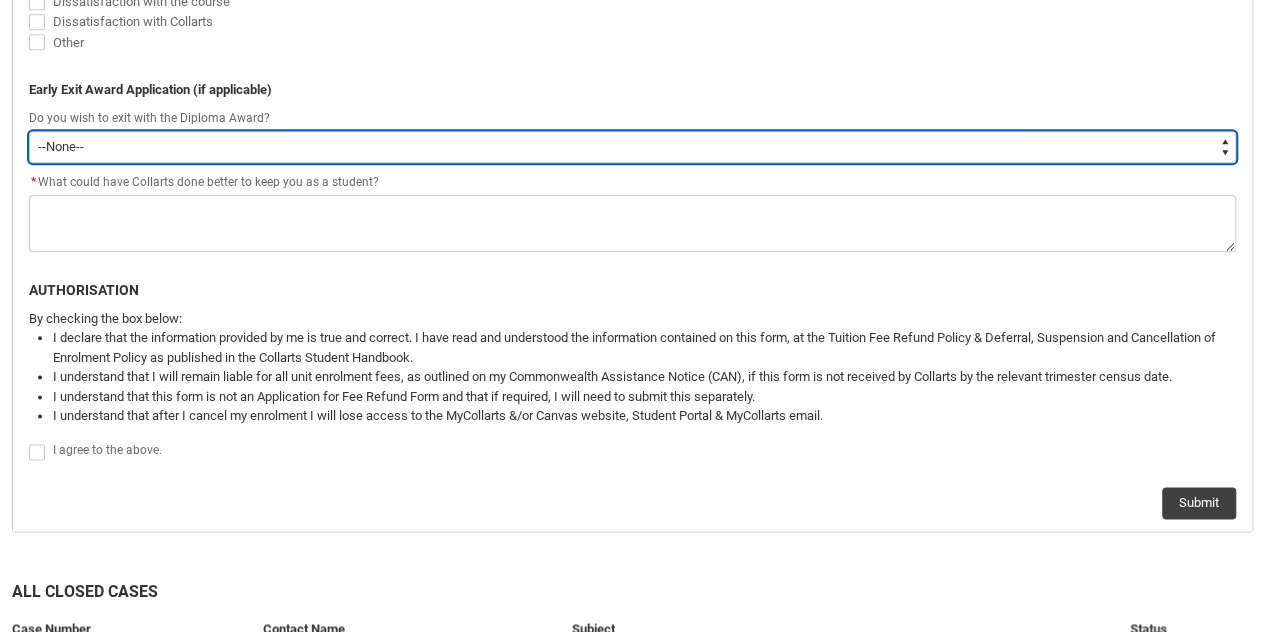 click on "--None-- Yes No" at bounding box center (632, 147) 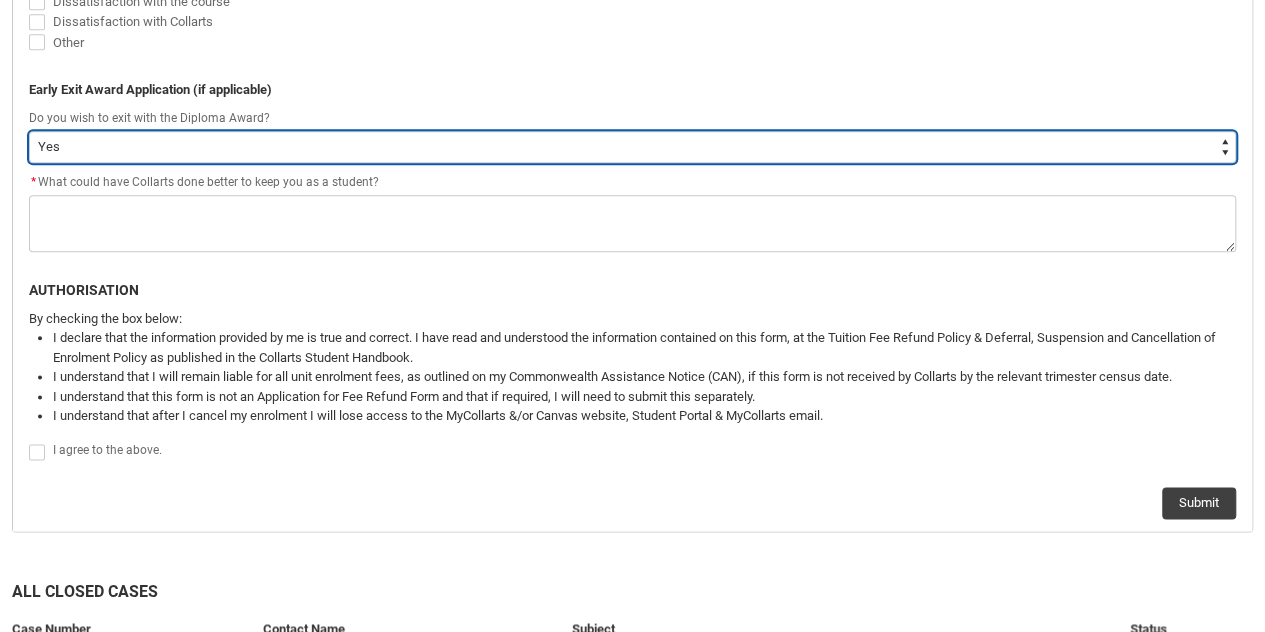 click on "--None-- Yes No" at bounding box center [632, 147] 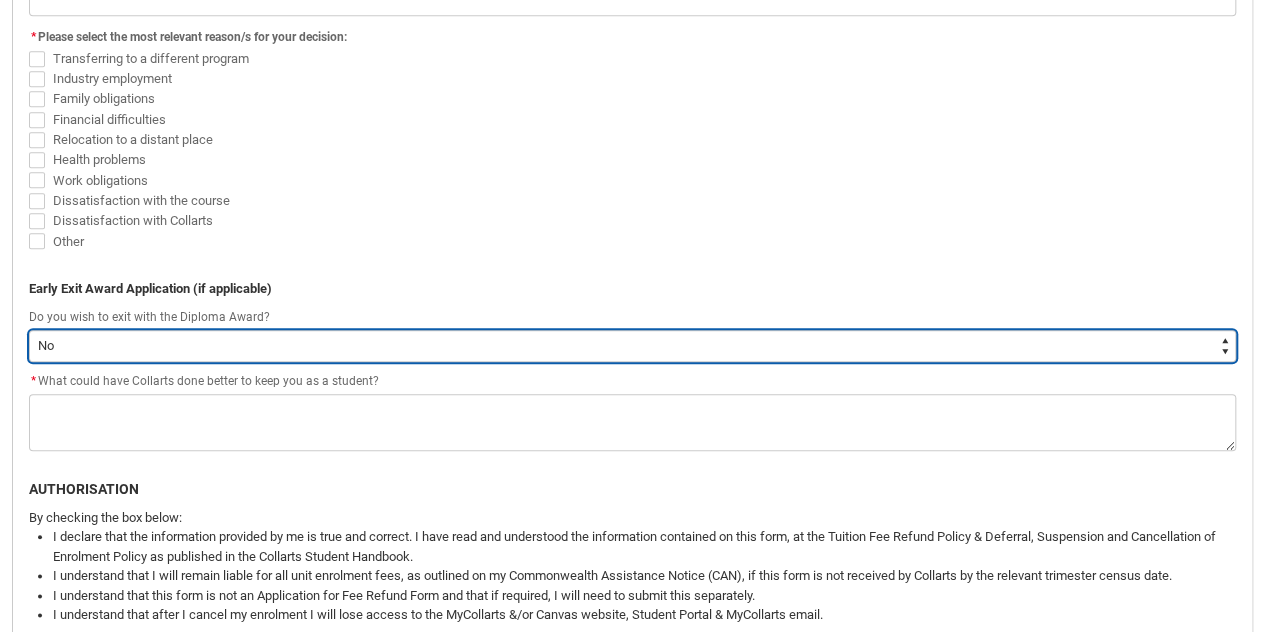scroll, scrollTop: 852, scrollLeft: 0, axis: vertical 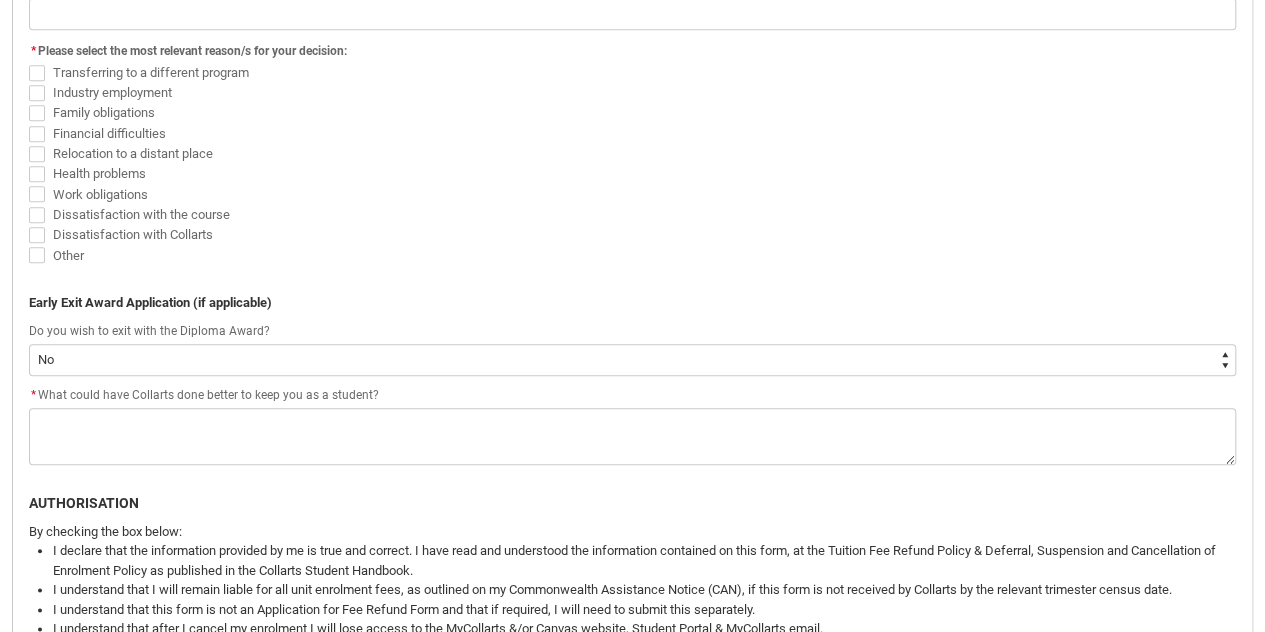 click on "Relocation to a distant place" at bounding box center (133, 153) 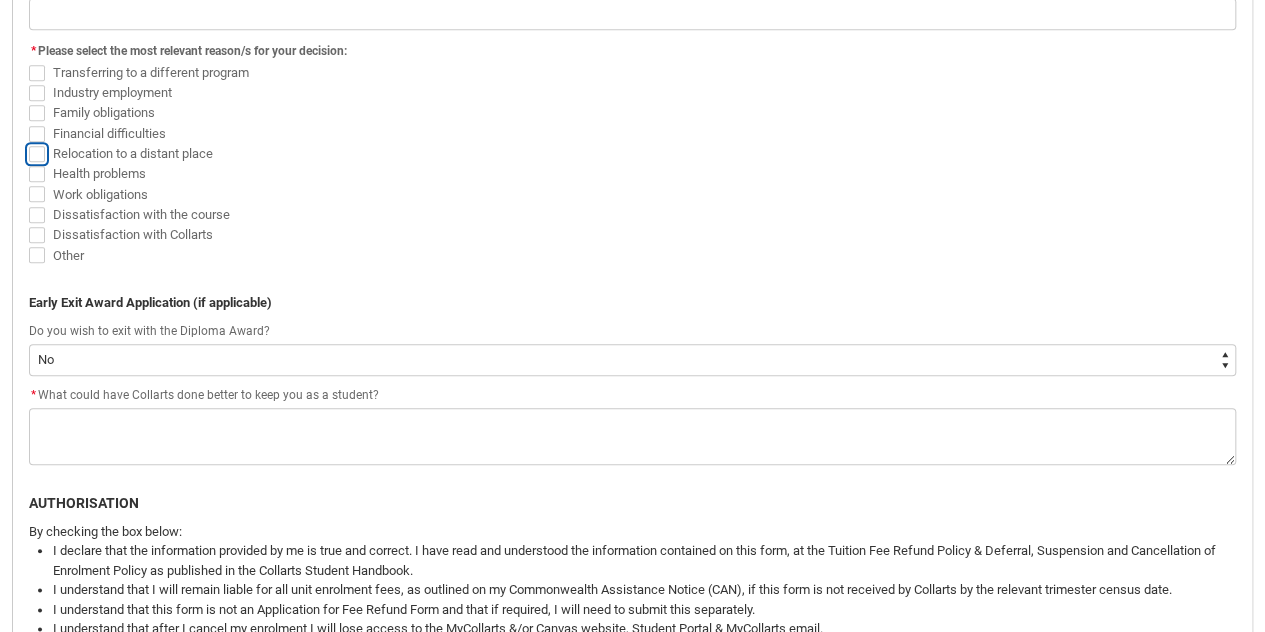 click on "Relocation to a distant place" at bounding box center (28, 142) 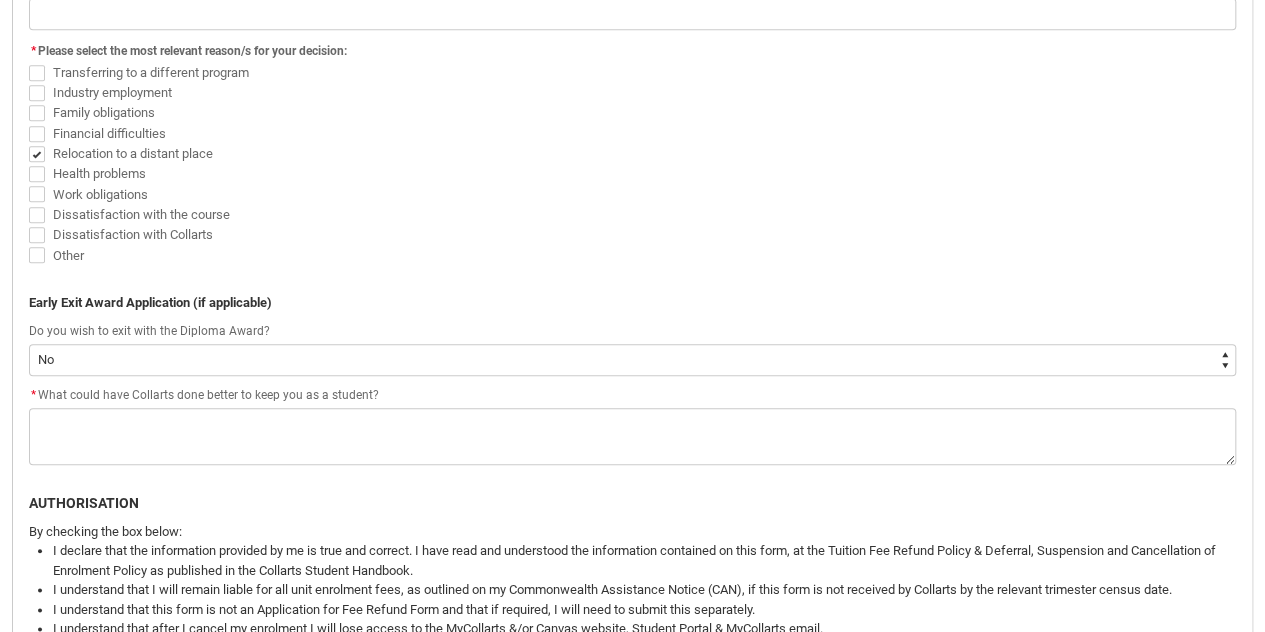 click on "Health problems" at bounding box center [99, 173] 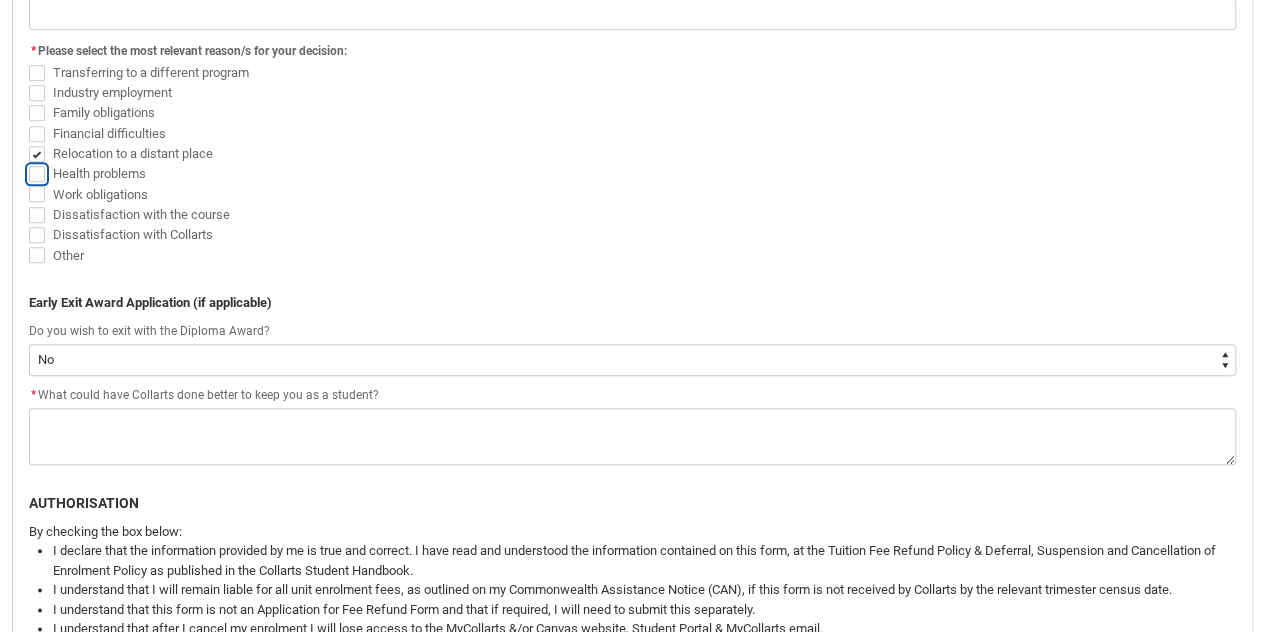 click on "Health problems" at bounding box center [28, 163] 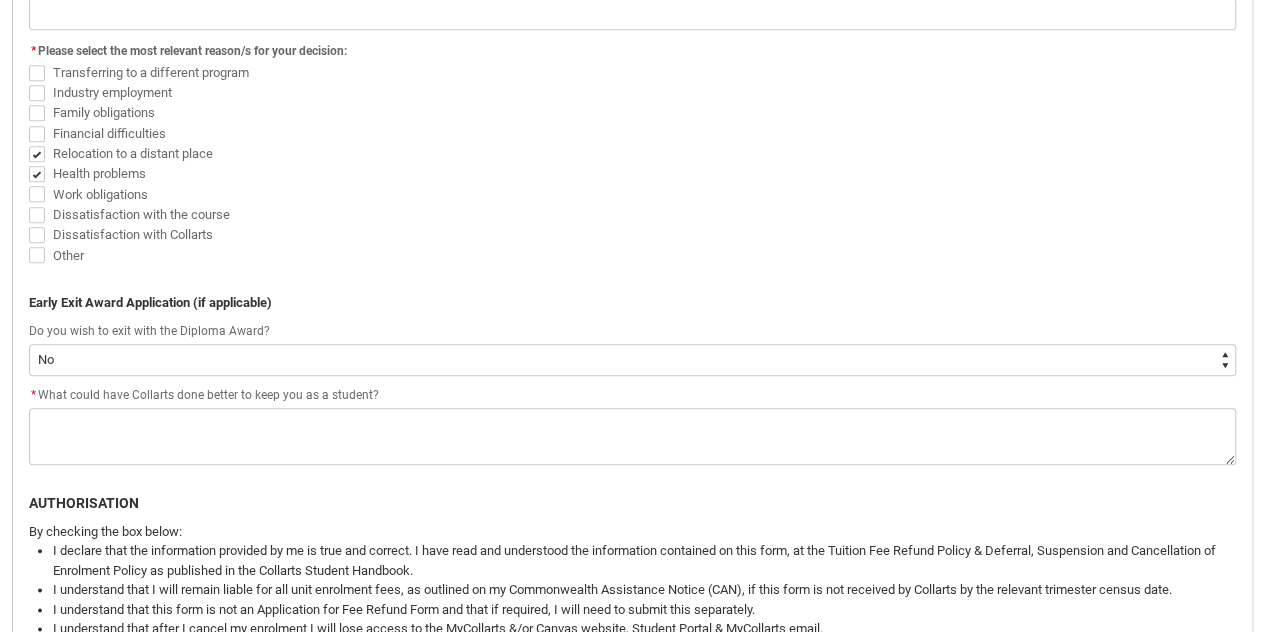 click on "Health problems" at bounding box center [103, 171] 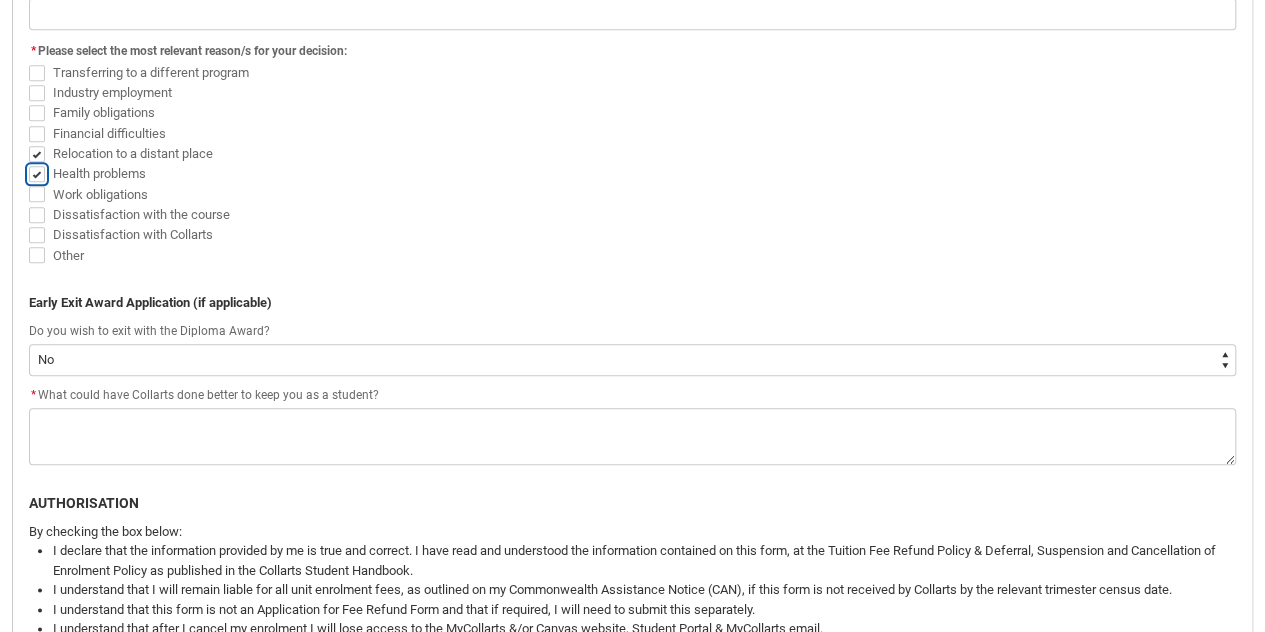 click on "Health problems" at bounding box center (28, 163) 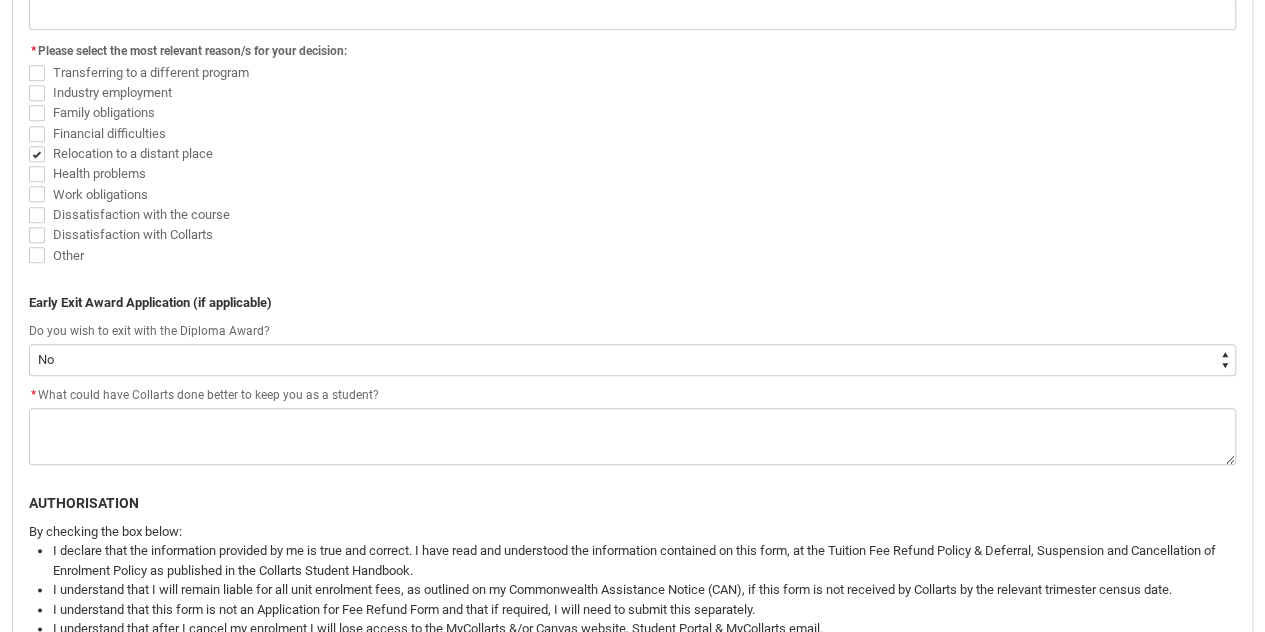 click on "Health problems" at bounding box center (99, 173) 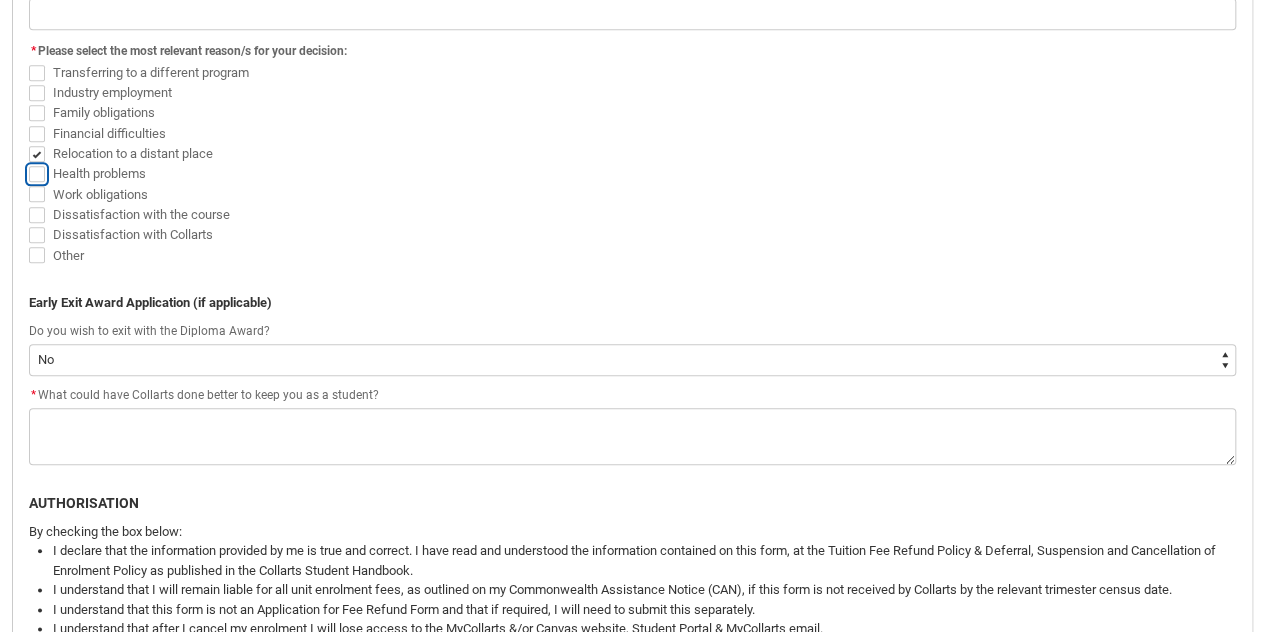 click on "Health problems" at bounding box center (28, 163) 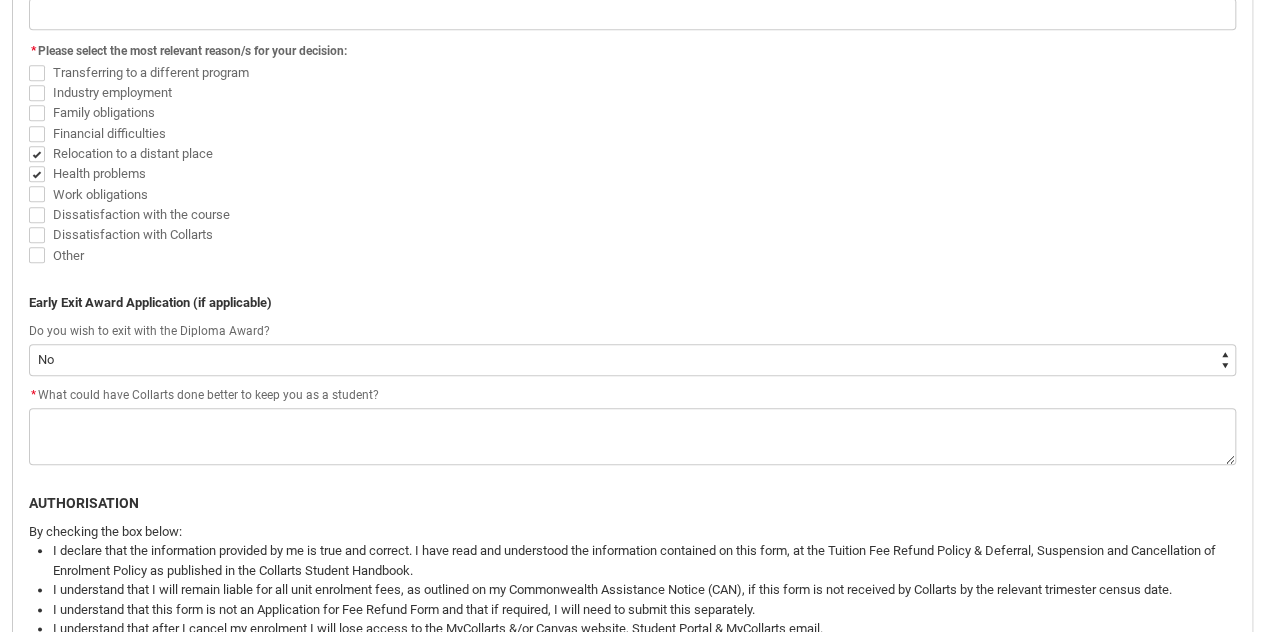 click at bounding box center [37, 154] 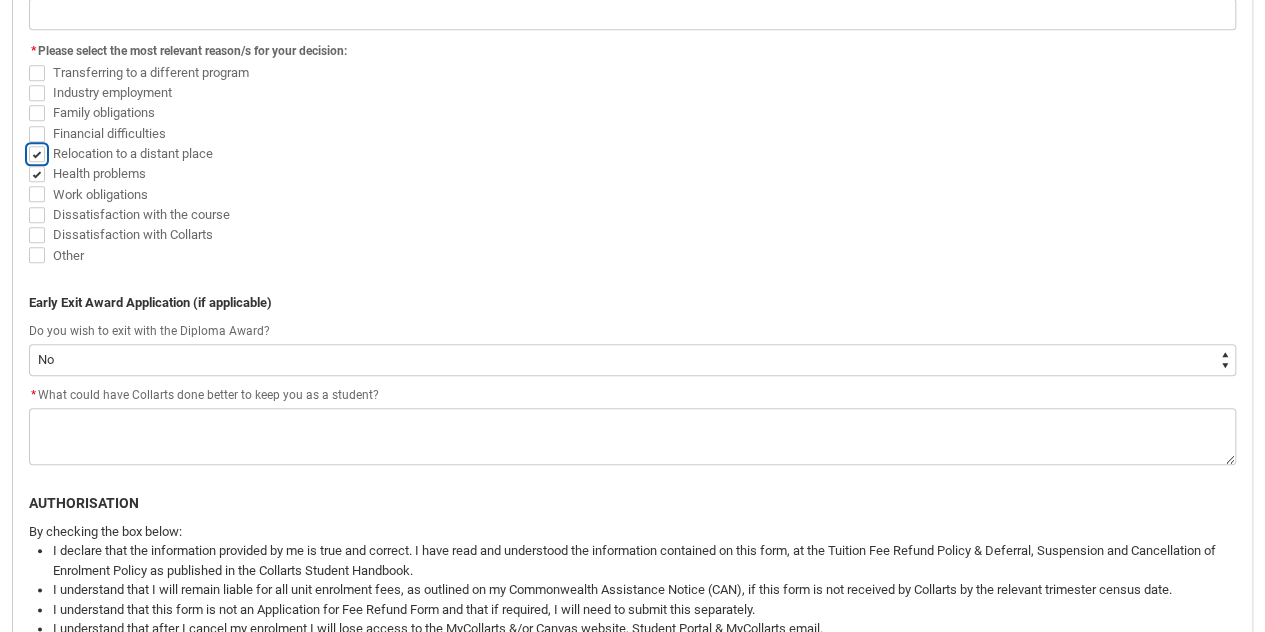 click on "Relocation to a distant place" at bounding box center (28, 142) 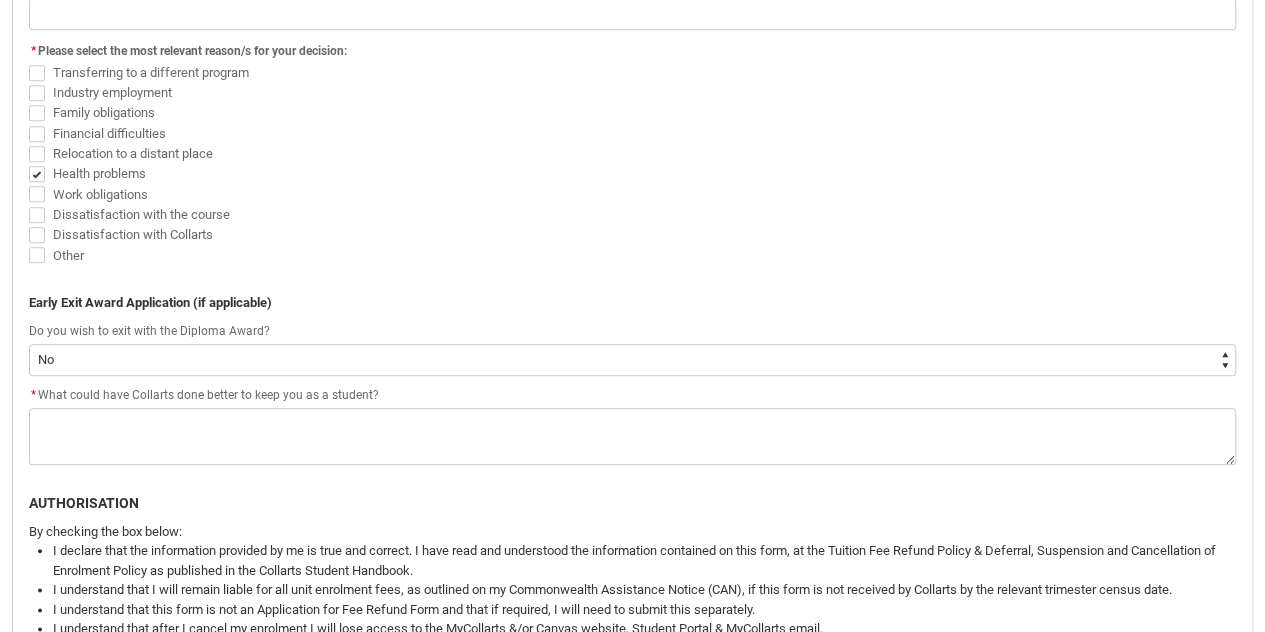 click on "Relocation to a distant place" 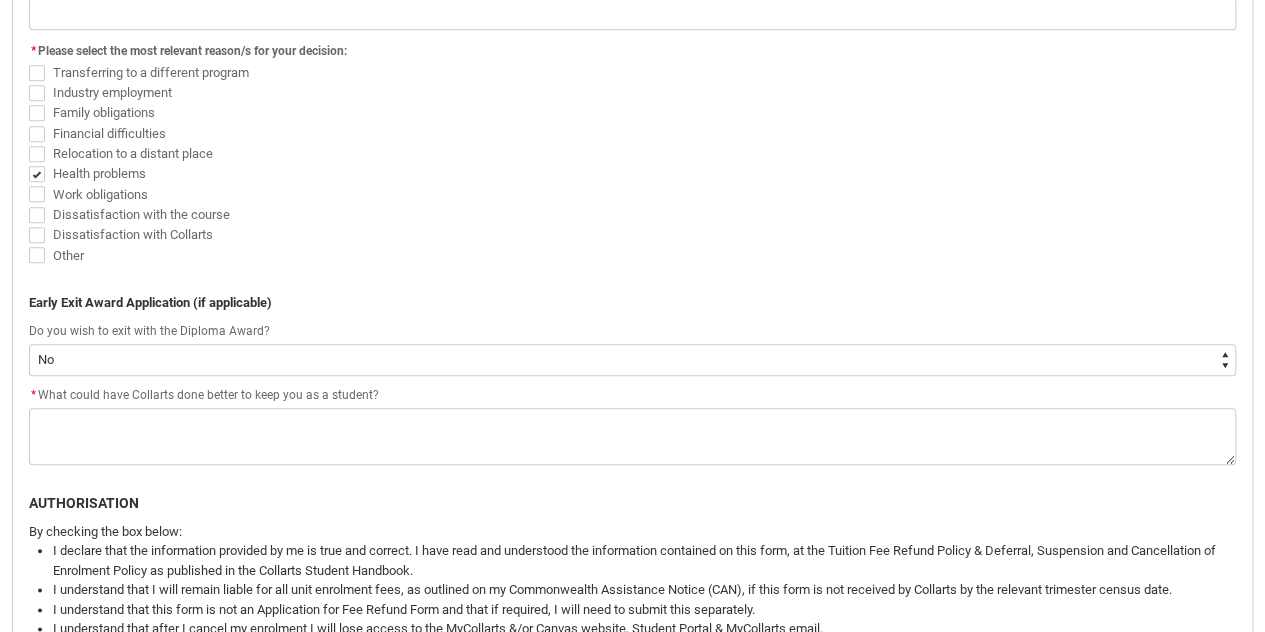 click on "Health problems" at bounding box center (99, 173) 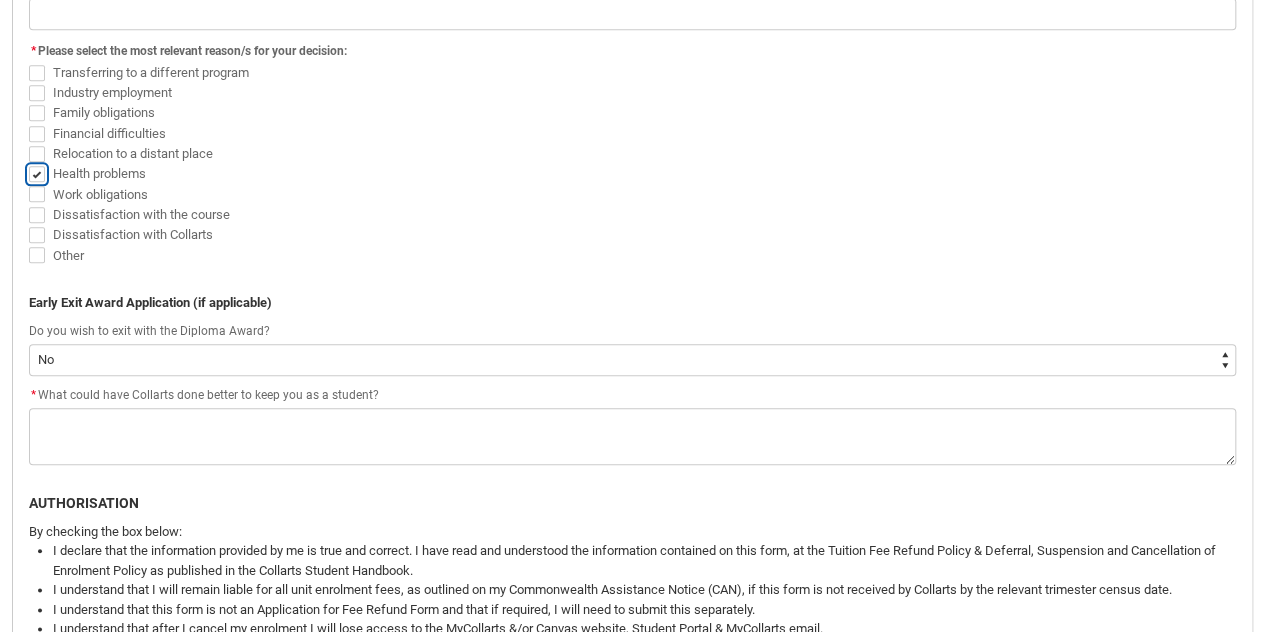 click on "Health problems" at bounding box center (28, 163) 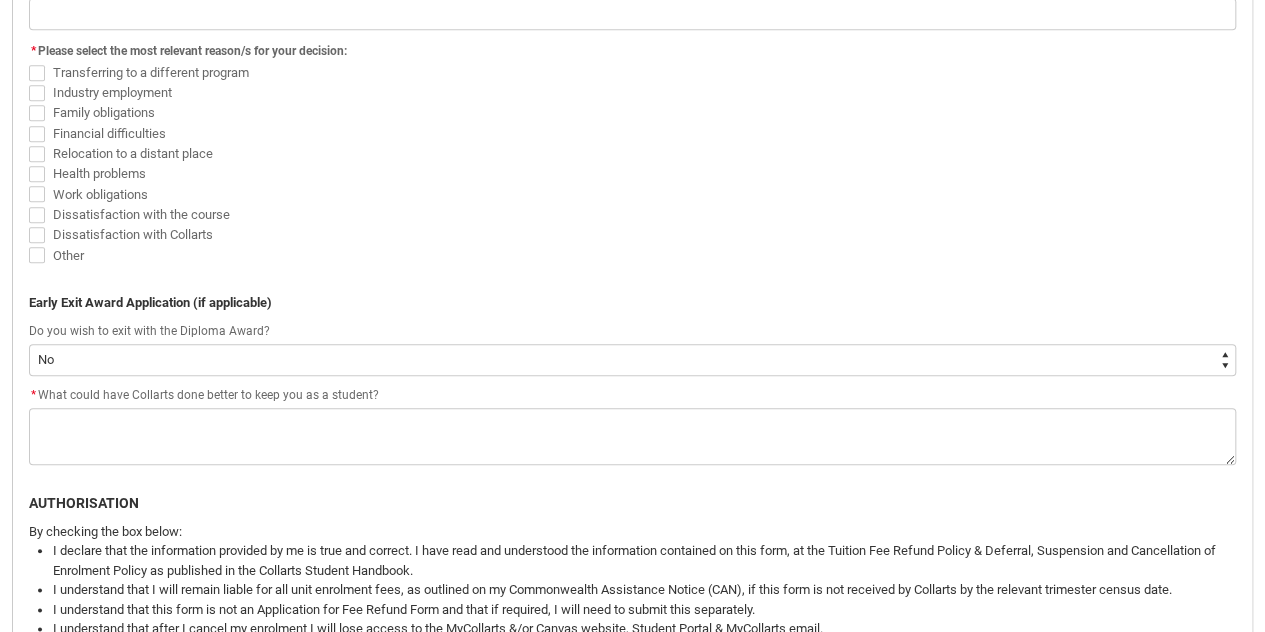 click on "Transferring to a different program" at bounding box center [151, 72] 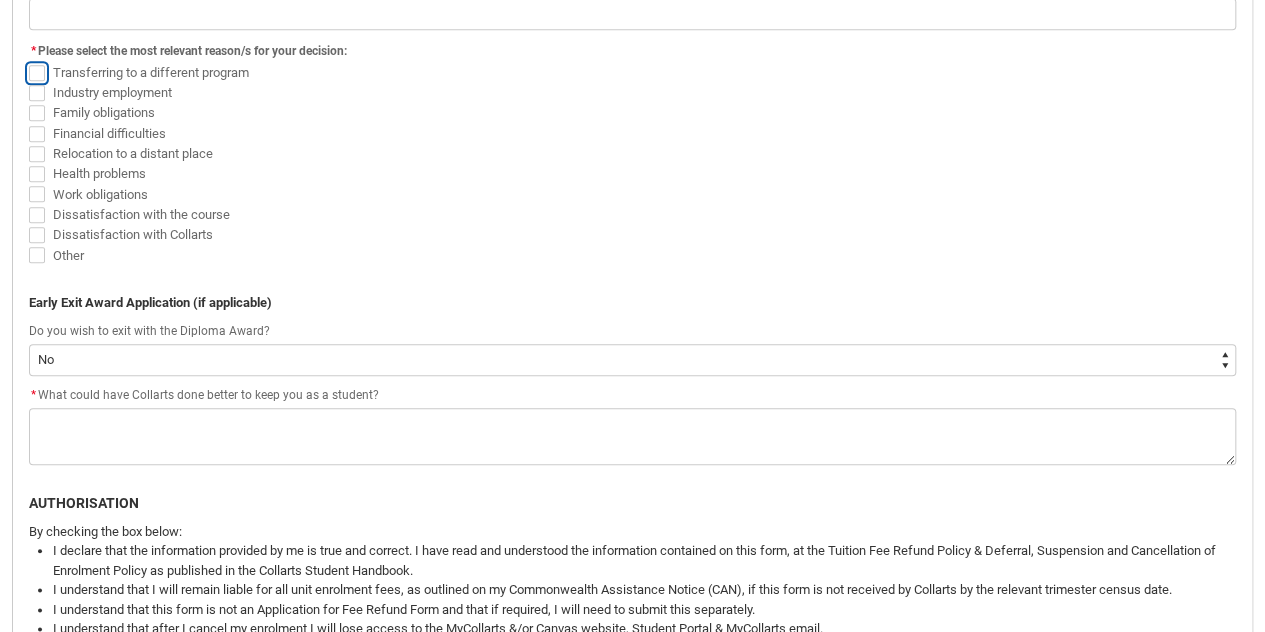 click on "Transferring to a different program" at bounding box center (28, 61) 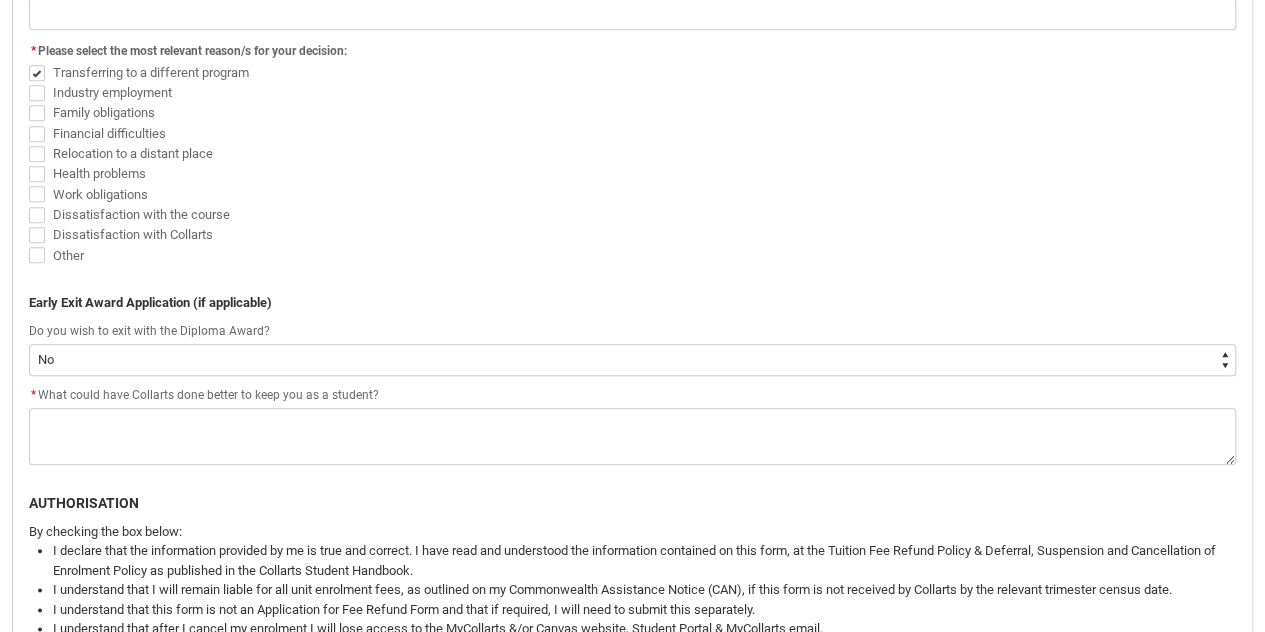 click on "Transferring to a different program" at bounding box center [151, 72] 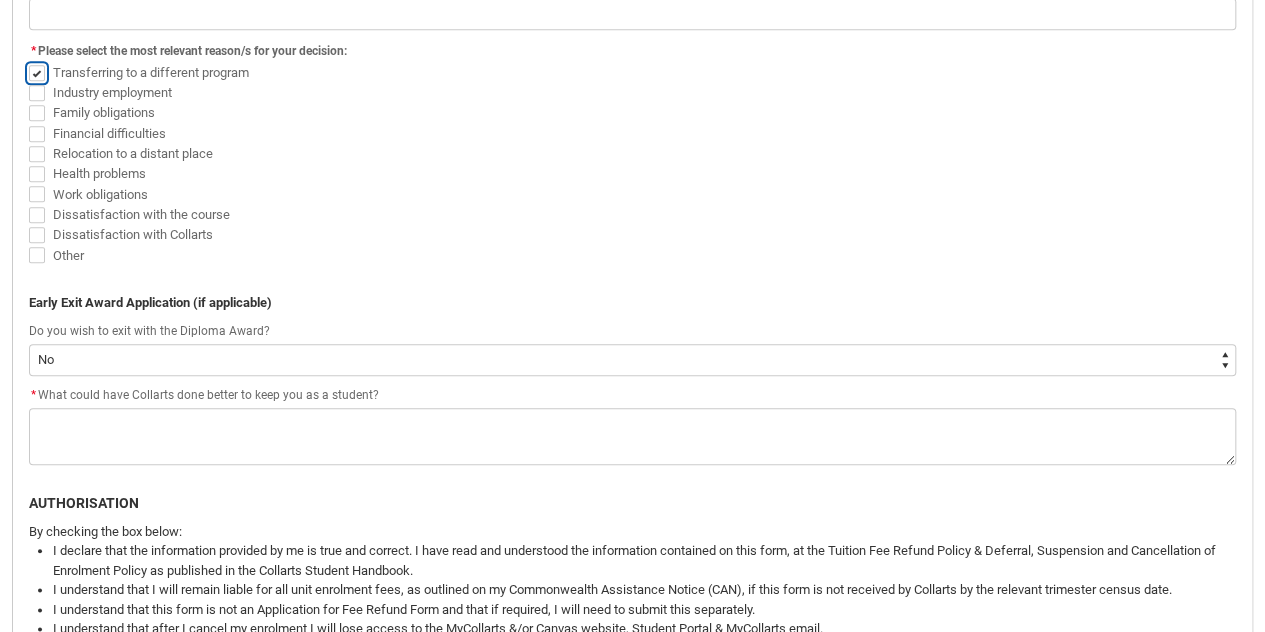 click on "Transferring to a different program" at bounding box center (28, 61) 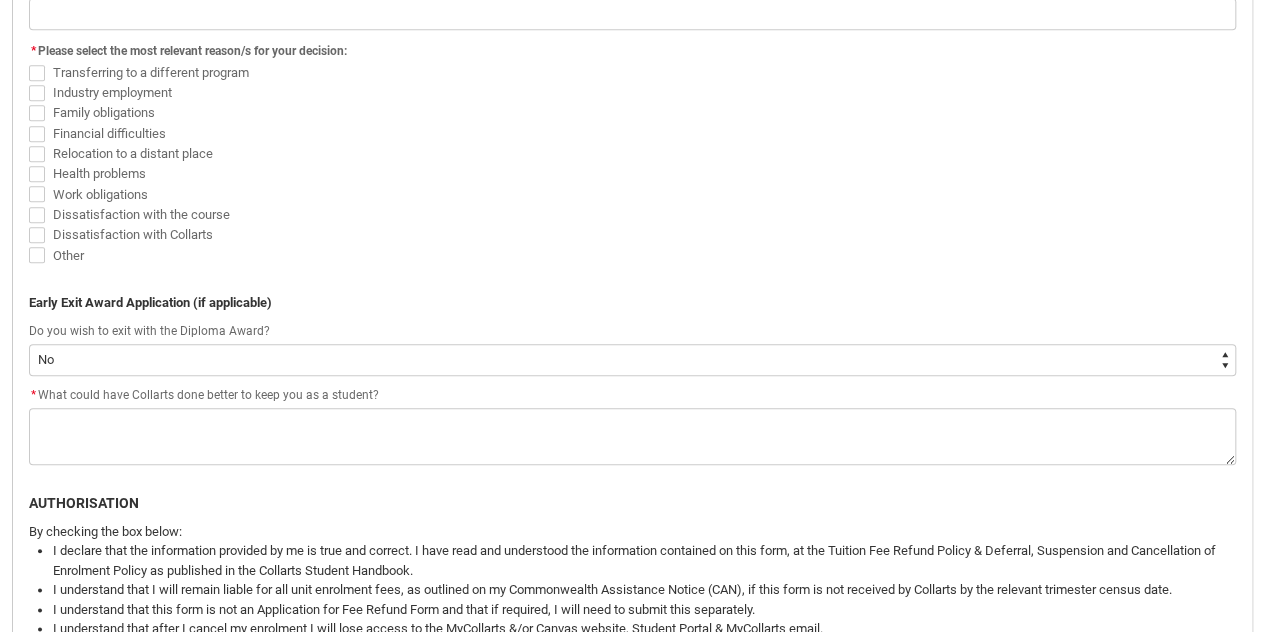 click on "Relocation to a distant place" at bounding box center [133, 153] 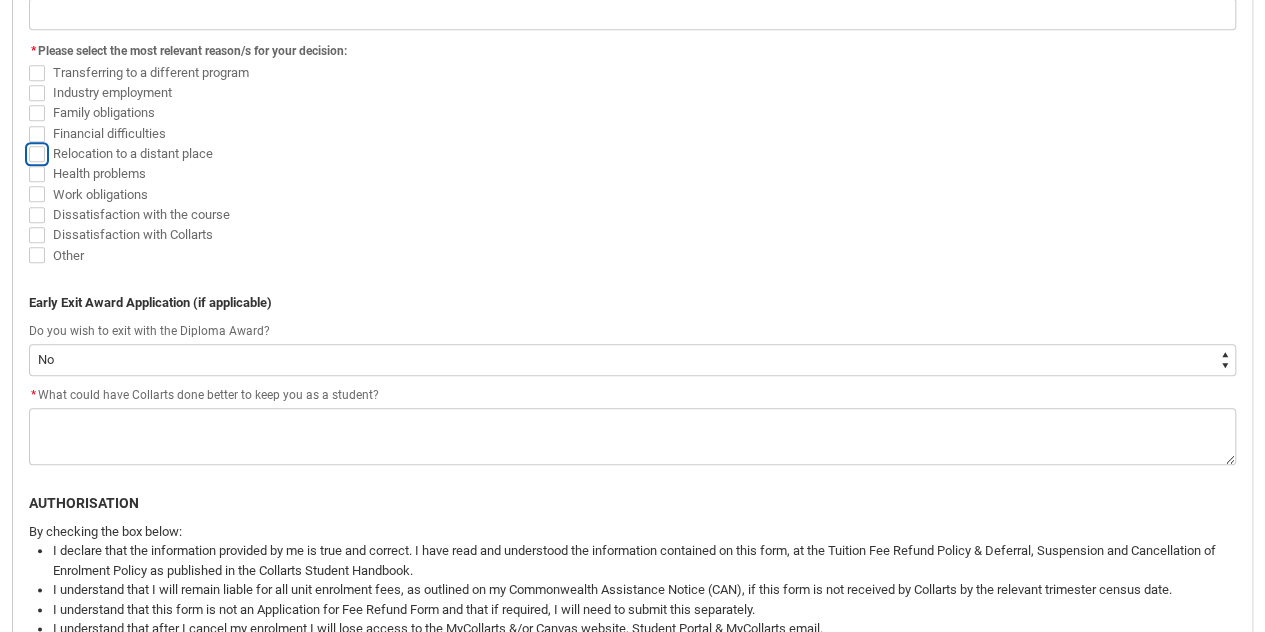 click on "Relocation to a distant place" at bounding box center [28, 142] 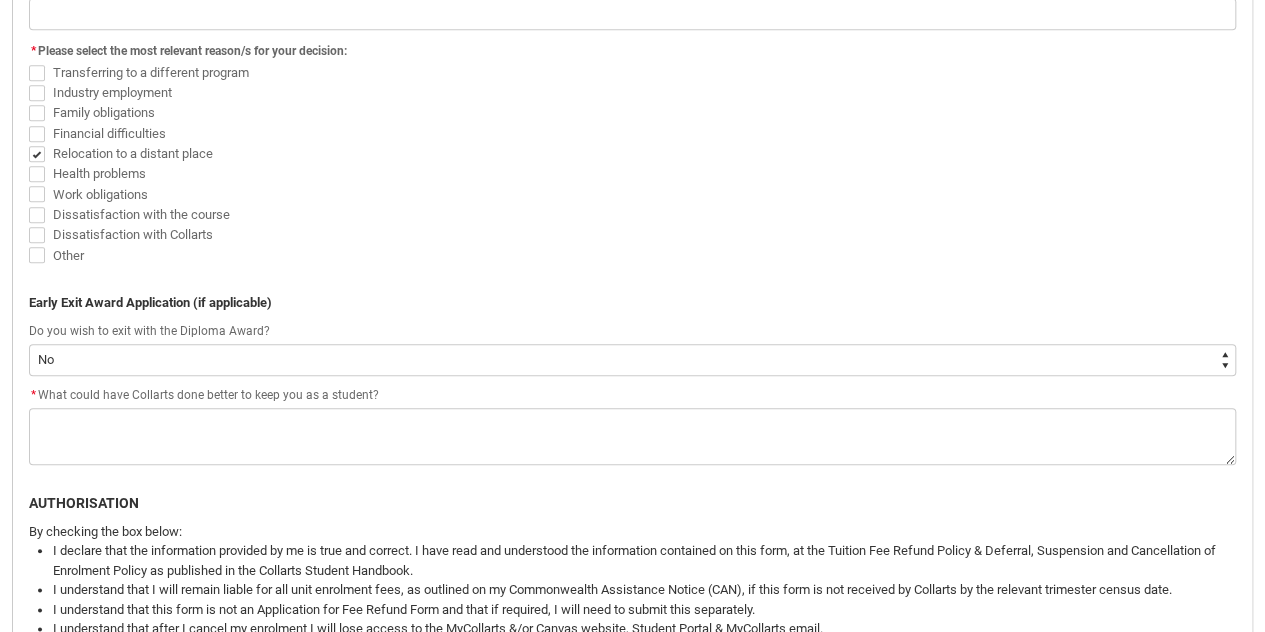 click on "Financial difficulties" 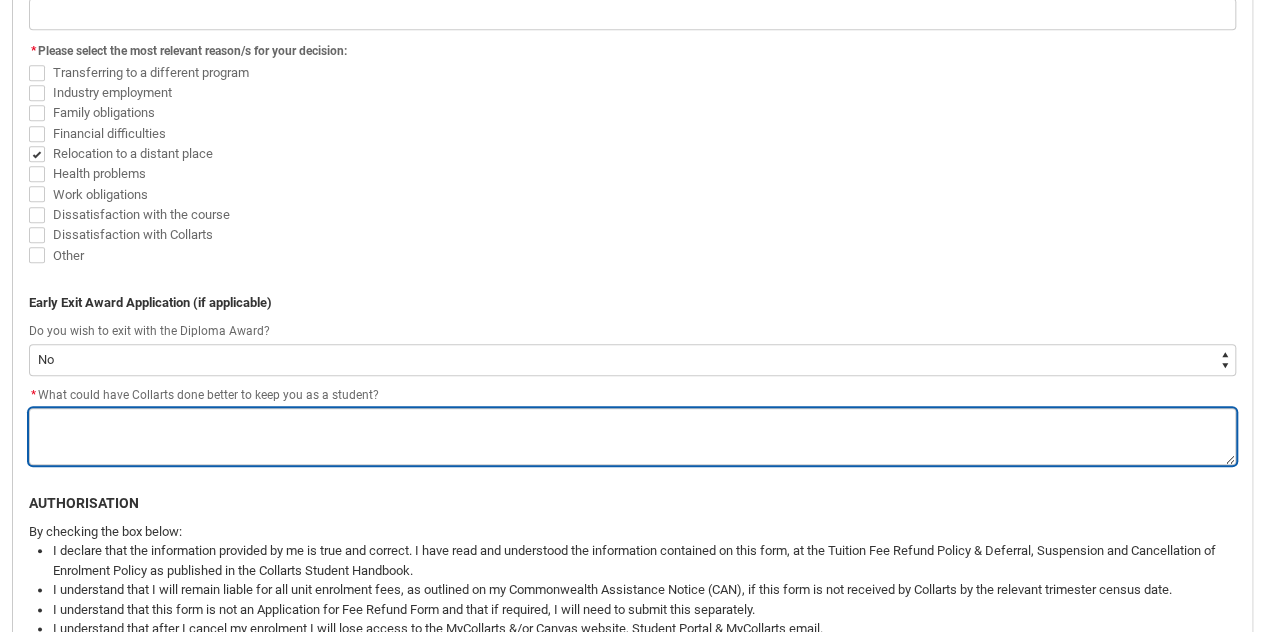 click on "*" at bounding box center [632, 436] 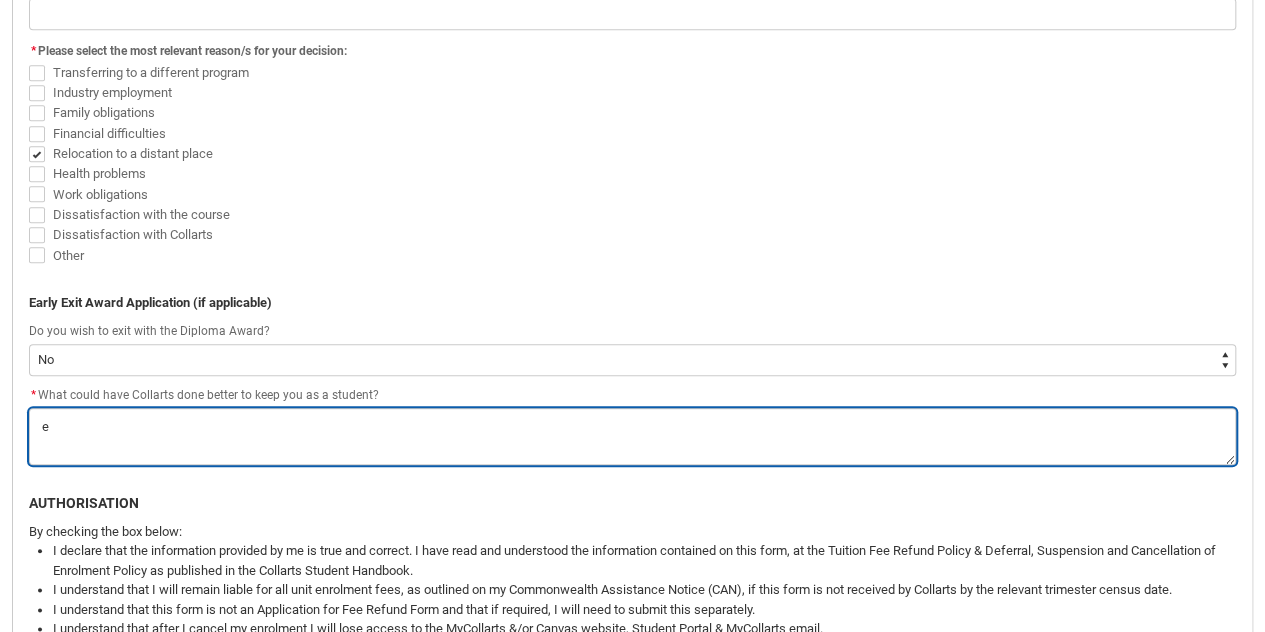 type on "em" 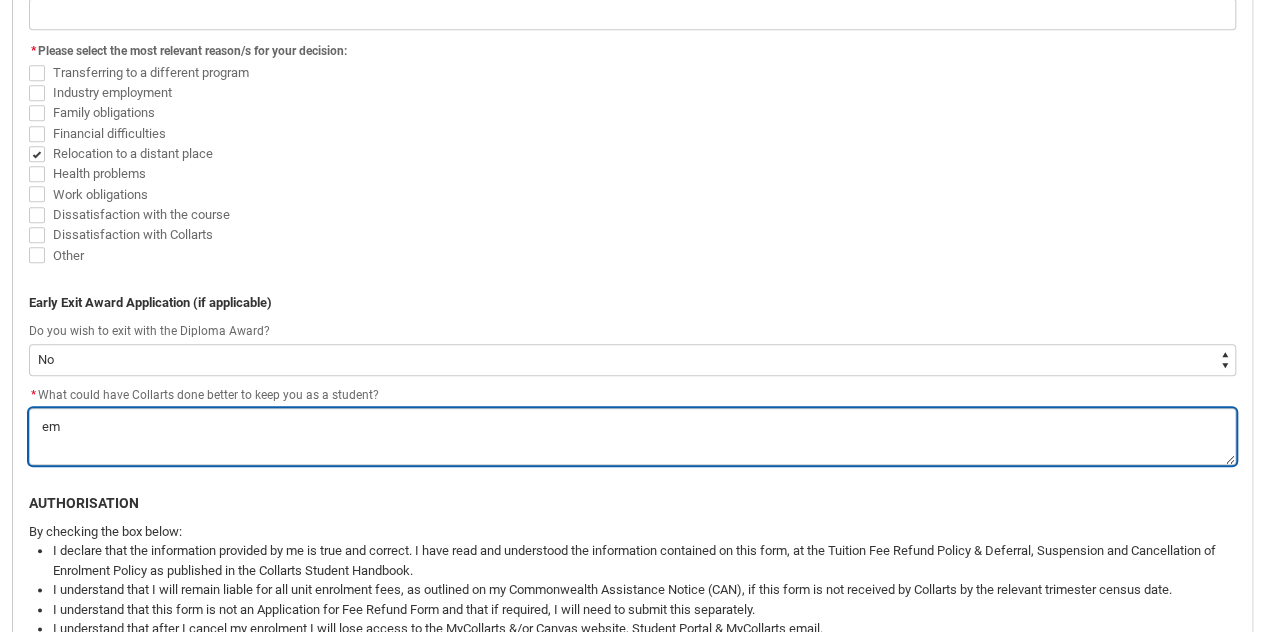 type on "emb" 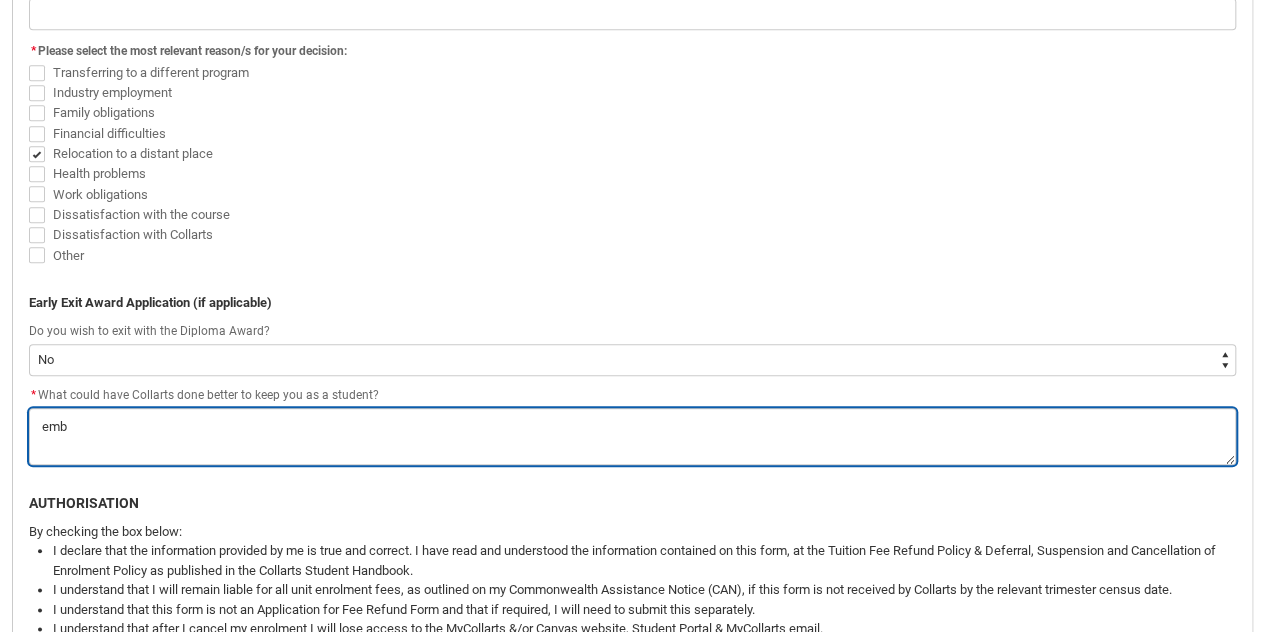 type on "embr" 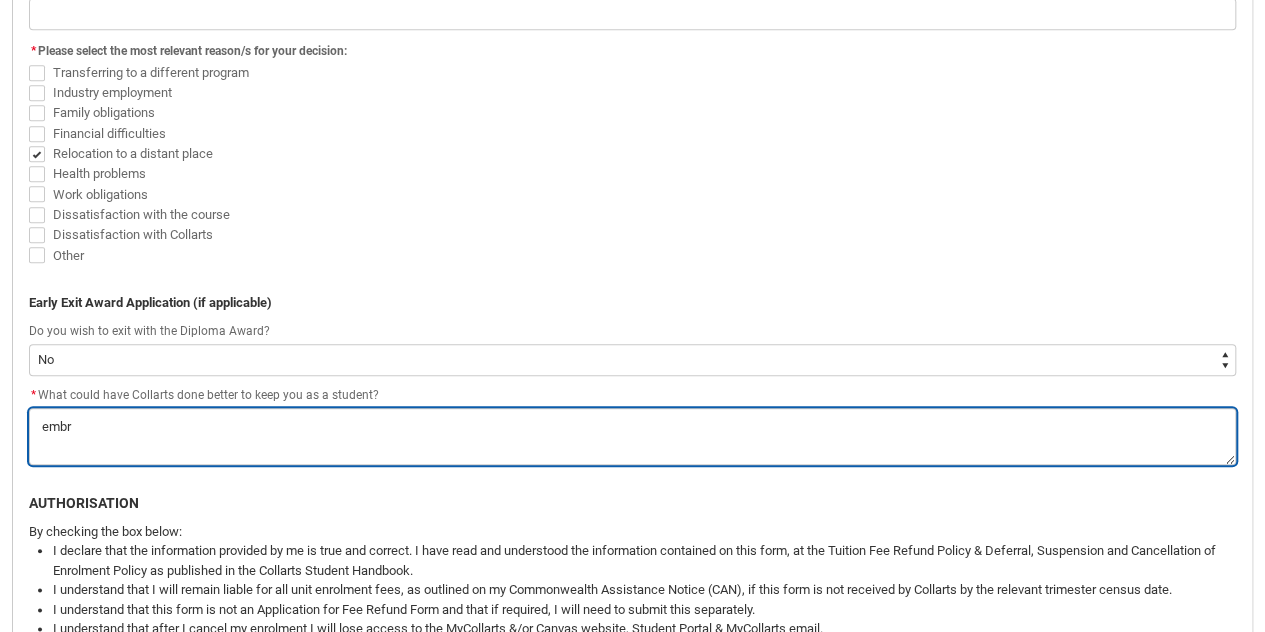 type on "embra" 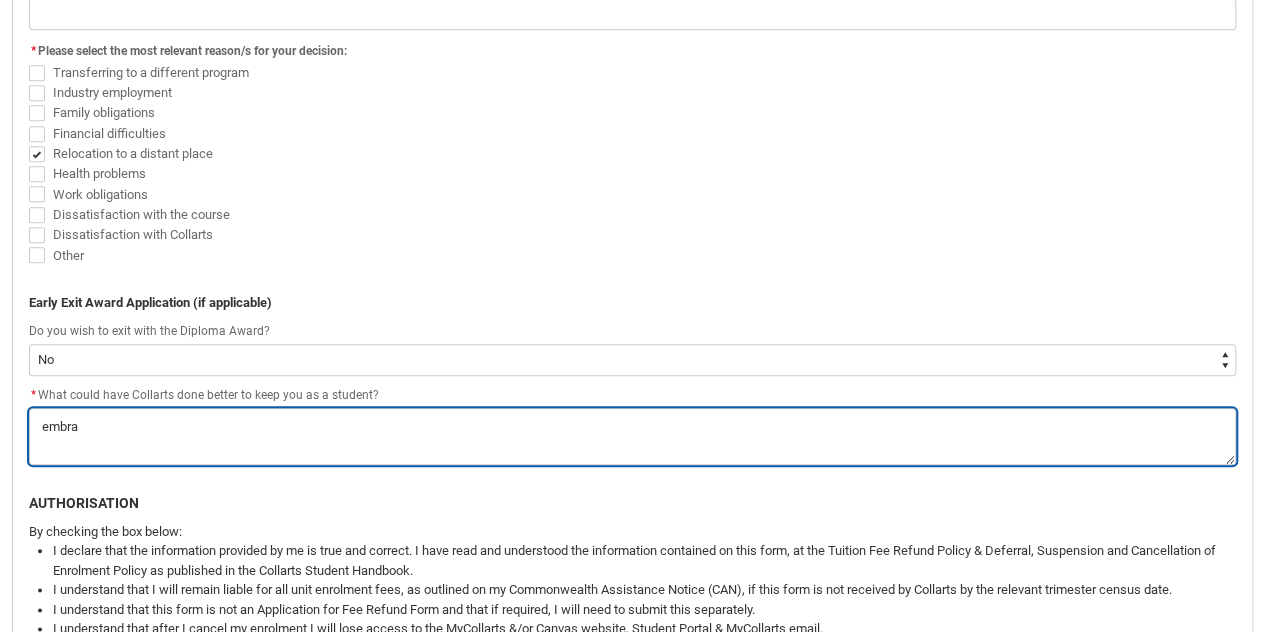 type on "embrac" 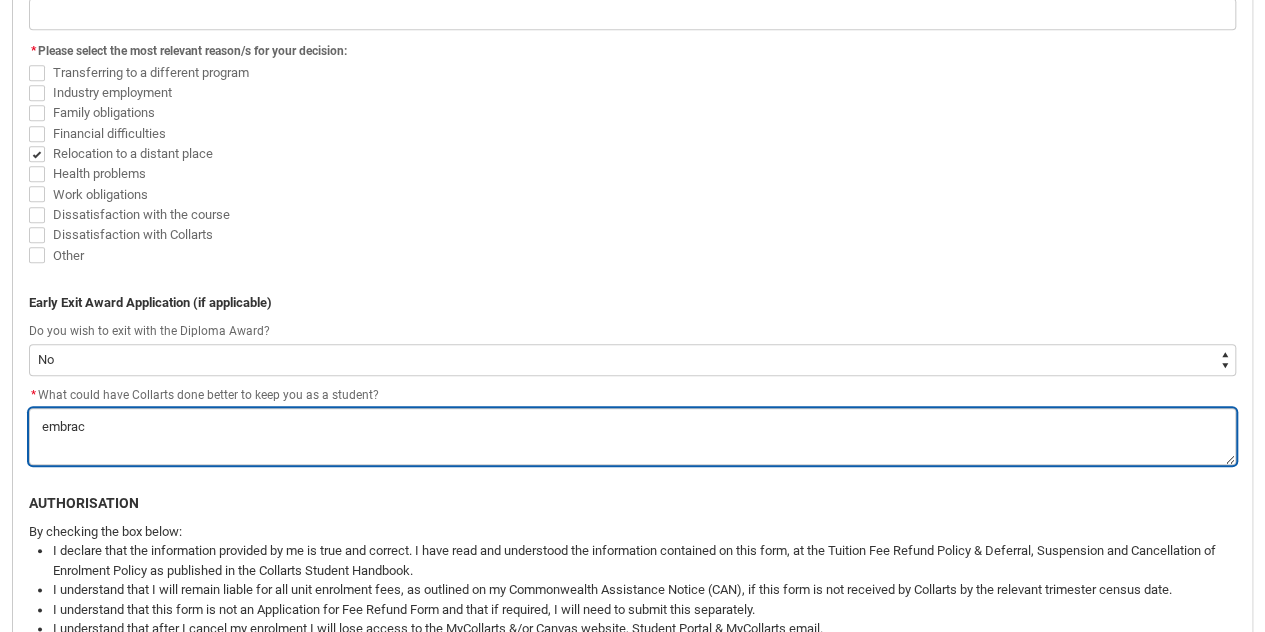 type on "embrace" 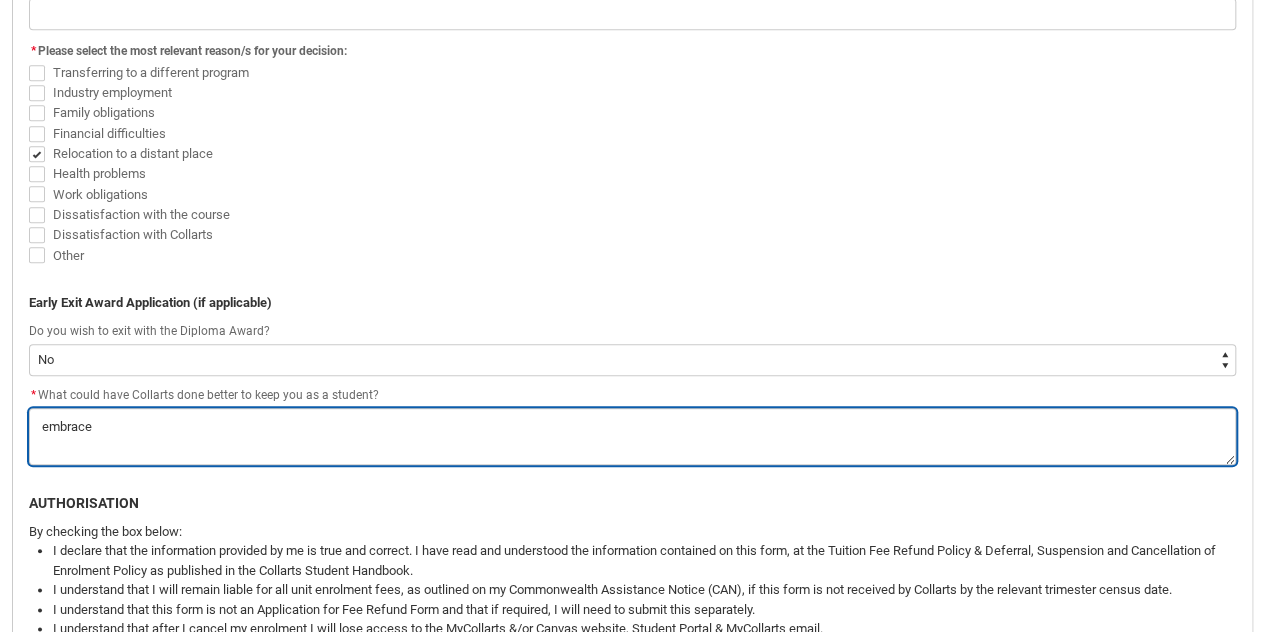 type on "embrace" 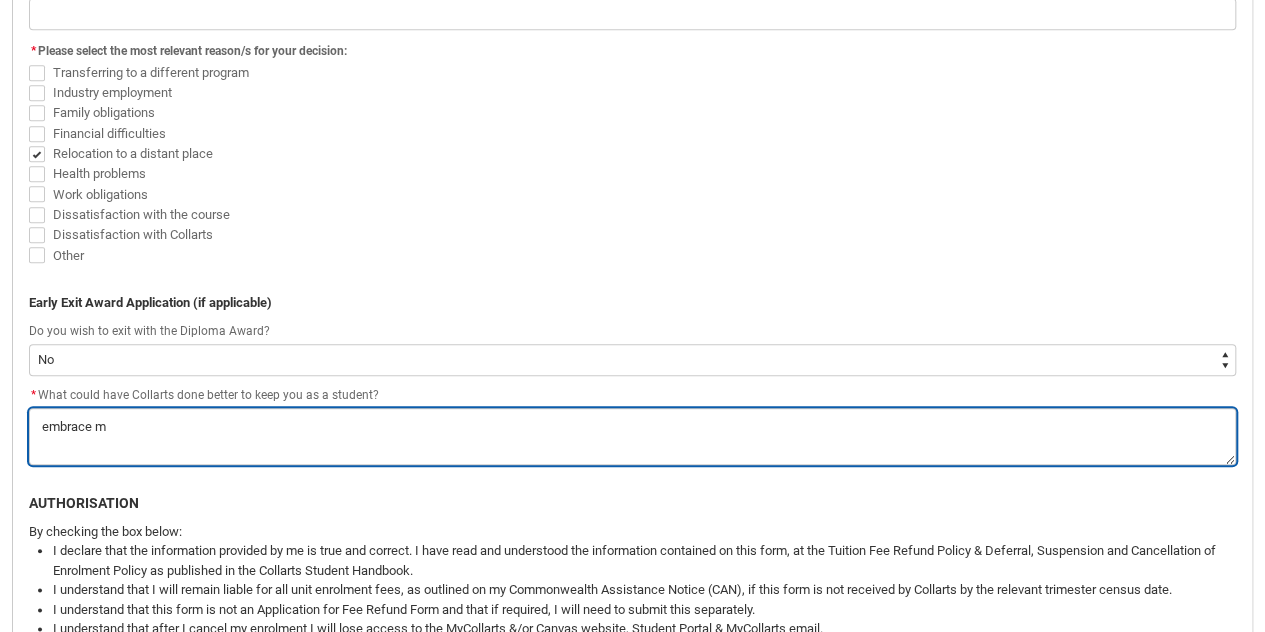 type on "embrace my" 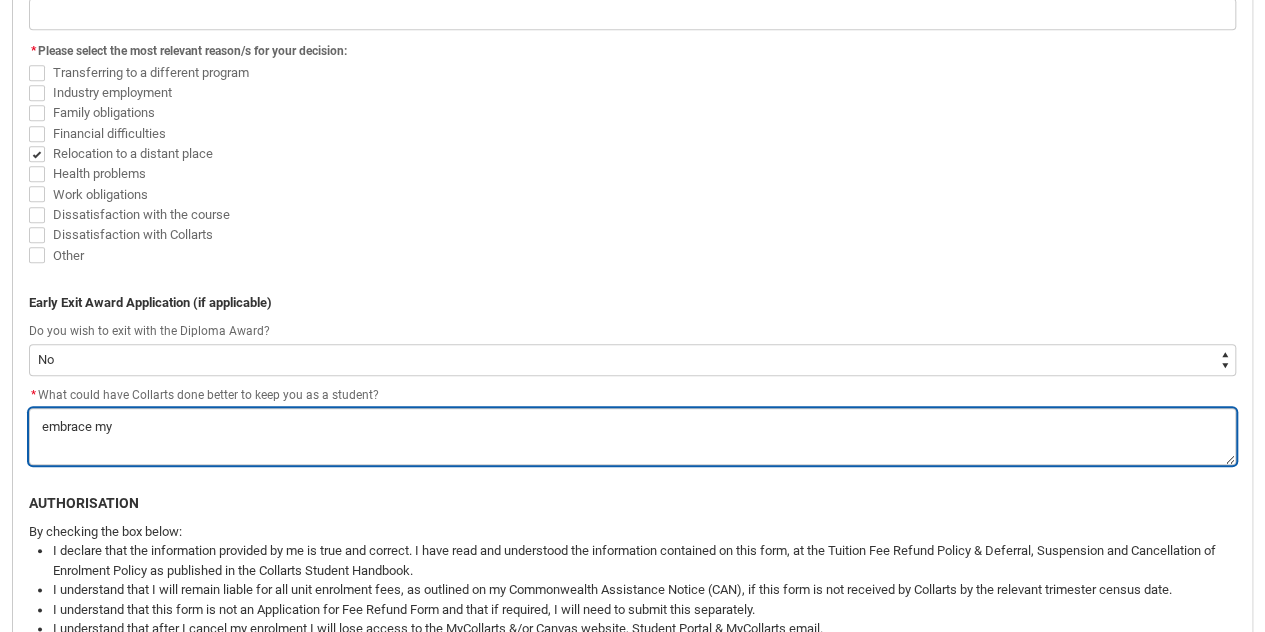 type on "embrace mys" 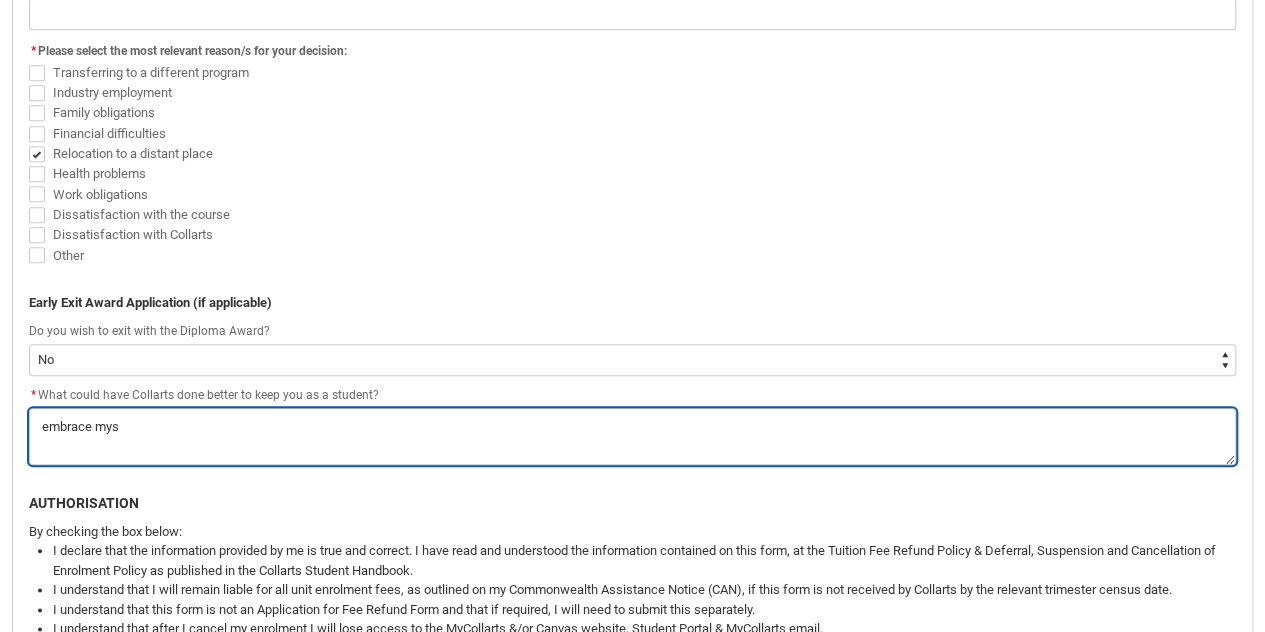 type on "embrace myse" 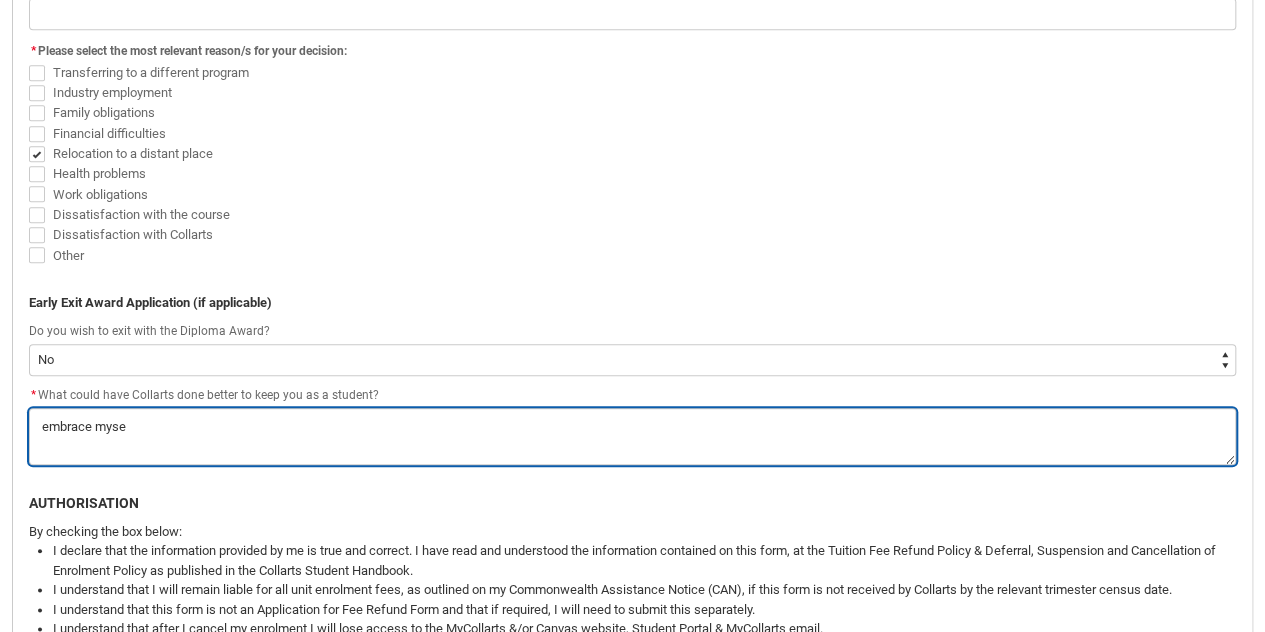 type on "embrace mysel" 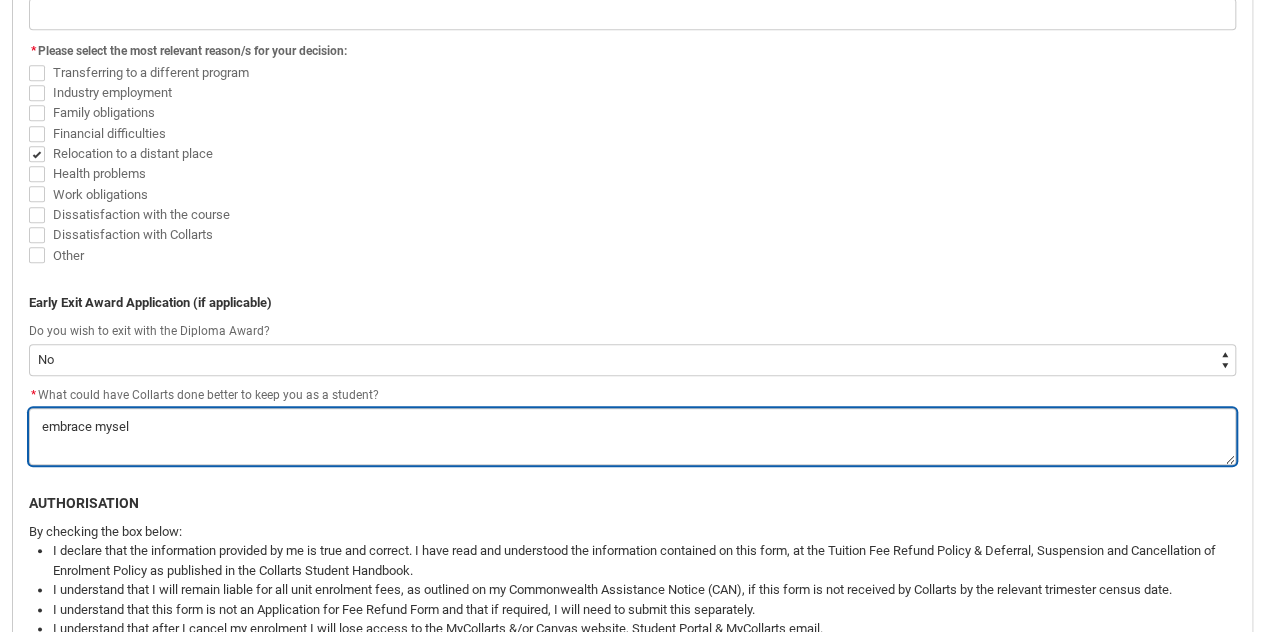 type on "embrace myself" 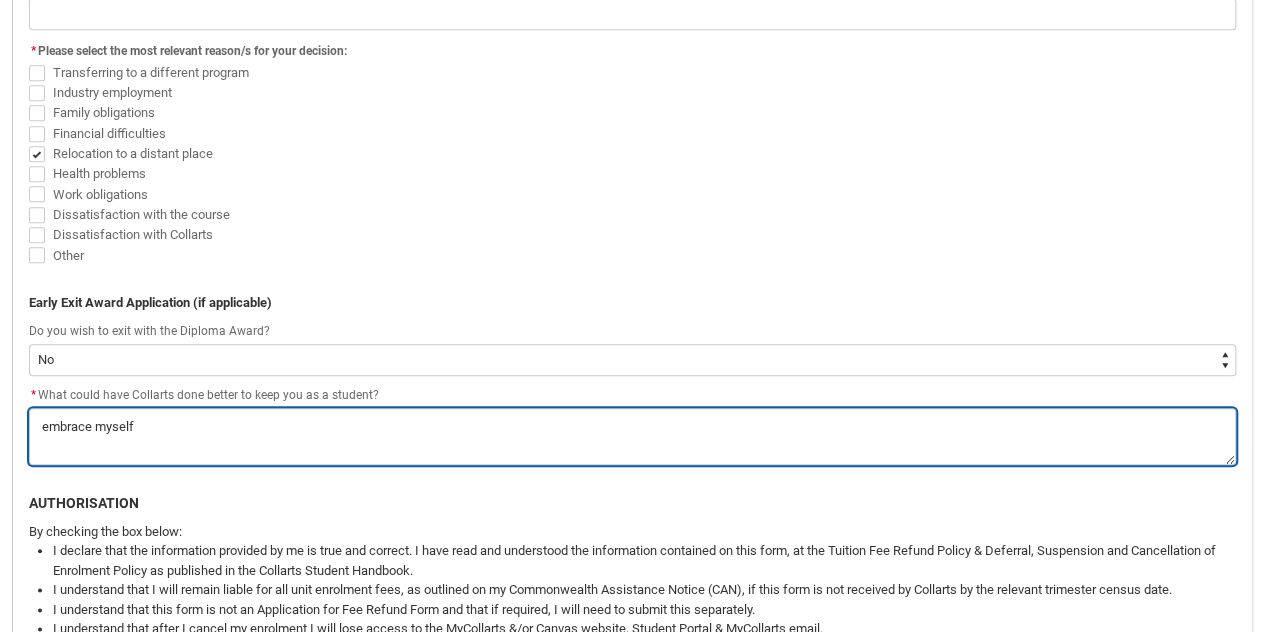 type on "embrace myself" 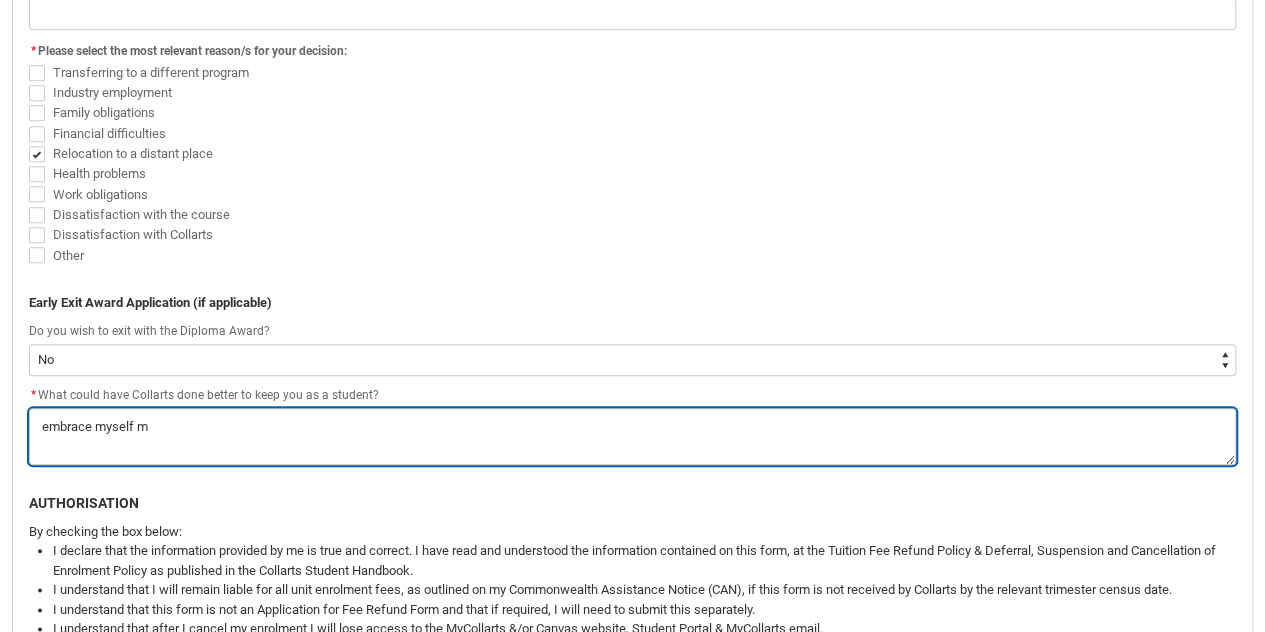 type on "embrace myself mo" 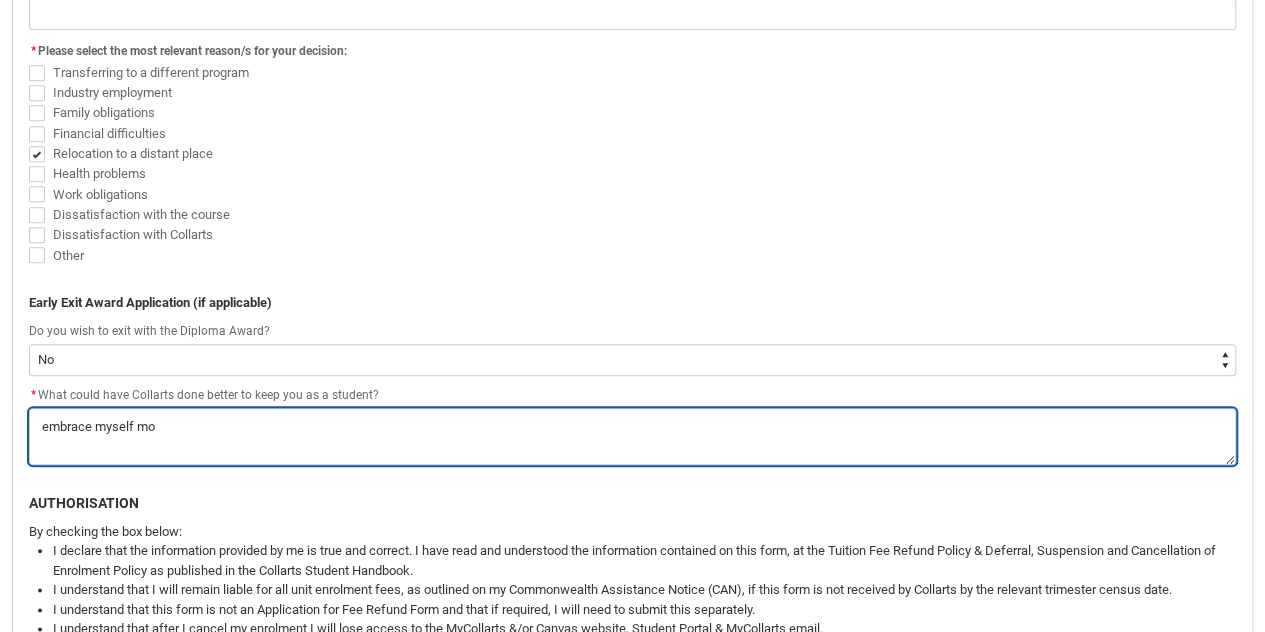 type on "embrace myself mor" 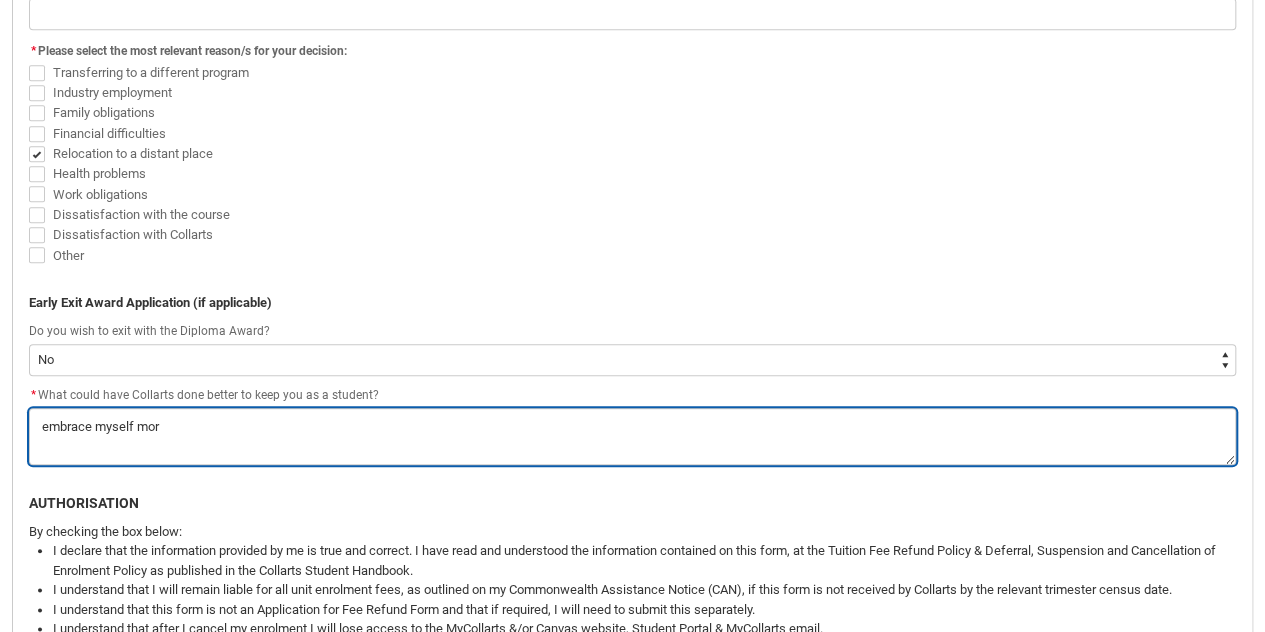 type on "embrace myself more" 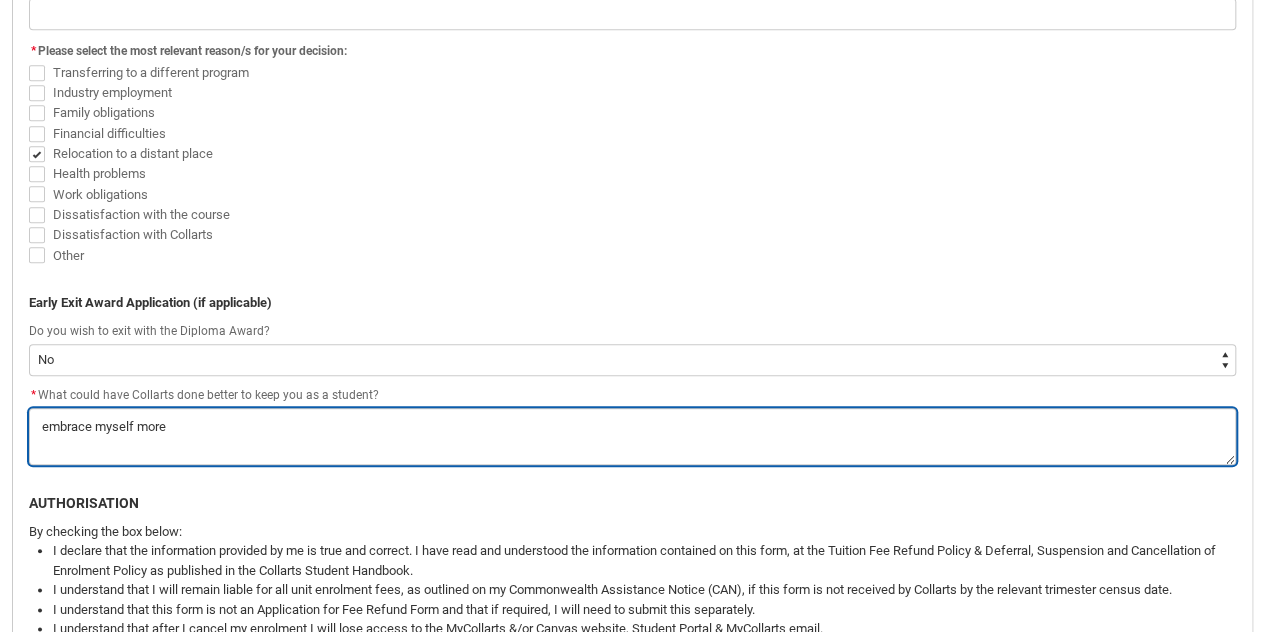 type on "embrace myself more." 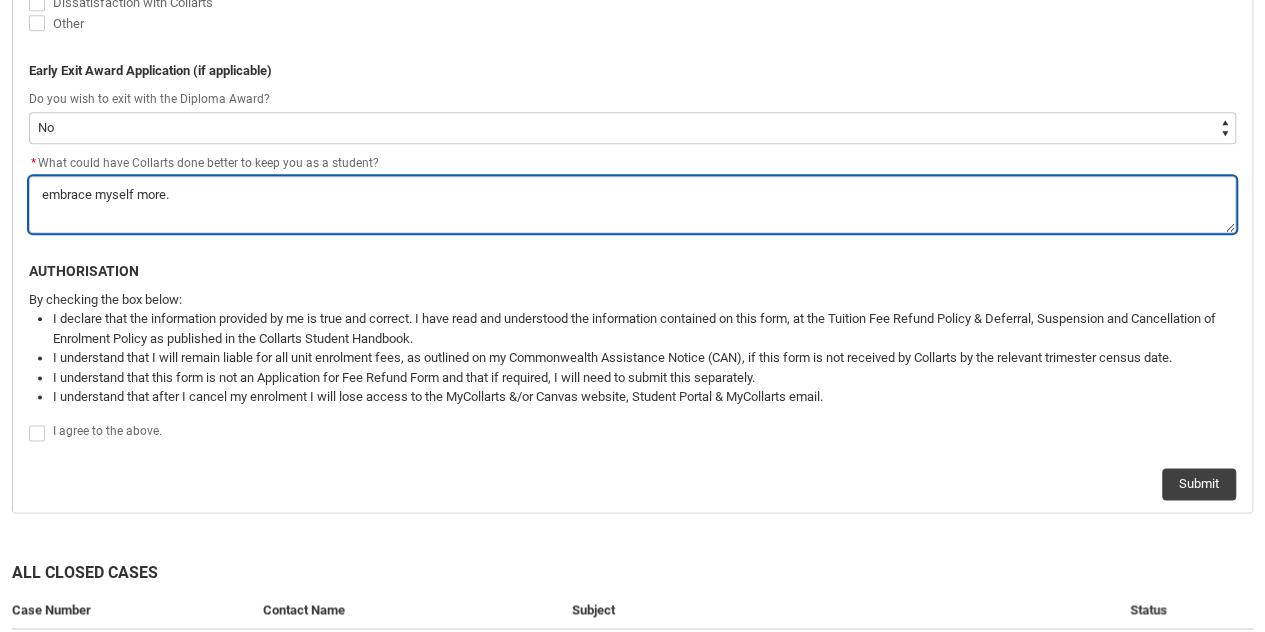 scroll, scrollTop: 1099, scrollLeft: 0, axis: vertical 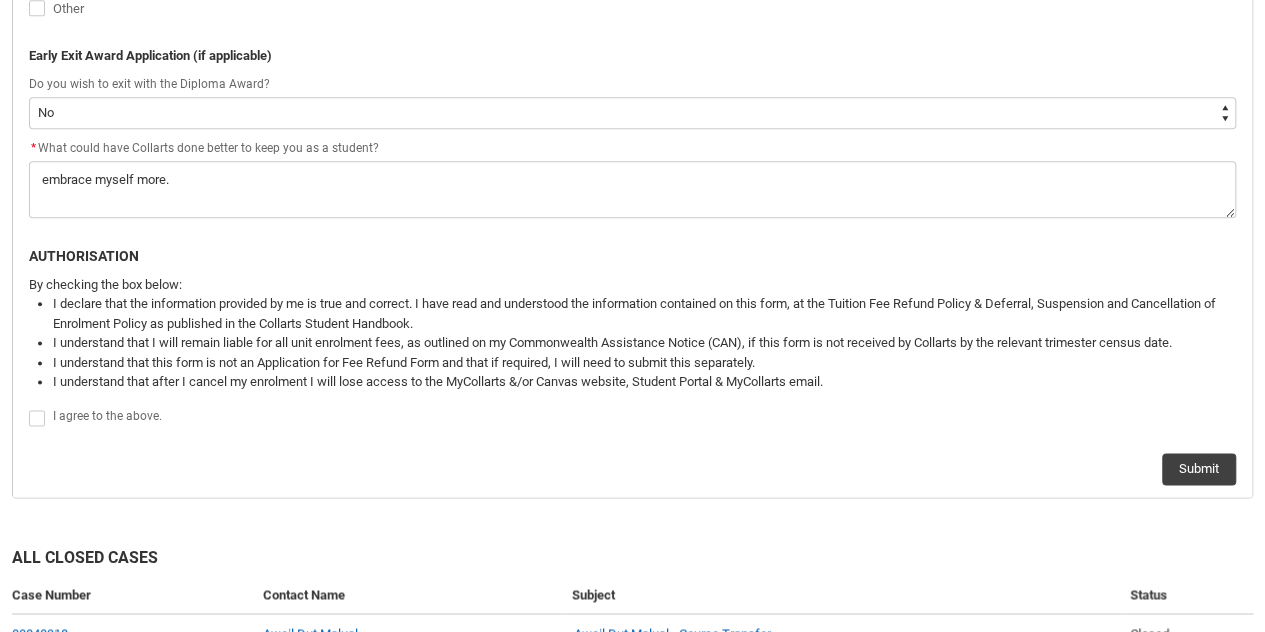 click on "I understand that after I cancel my enrolment I will lose access to the MyCollarts &/or Canvas website, Student Portal & MyCollarts email." 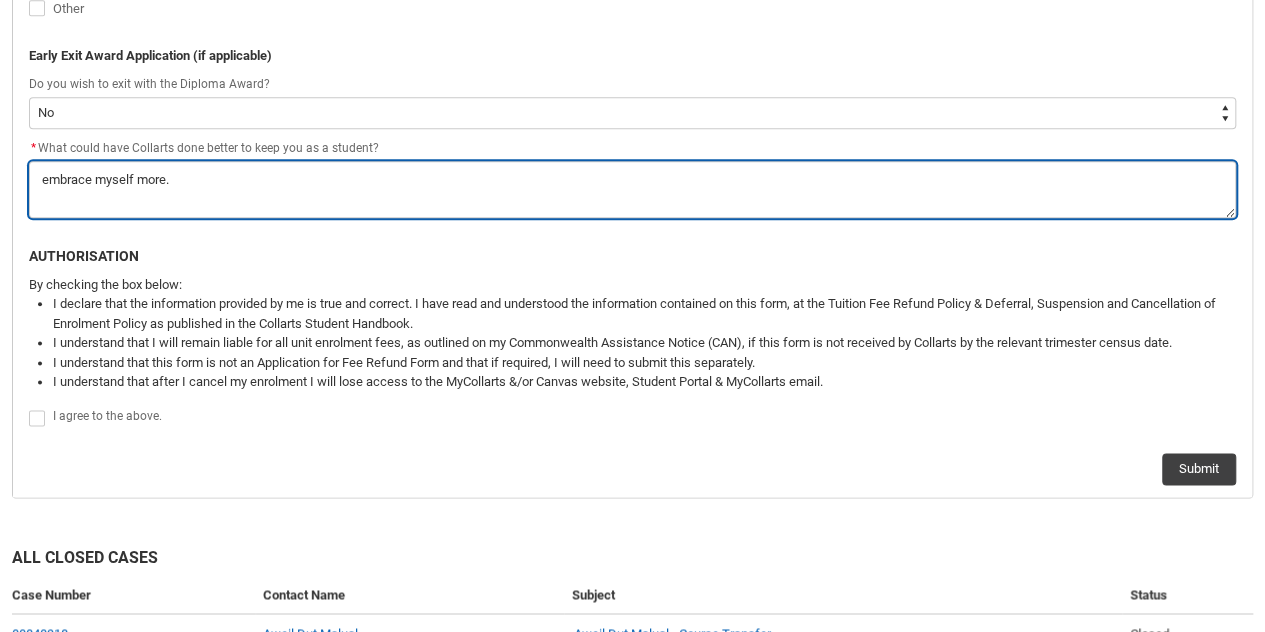 click on "*" at bounding box center [632, 189] 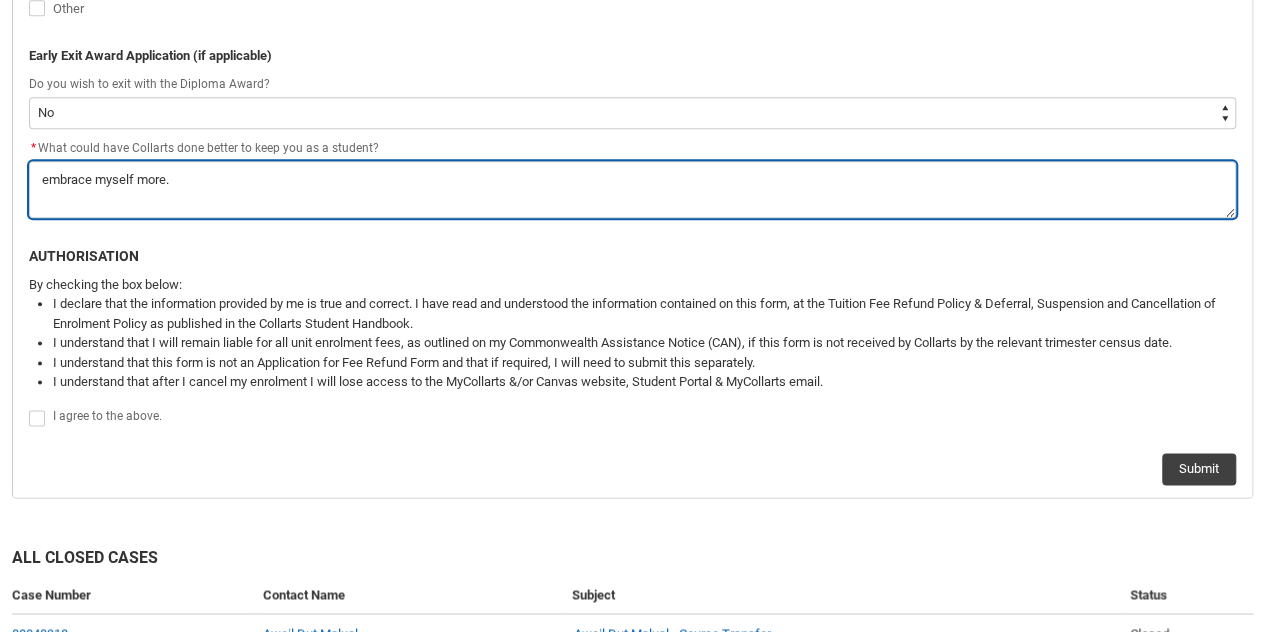 type on "embrace myself more" 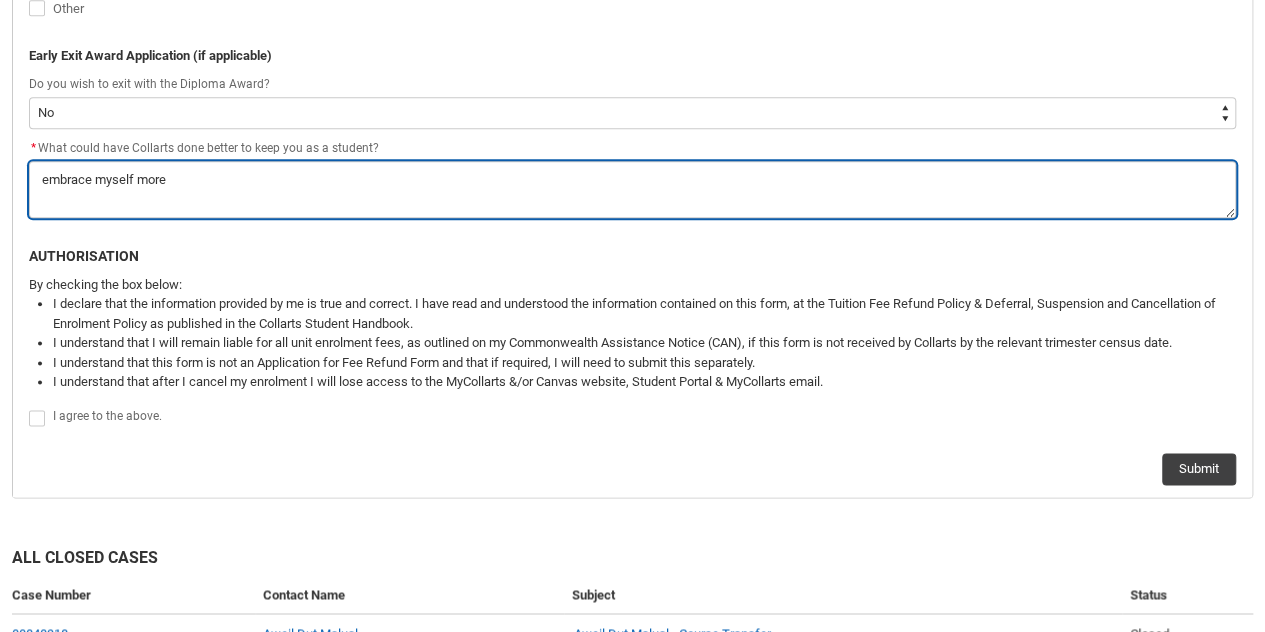 type on "embrace myself mor" 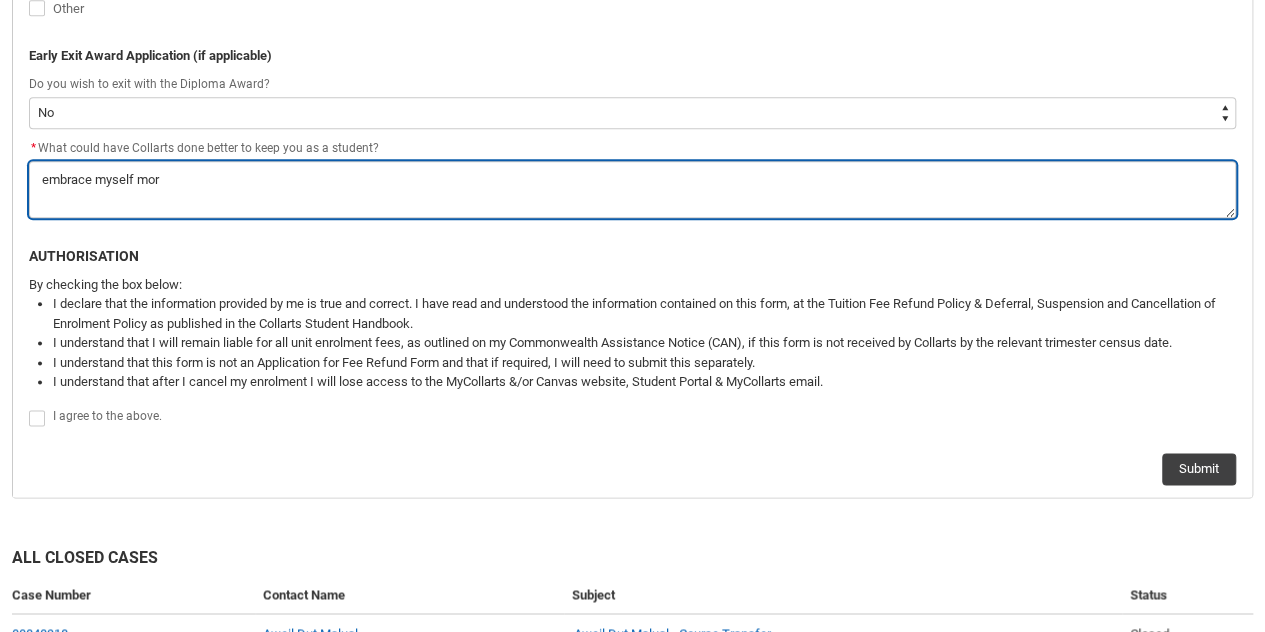type on "embrace myself mo" 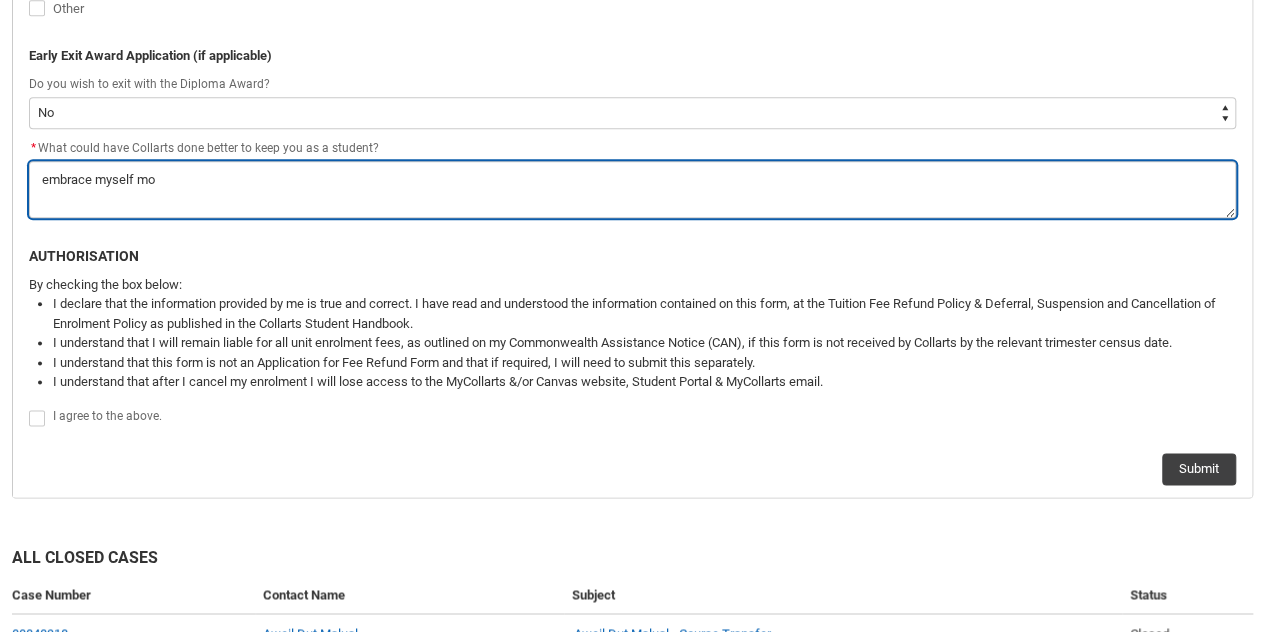 type on "embrace myself m" 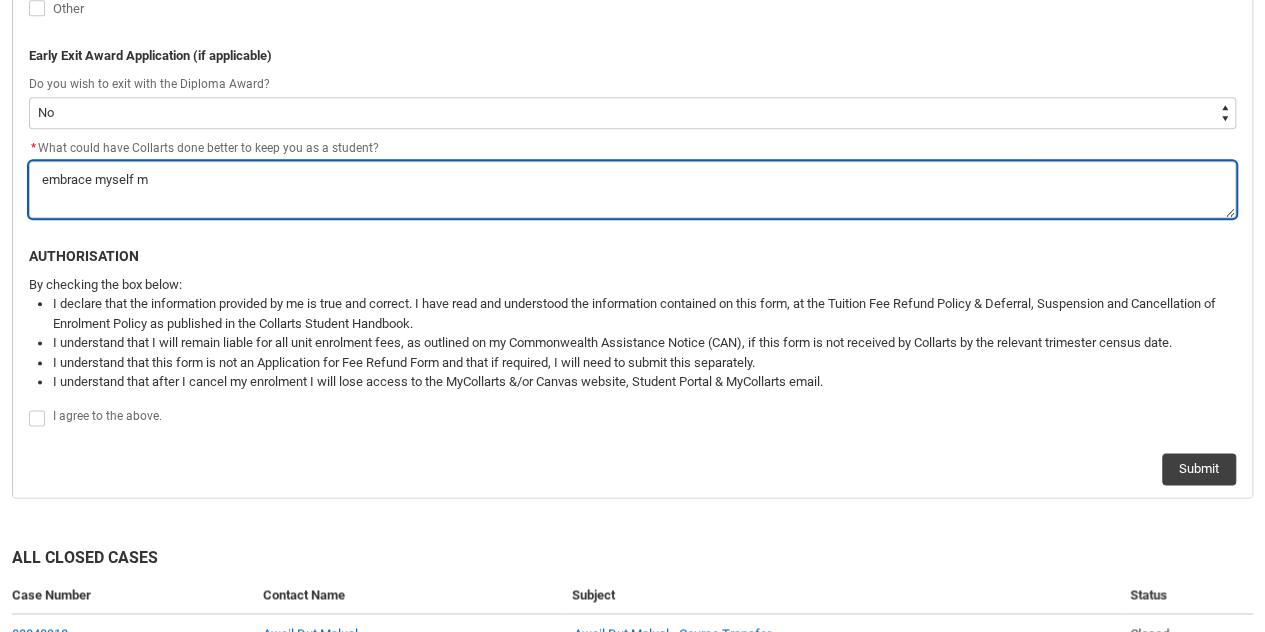 type on "embrace myself" 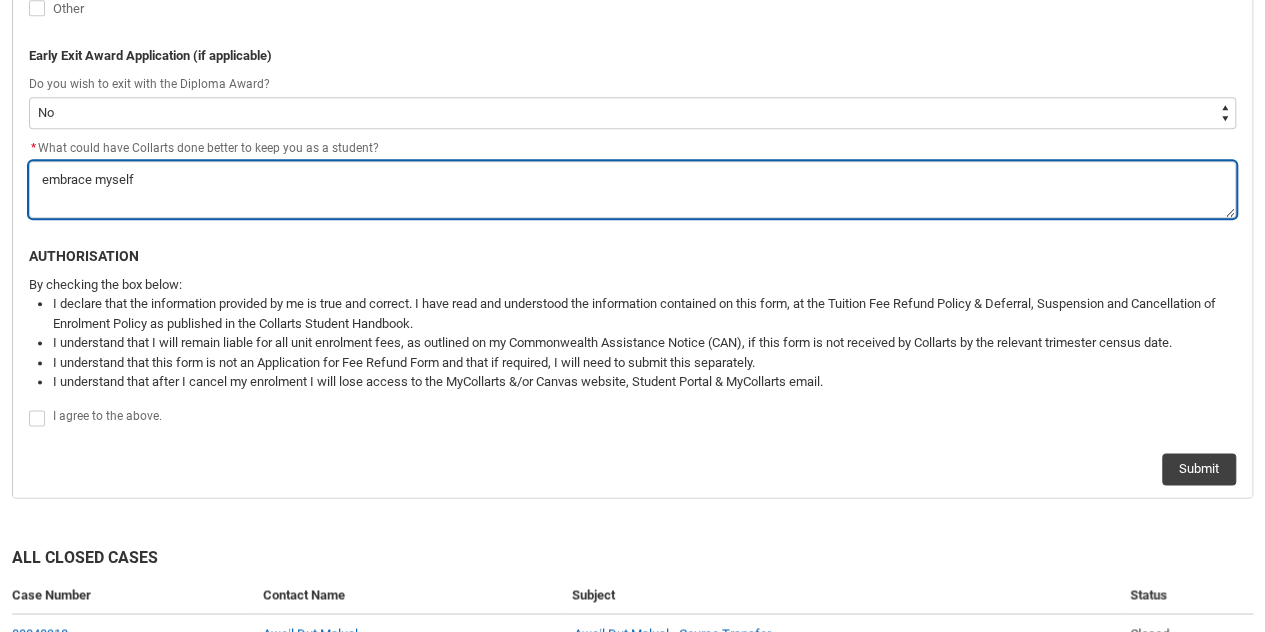 type on "embrace myself" 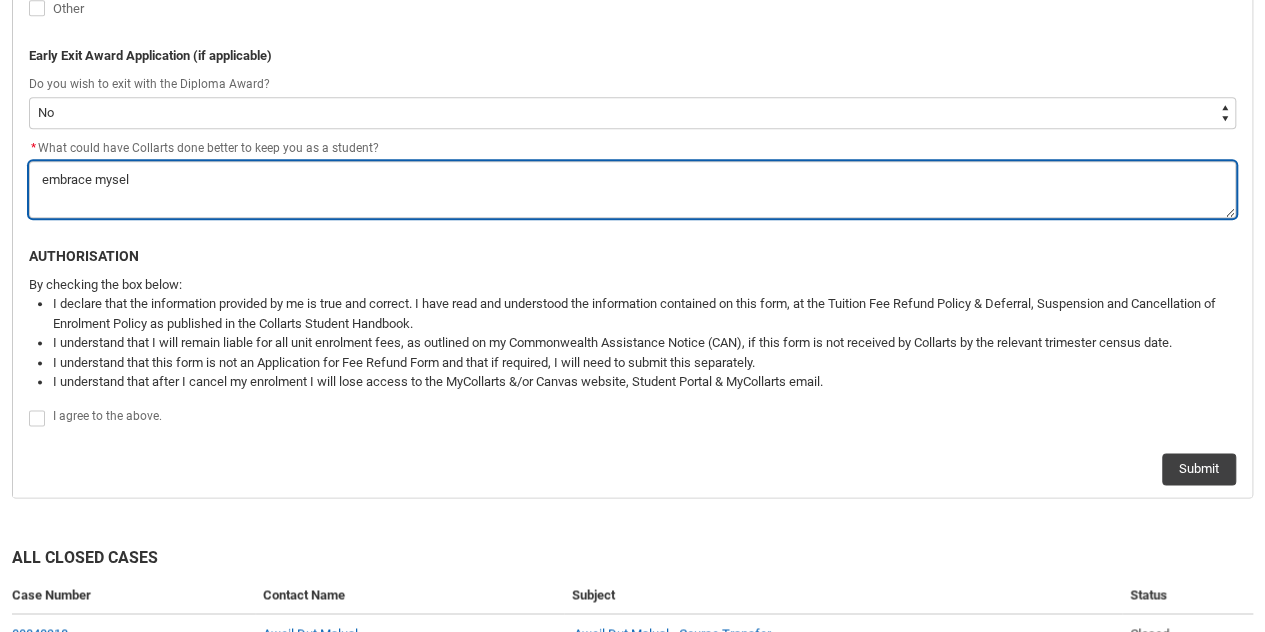 type on "embrace myse" 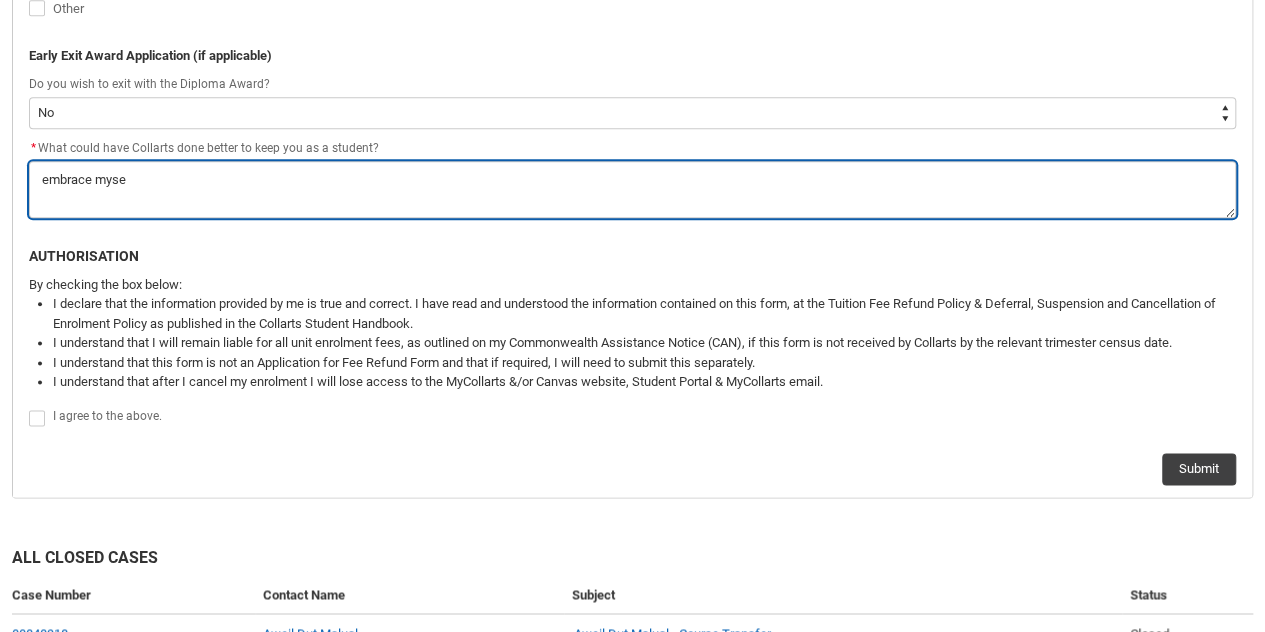 type on "embrace mys" 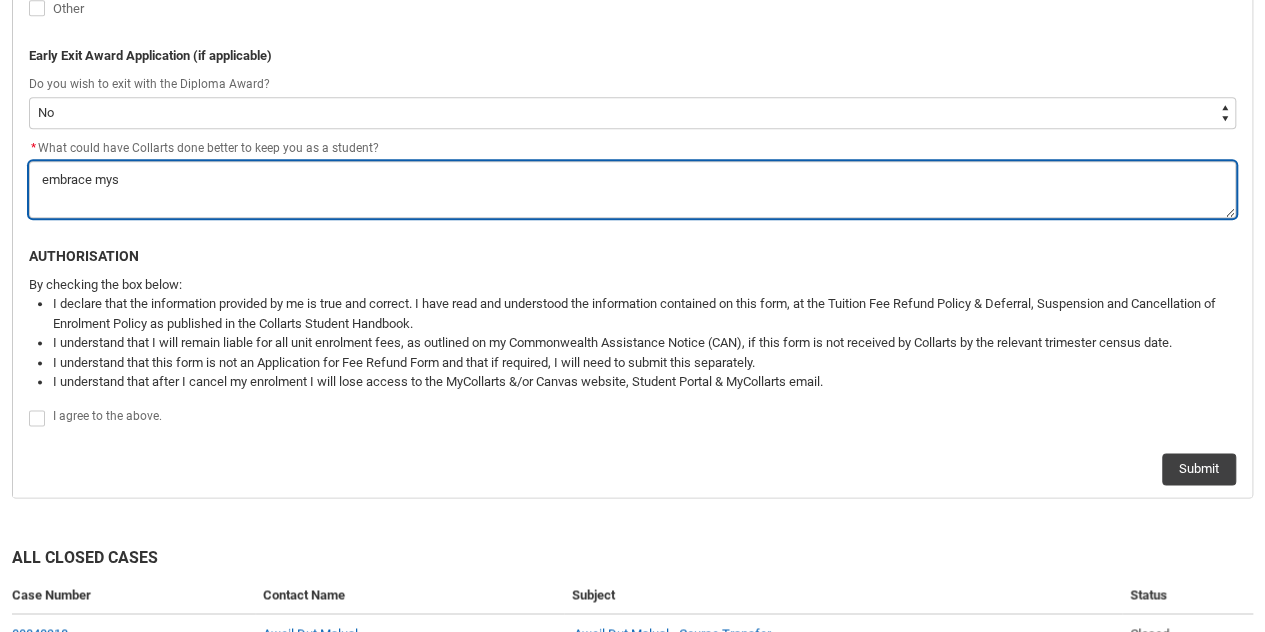 type on "embrace my" 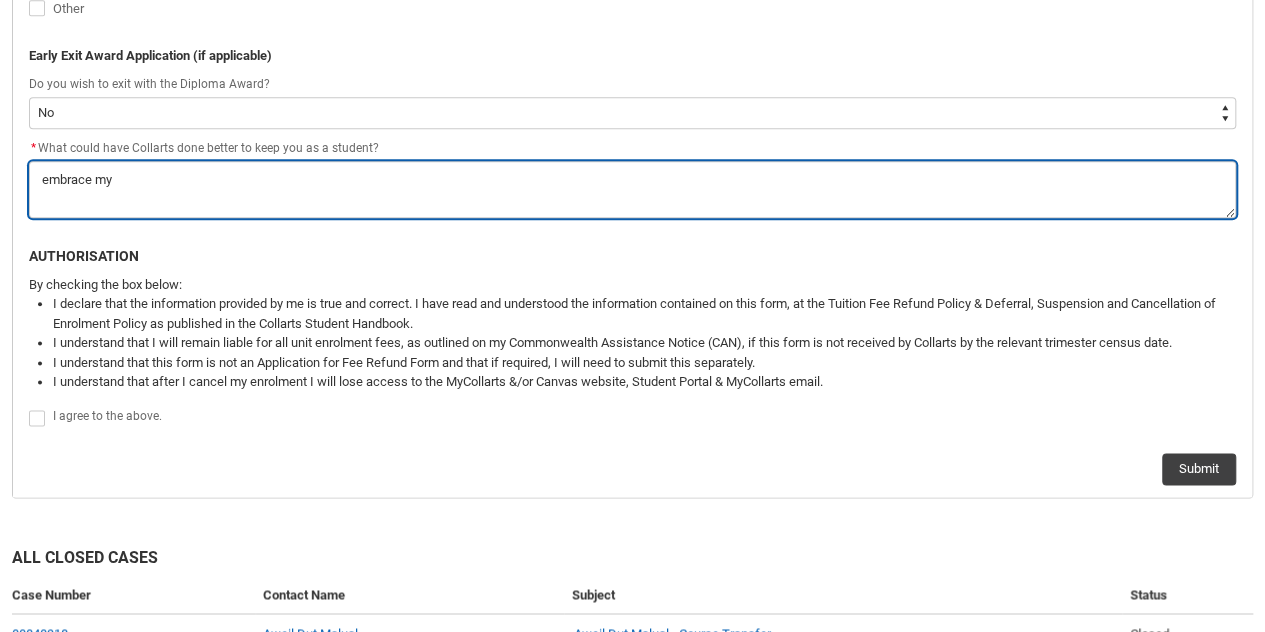 type on "embrace m" 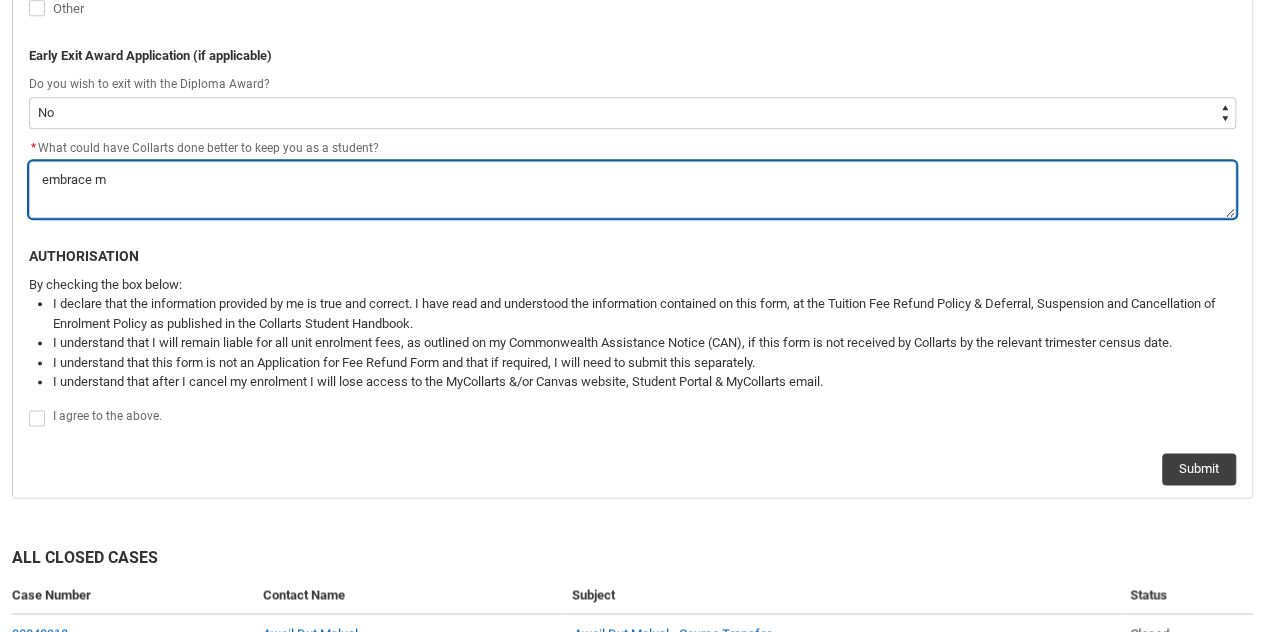 type on "embrace" 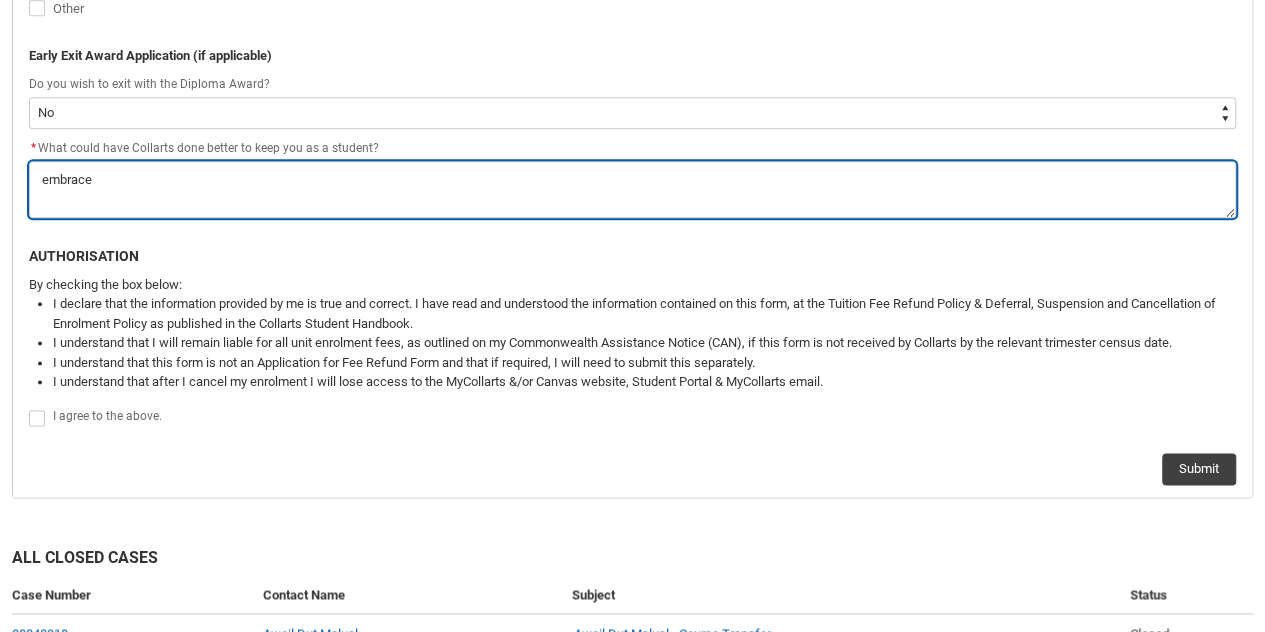 type on "embrace" 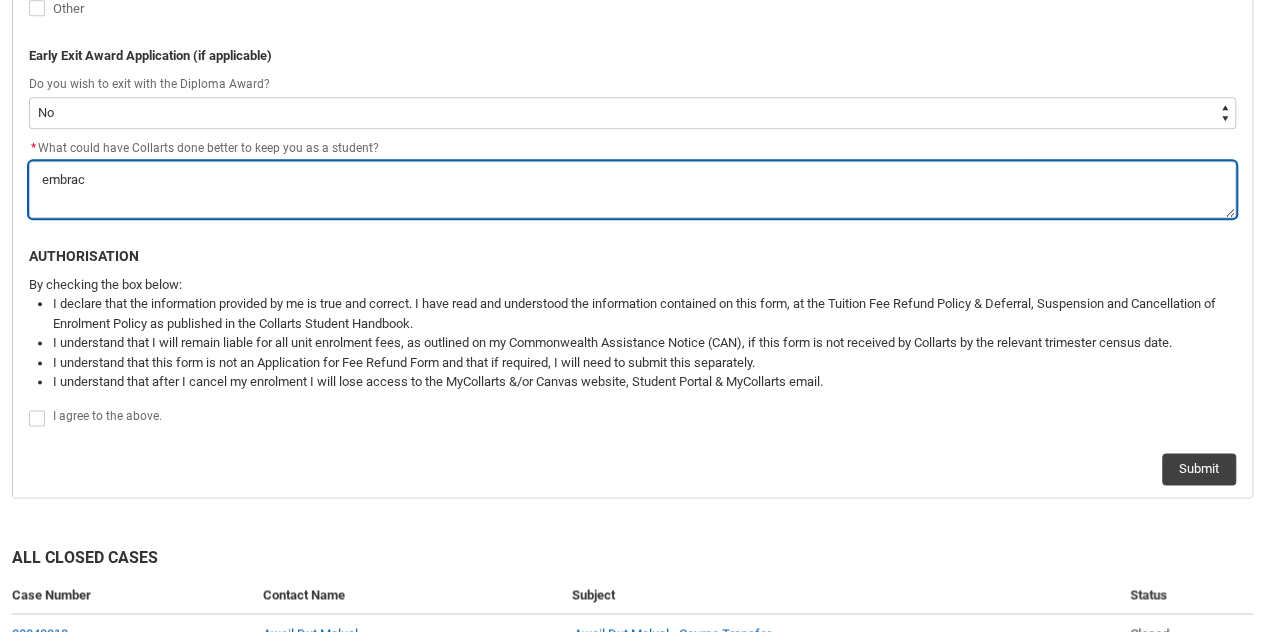 type on "embra" 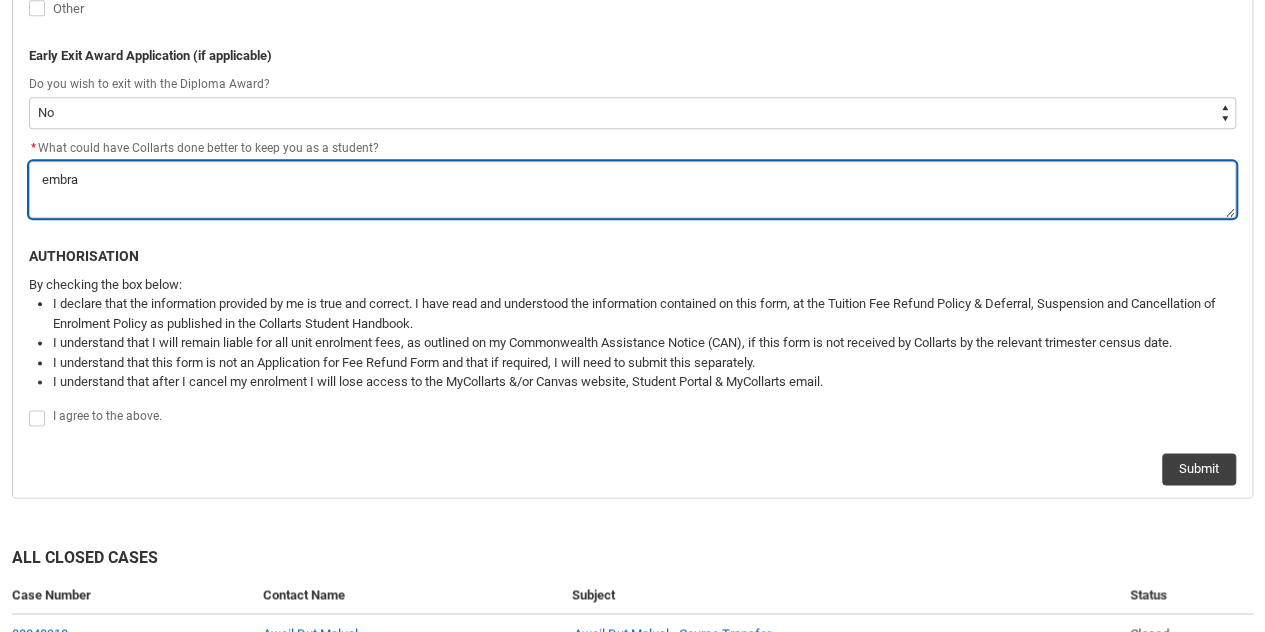 type on "embr" 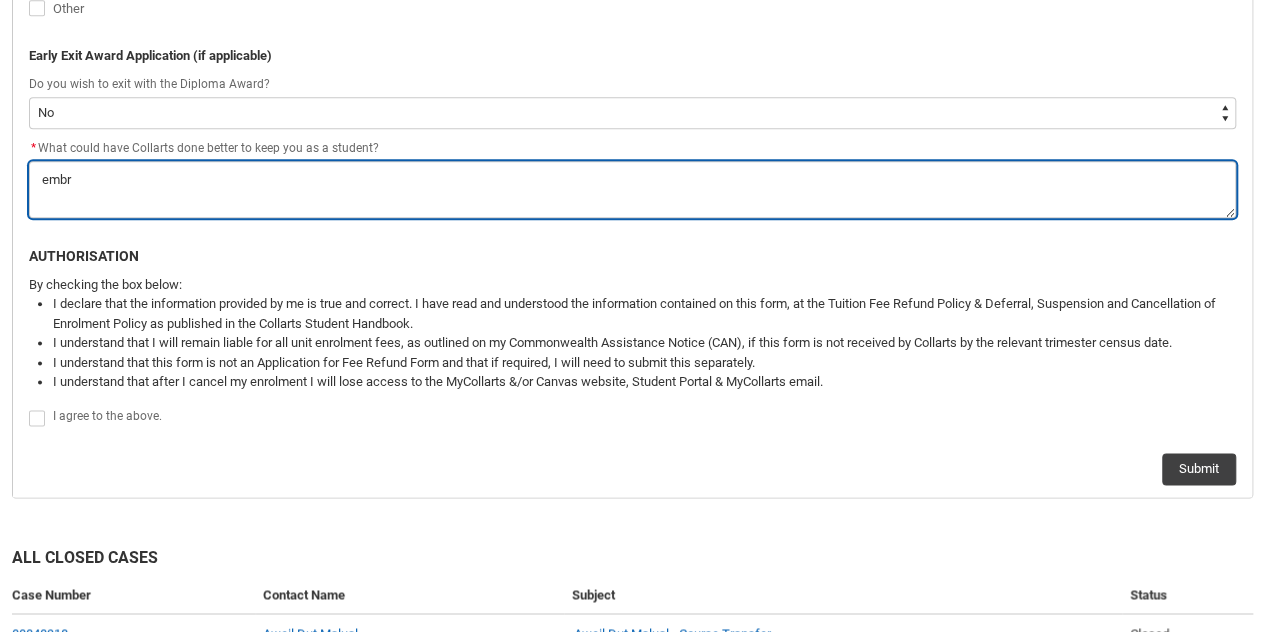 type on "emb" 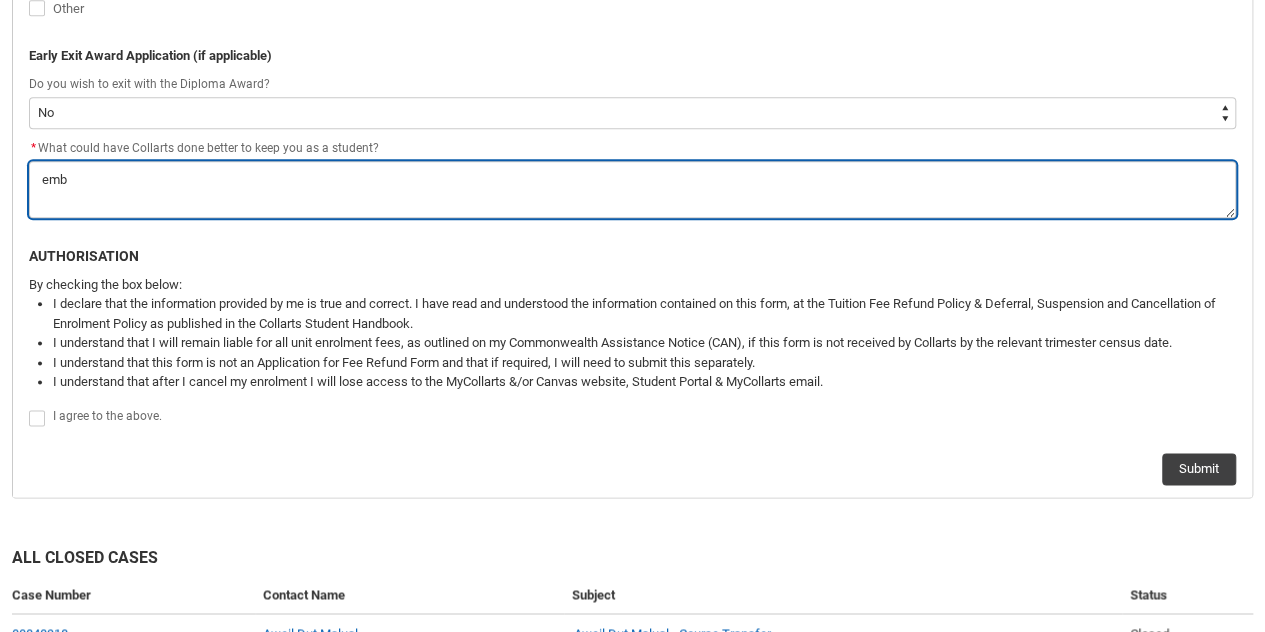 type on "em" 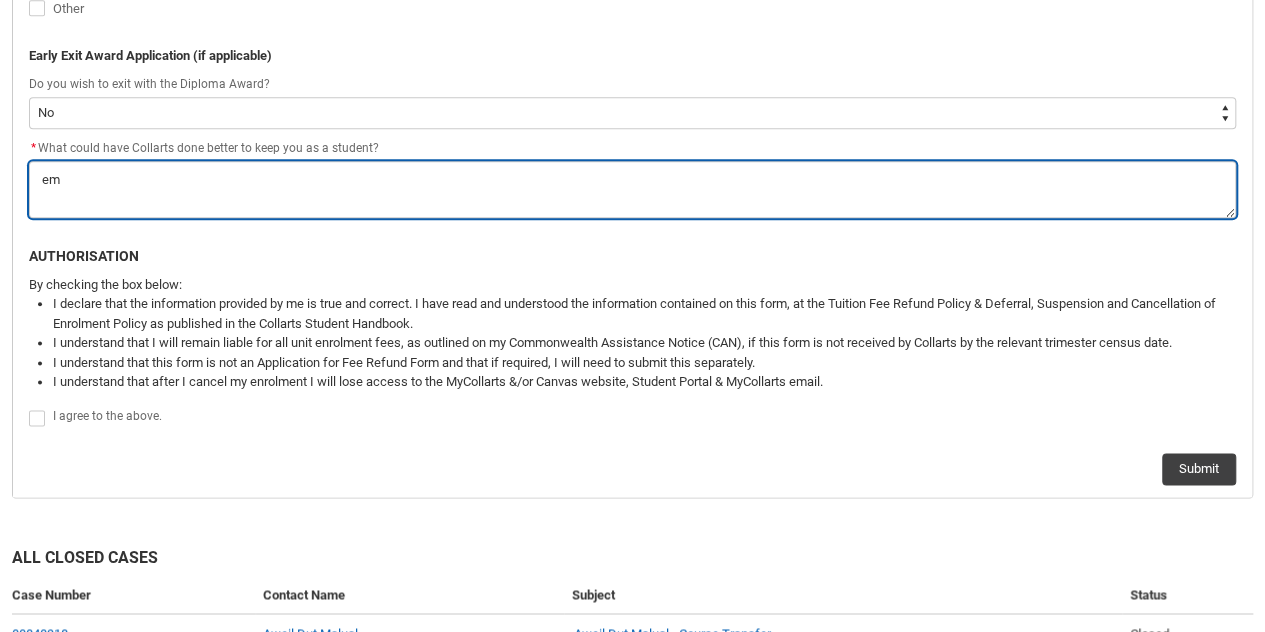 type on "e" 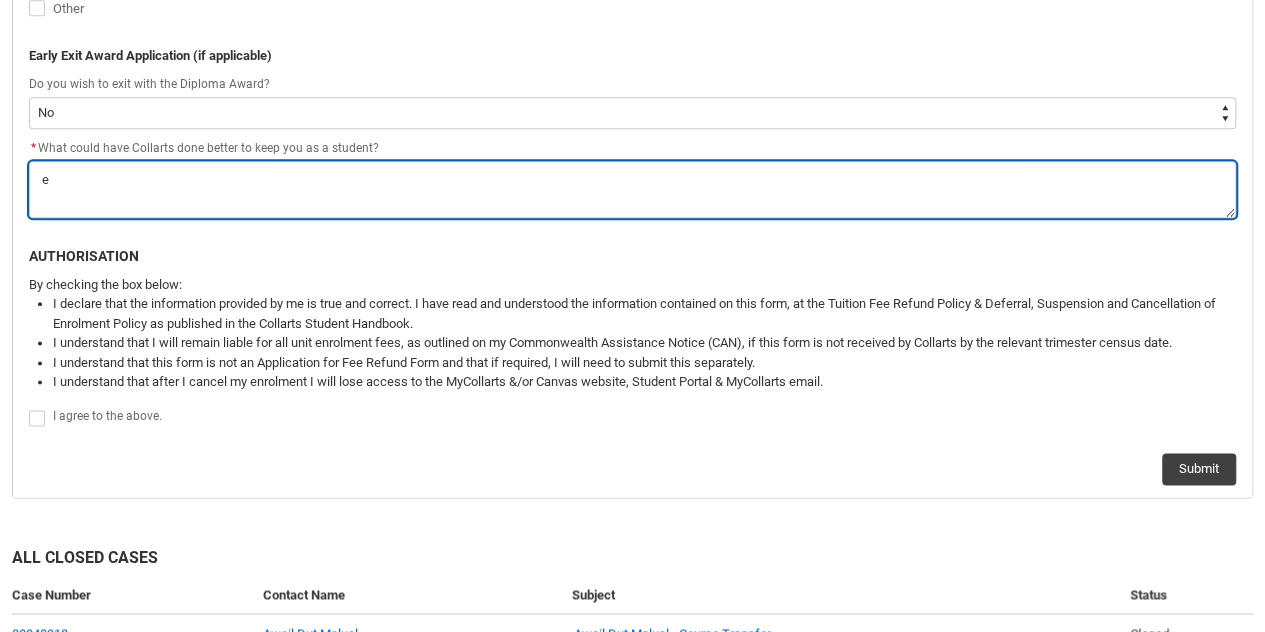 type 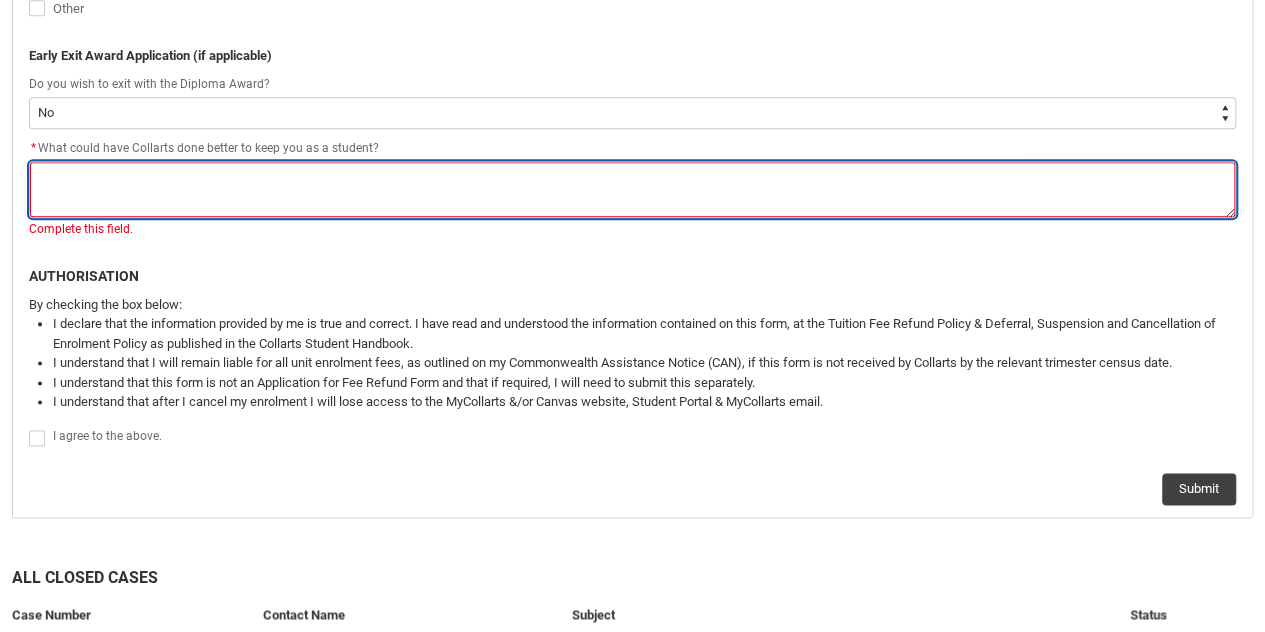 type on "n" 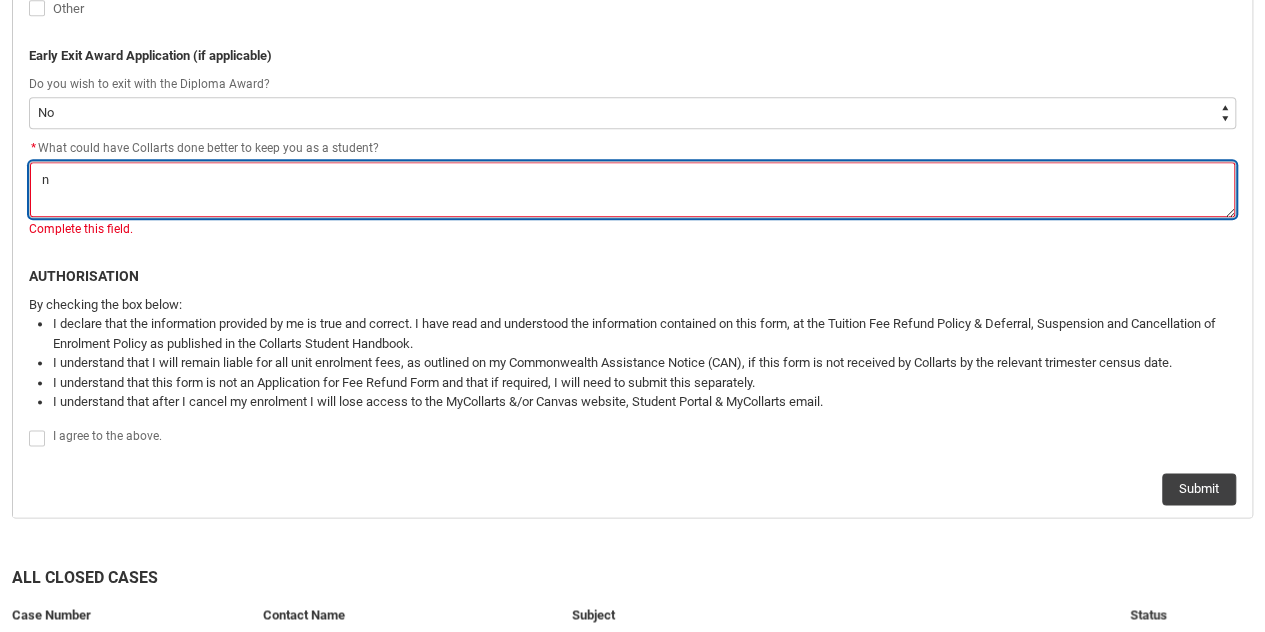 type on "no" 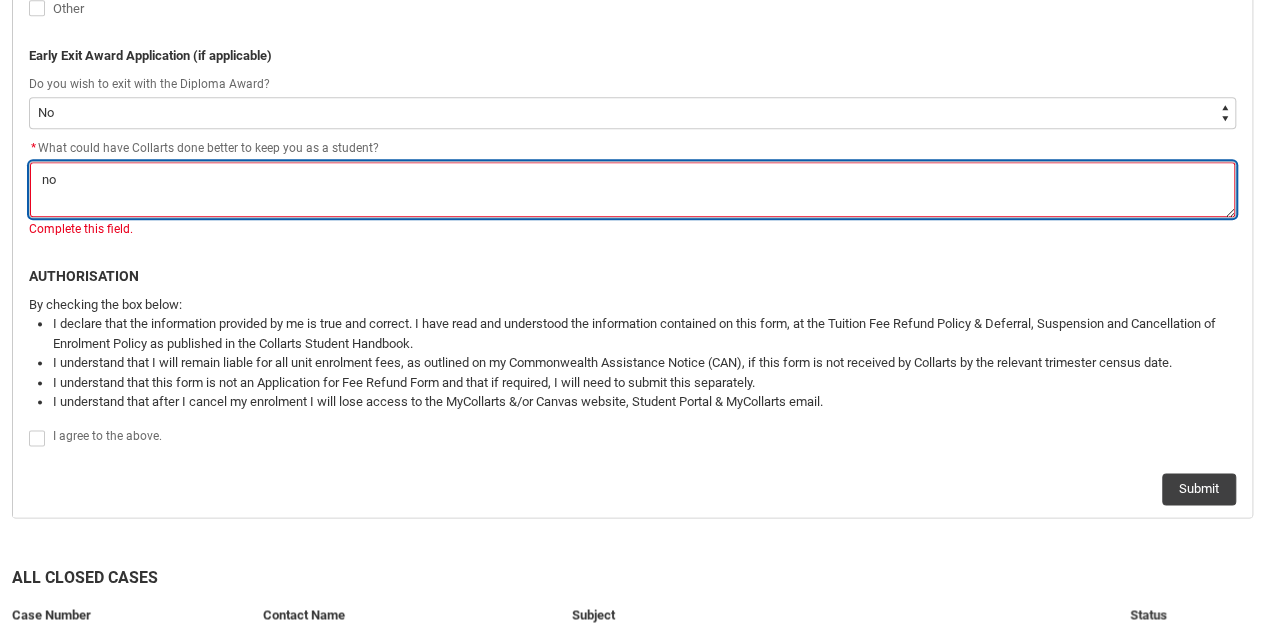 type on "not" 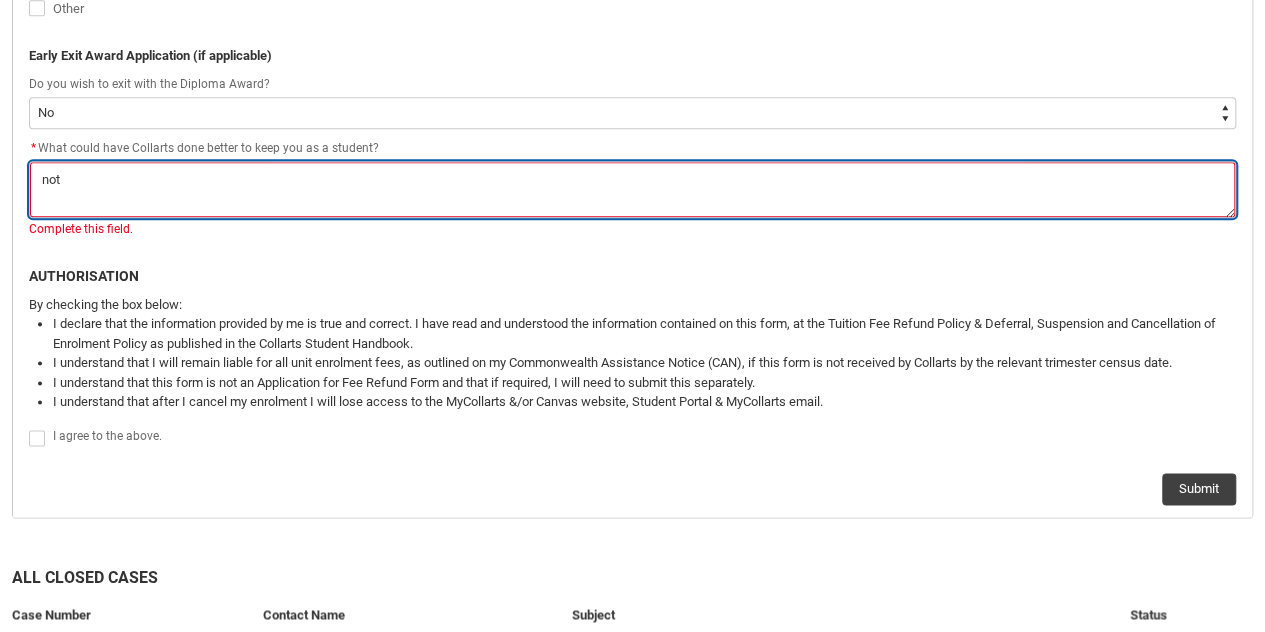 type on "noti" 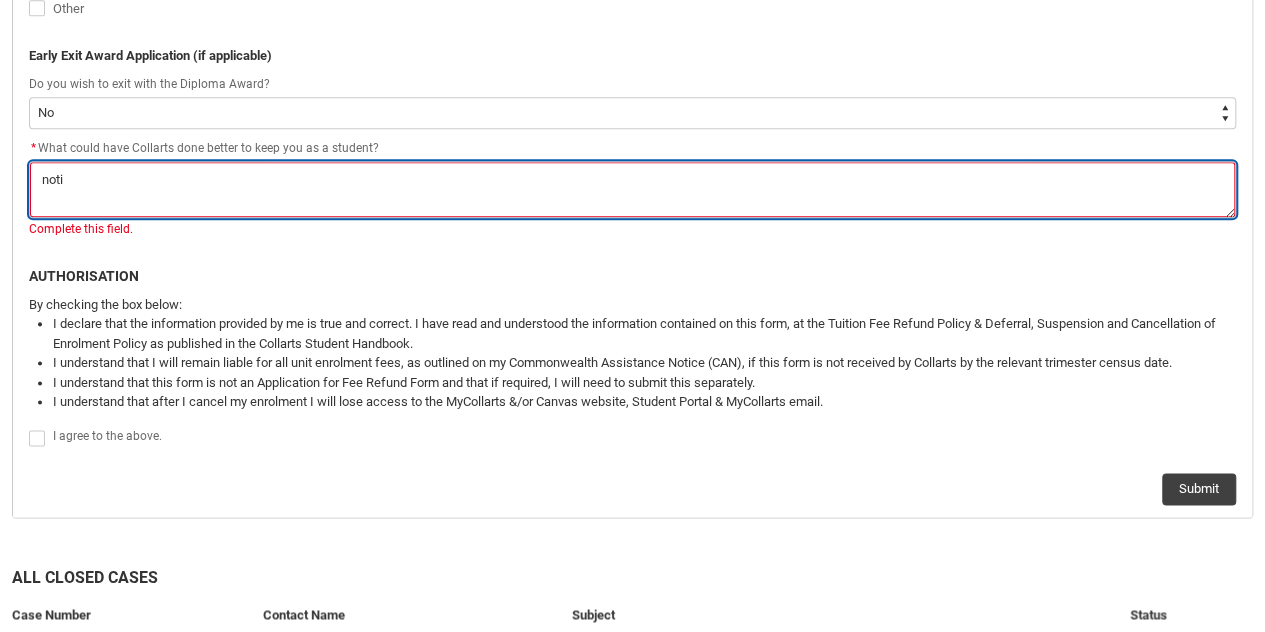 type on "not" 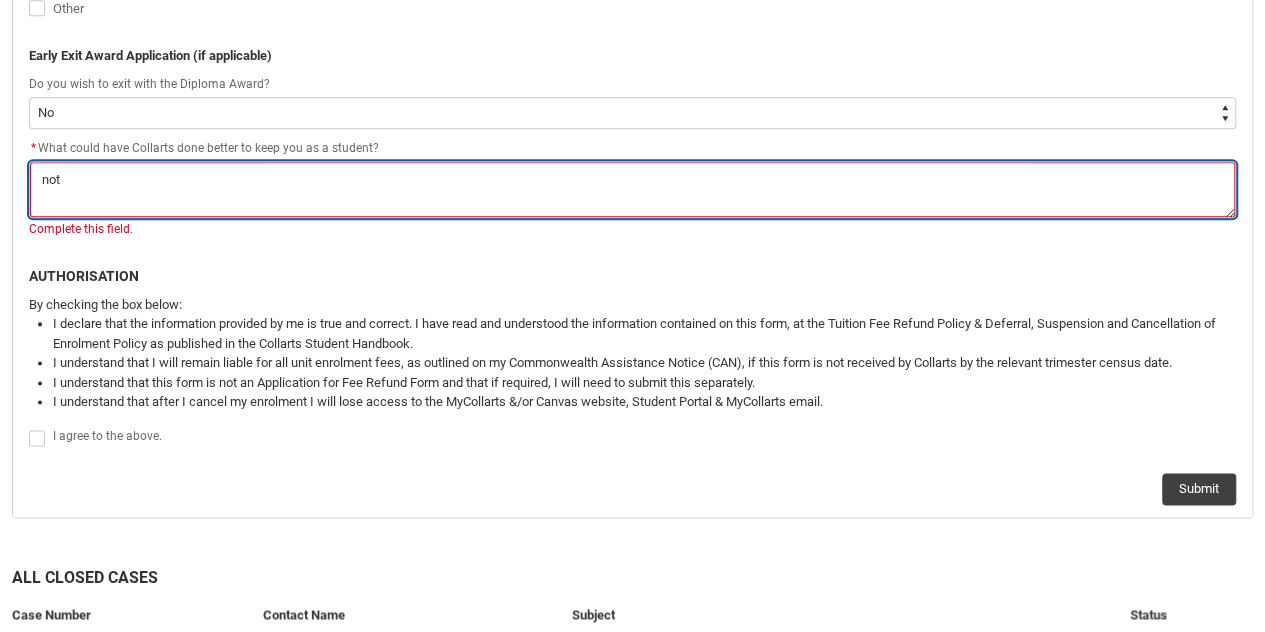 type on "noth" 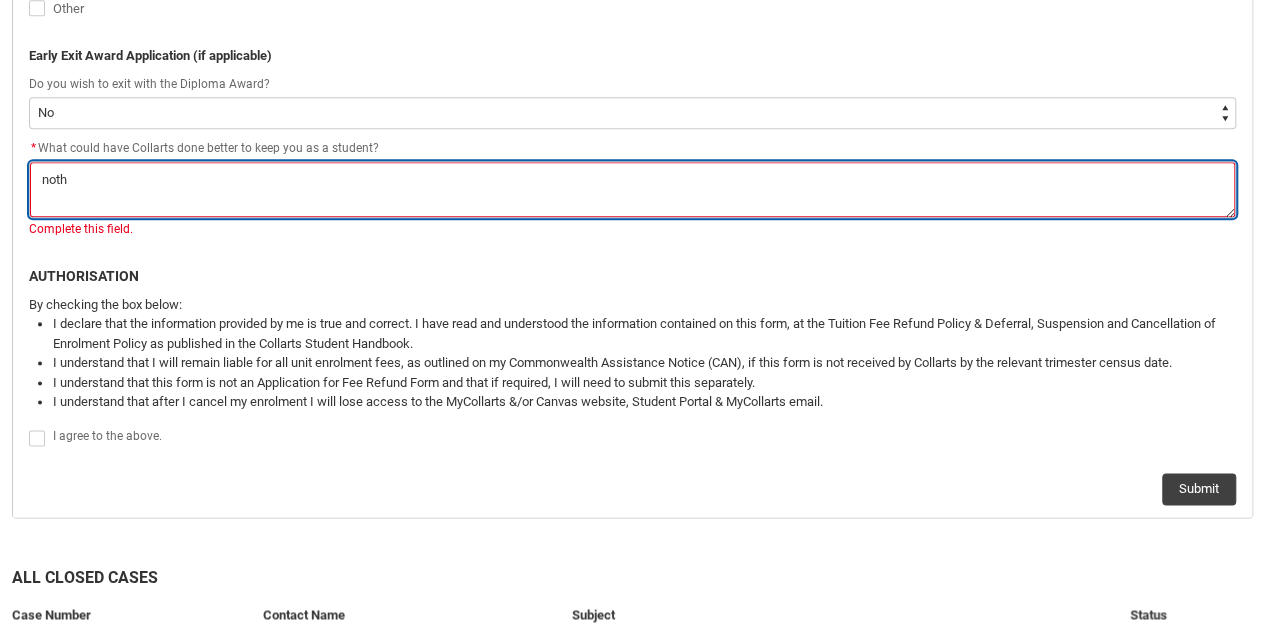 type on "not" 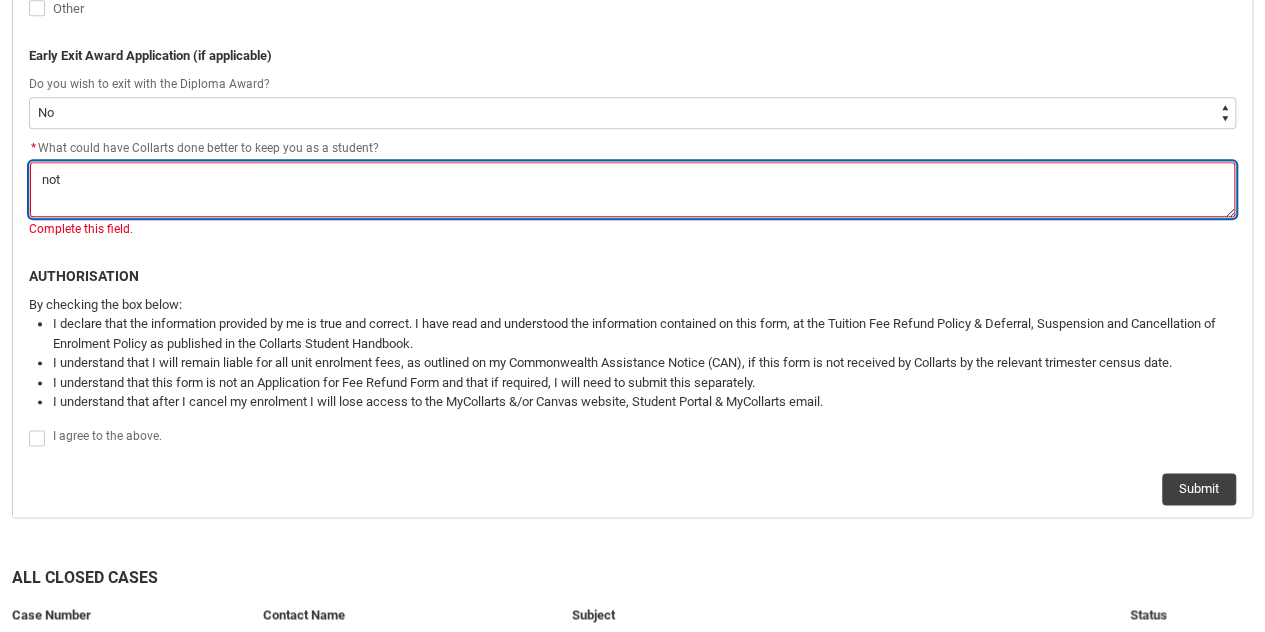 type on "no" 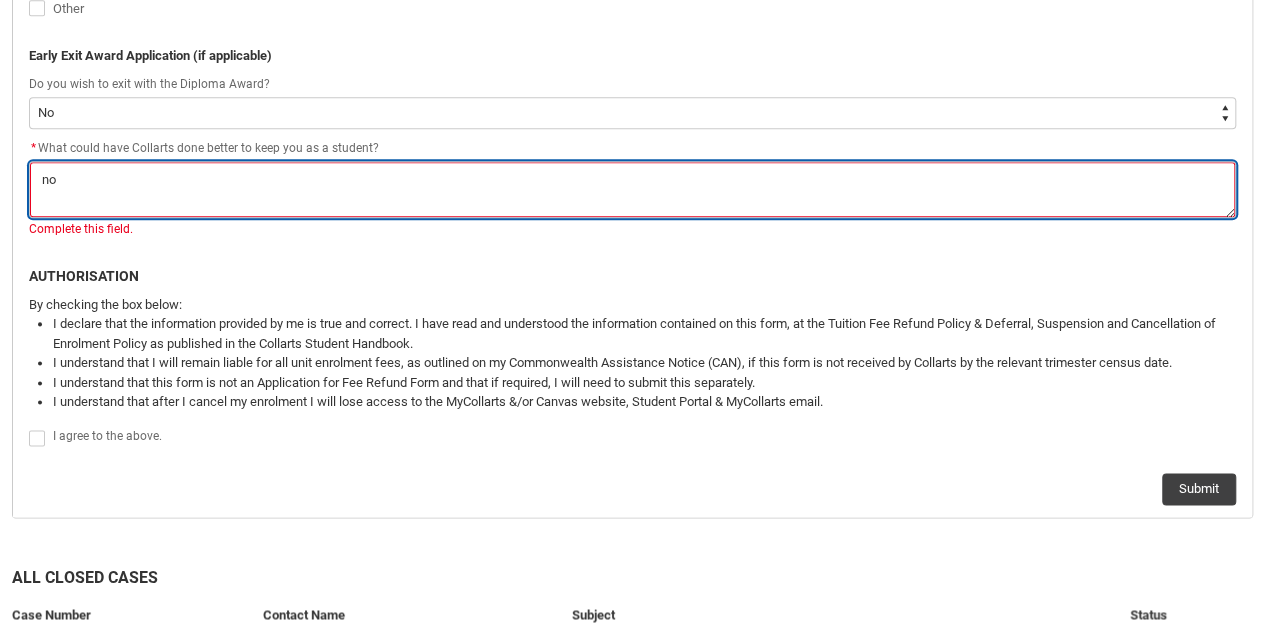 type on "n" 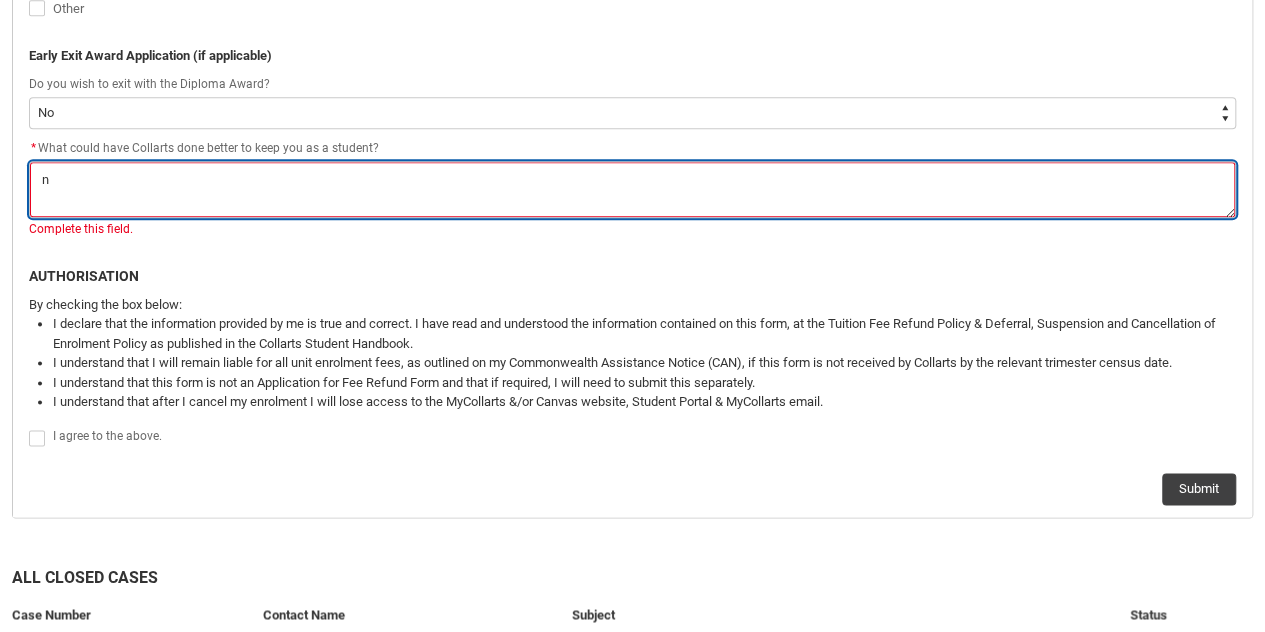 type 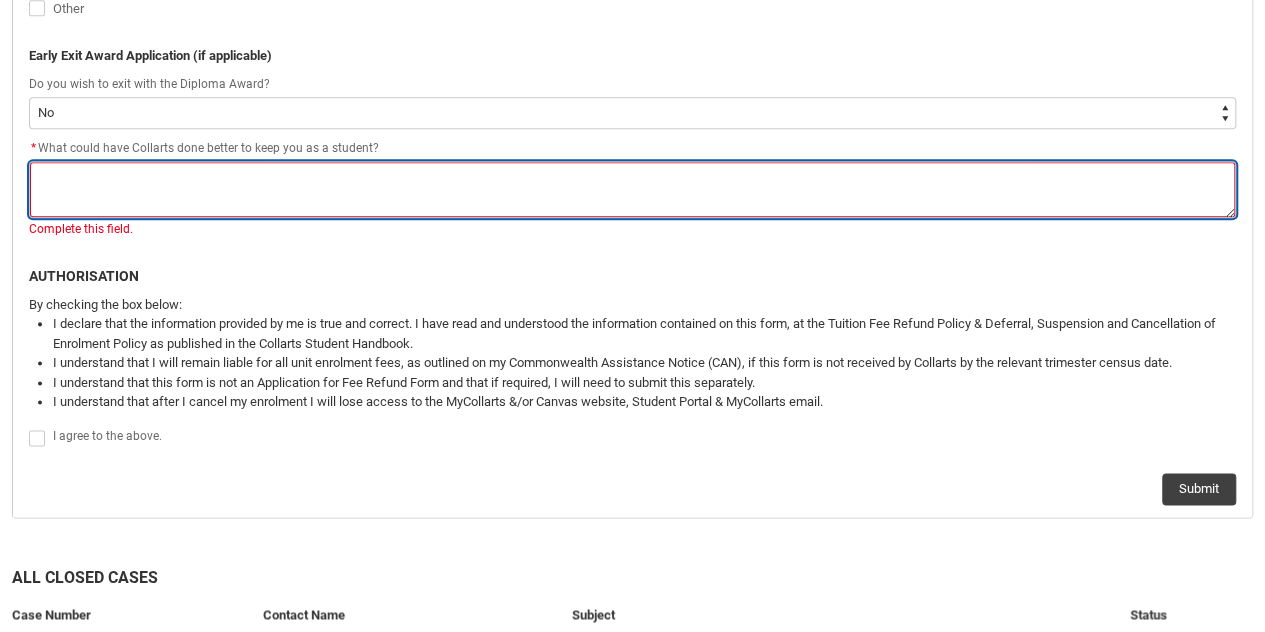 type on "e" 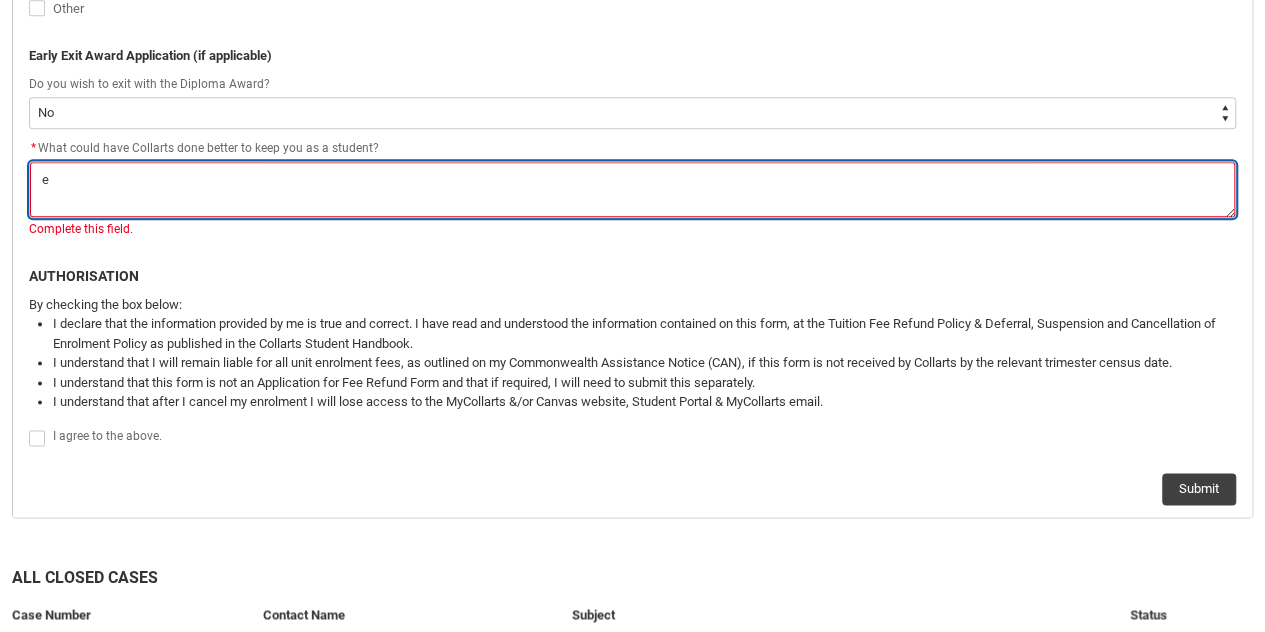type on "ev" 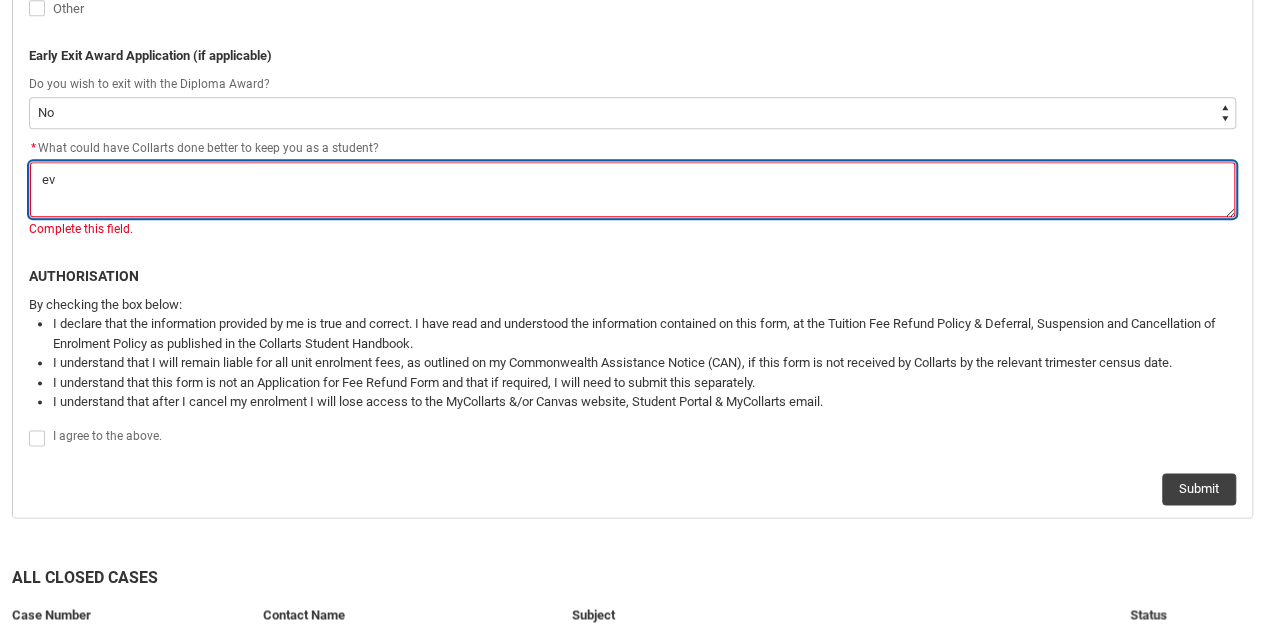 type on "eve" 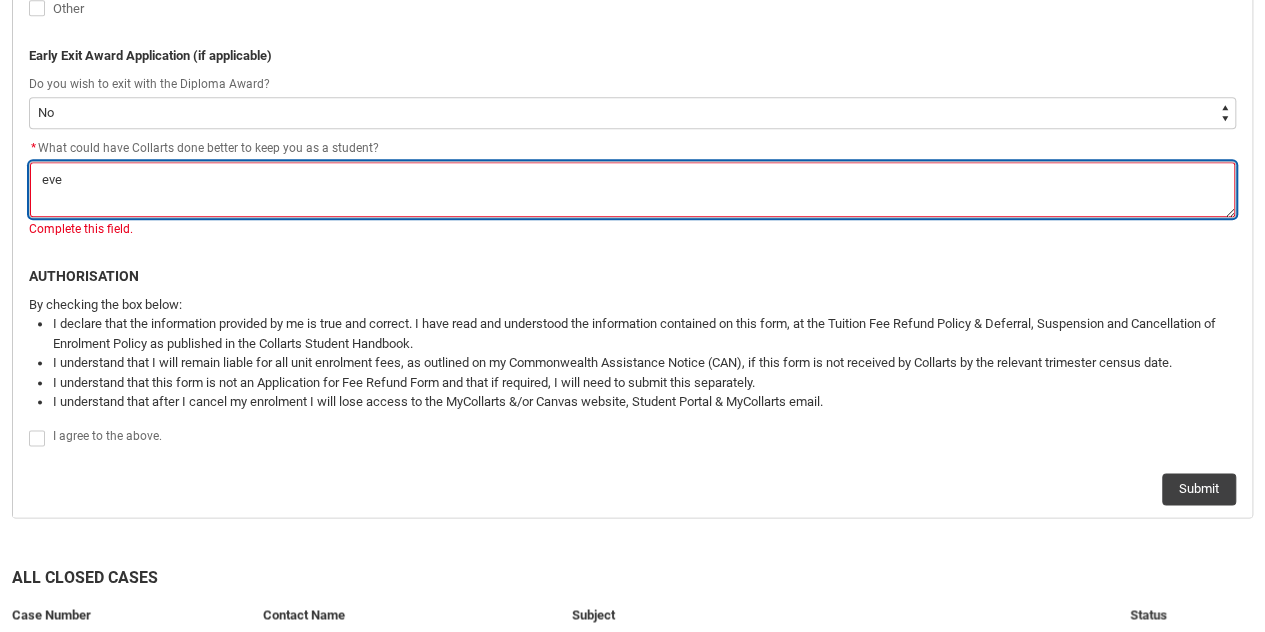 type on "even" 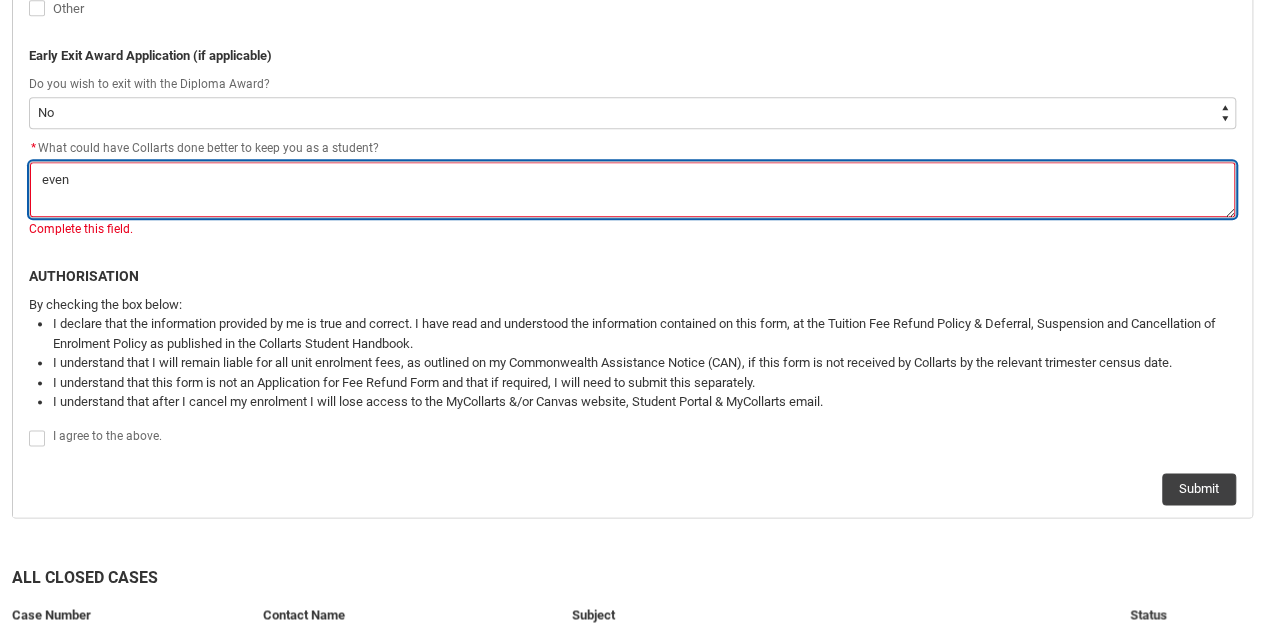 type on "eve" 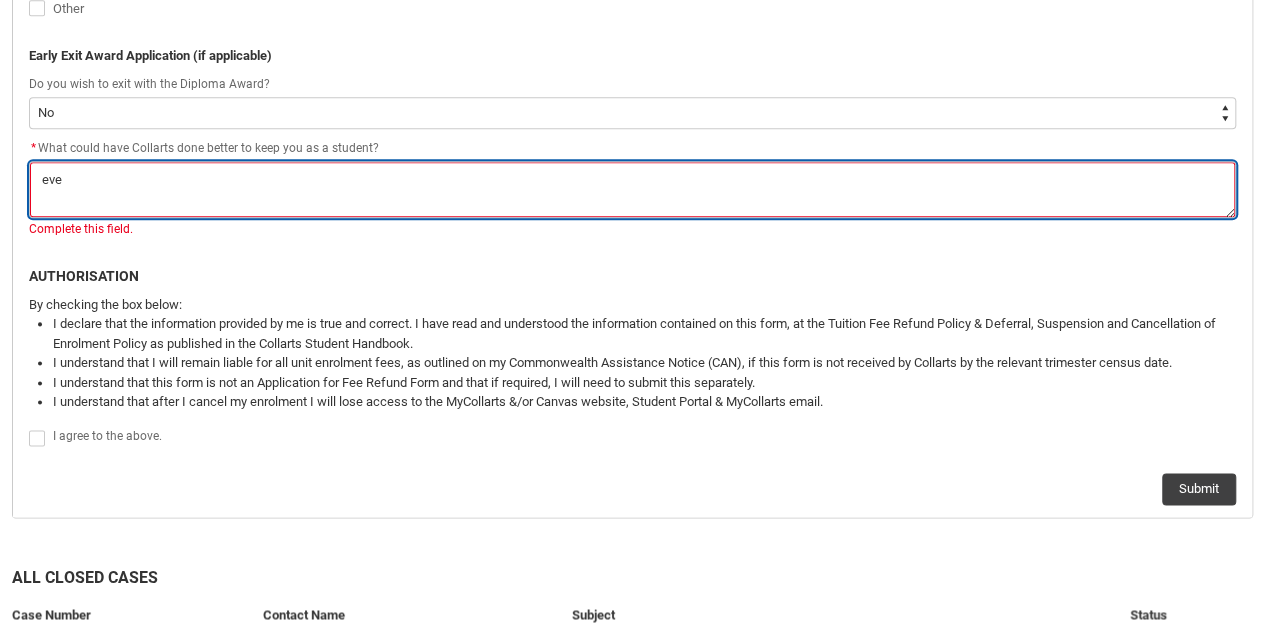 type on "evey" 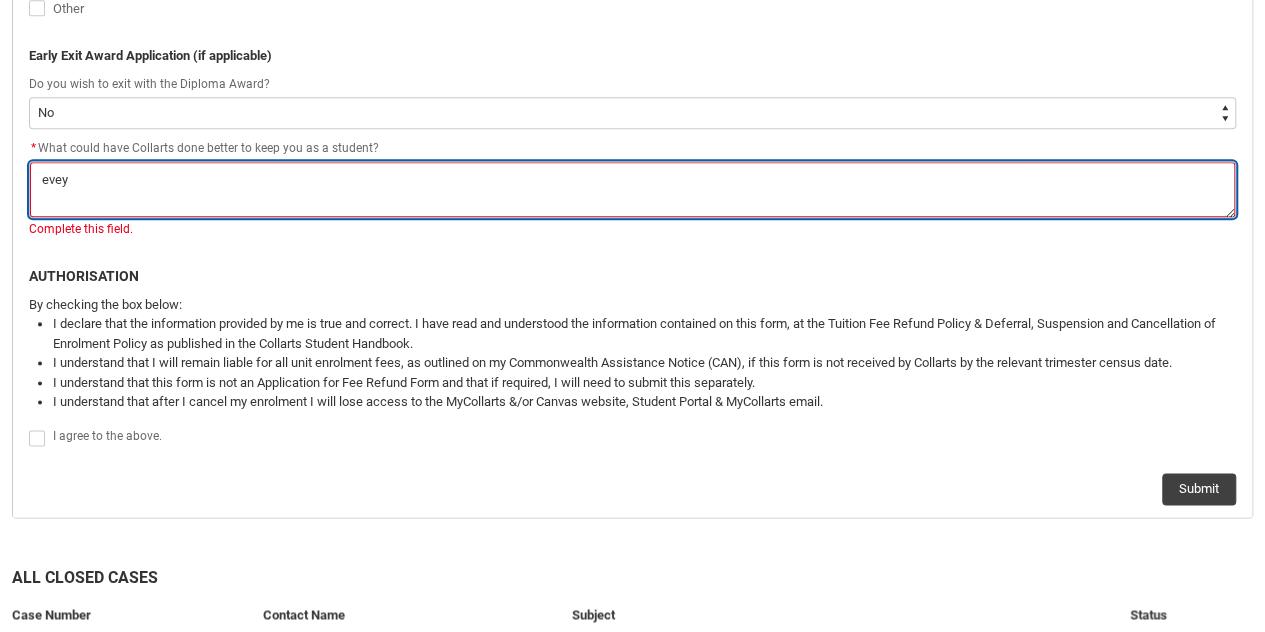 type on "eve" 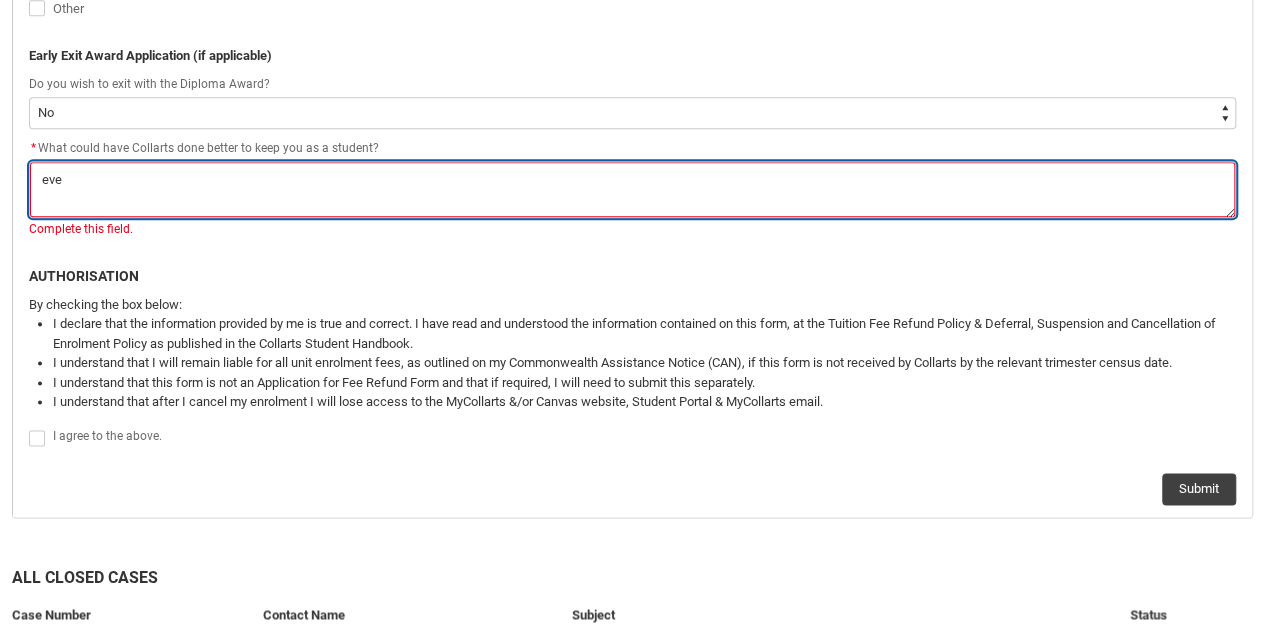 type on "ever" 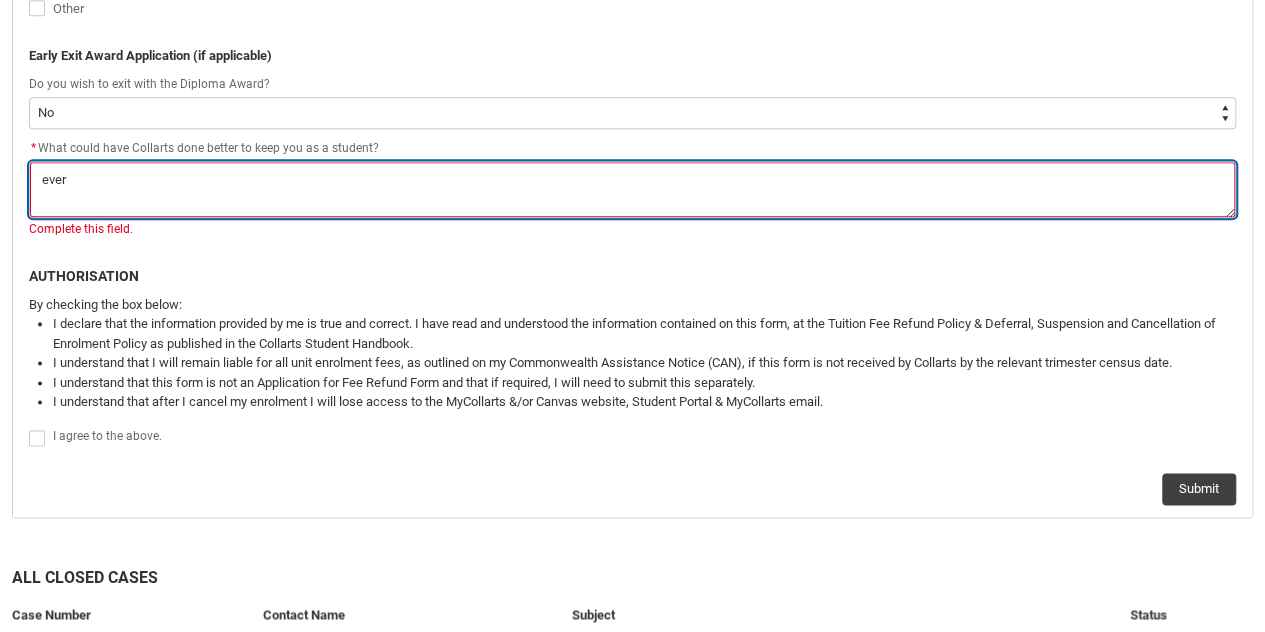 type on "every" 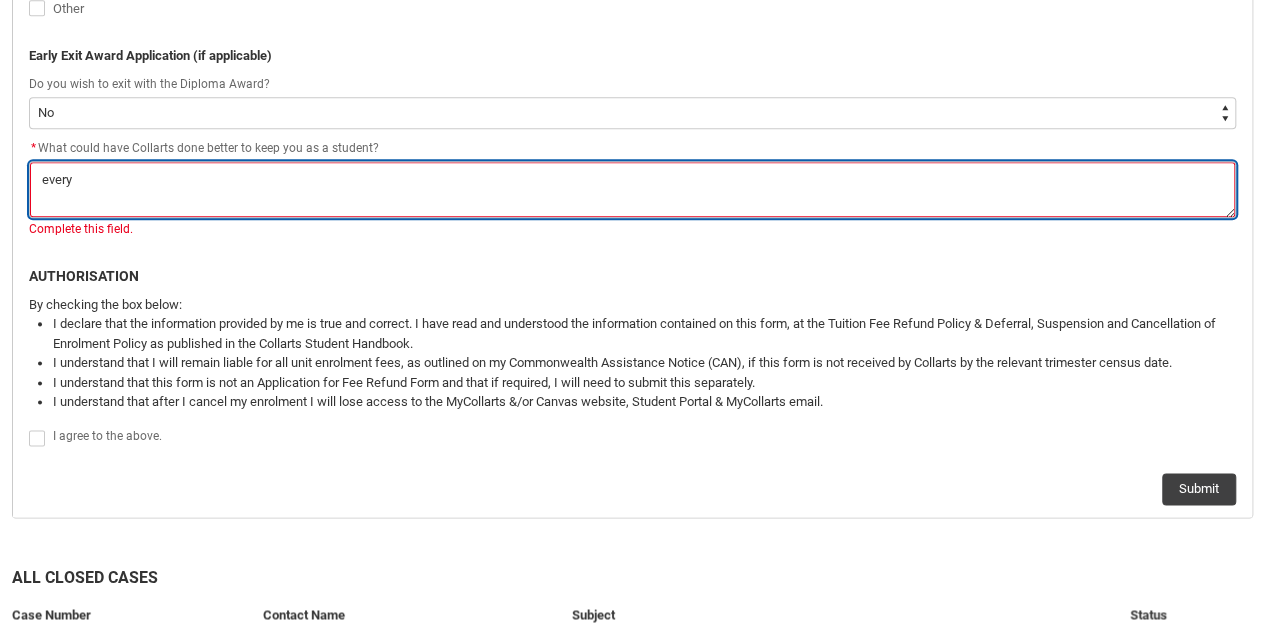 type on "everyt" 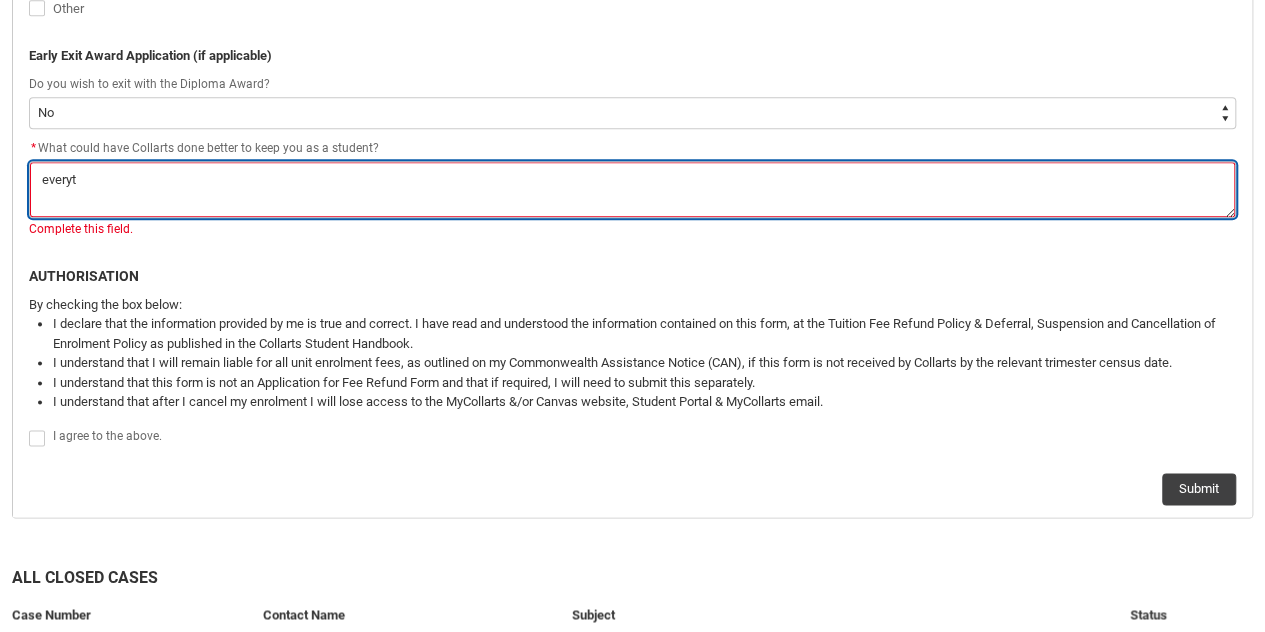 type on "everyth" 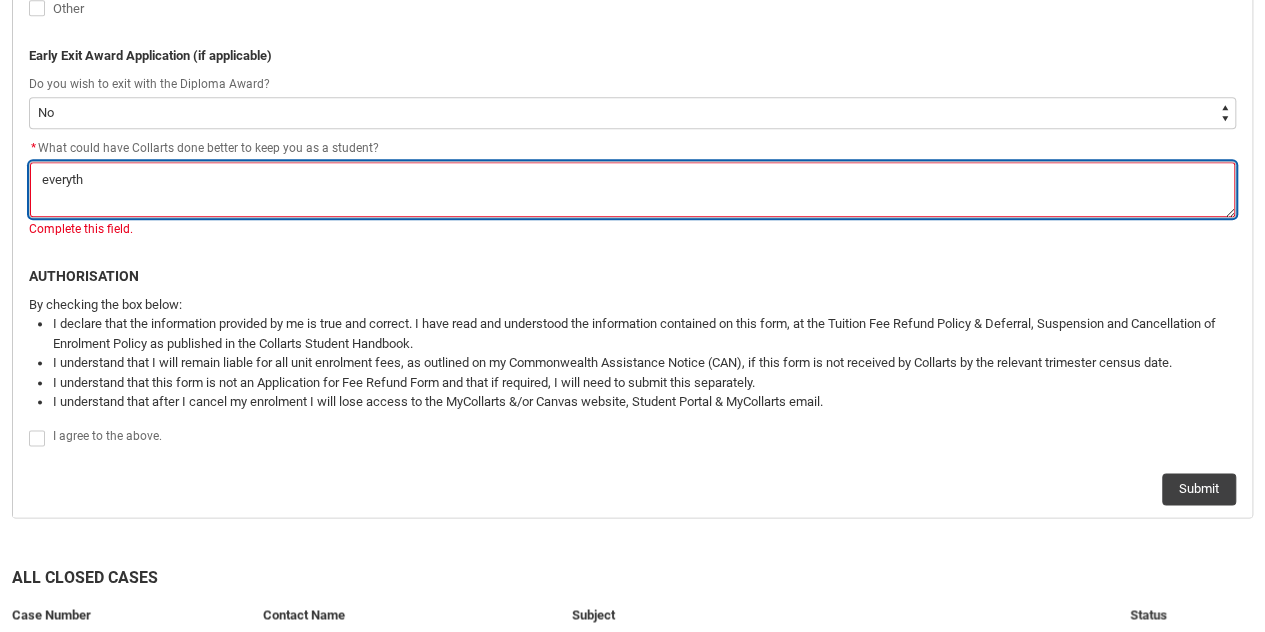 type on "everythi" 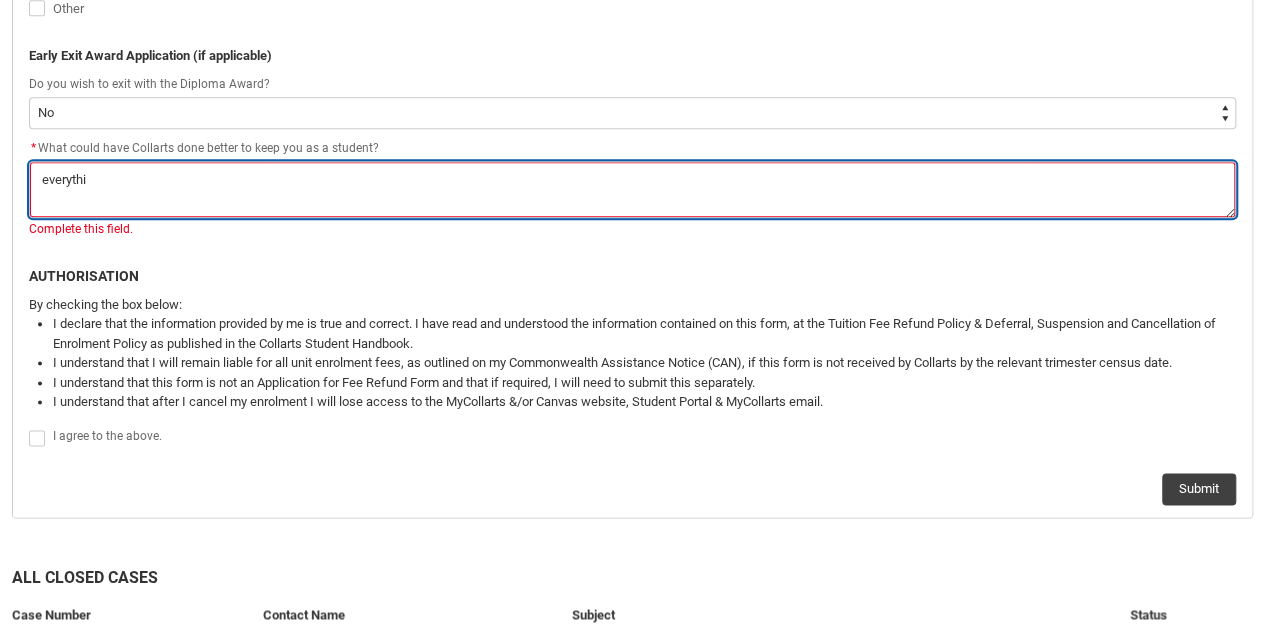 type on "everythin" 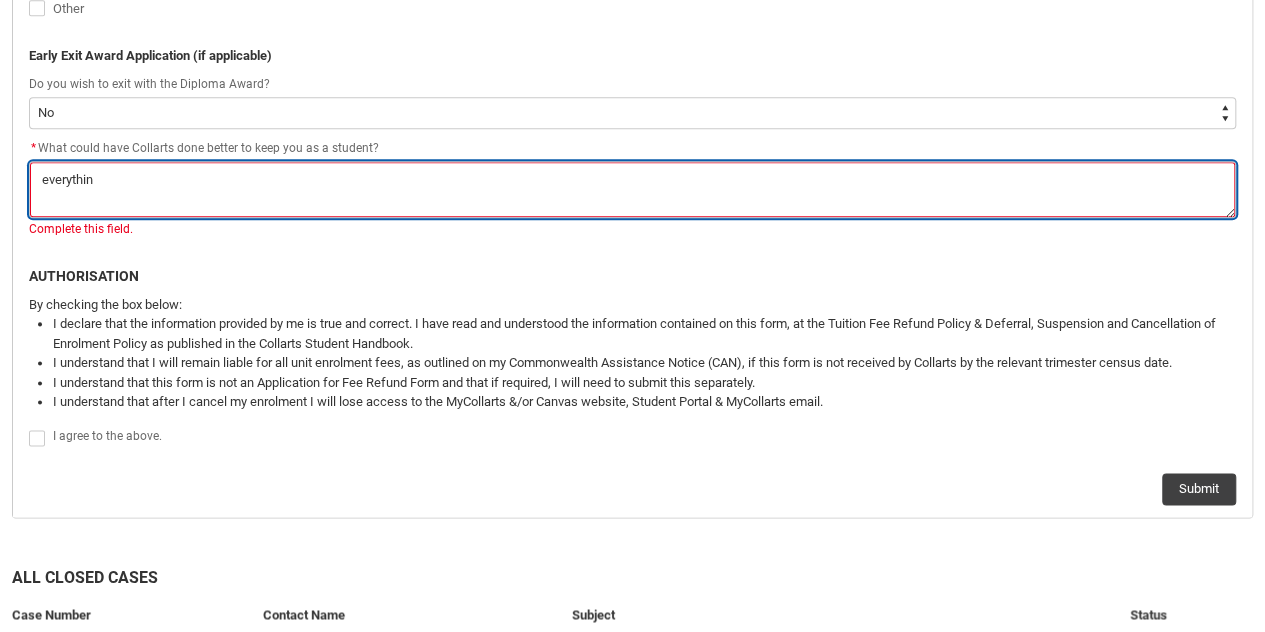 type on "everything" 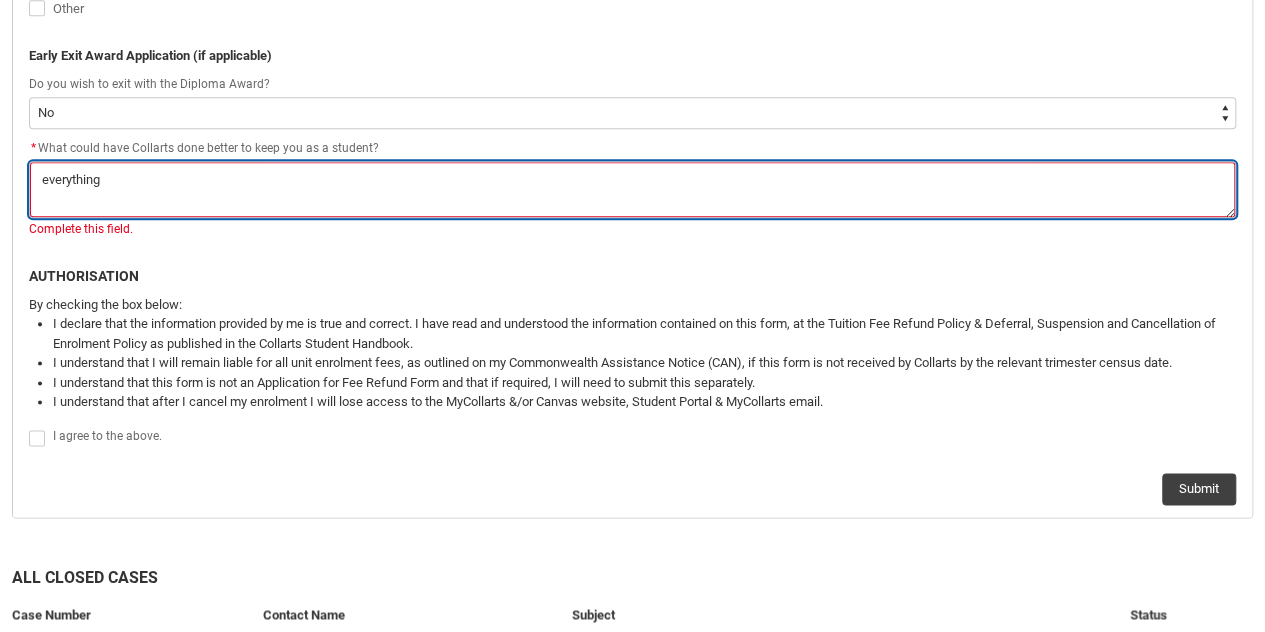 type on "everything" 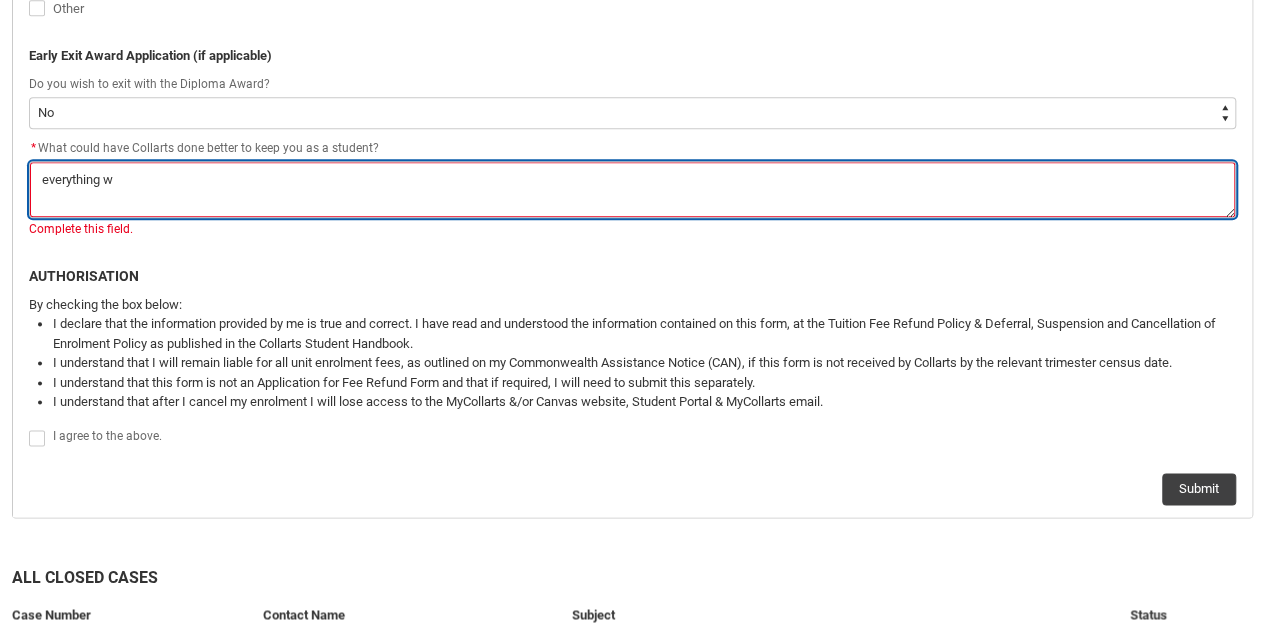 type on "everything wa" 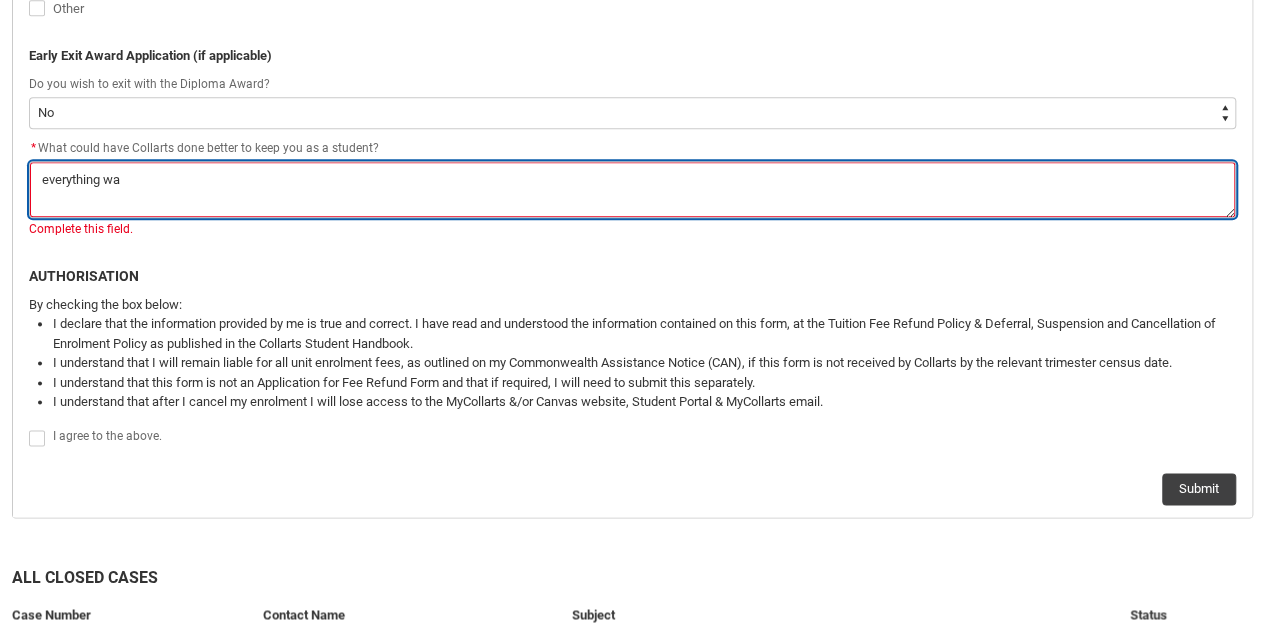 type on "everything was" 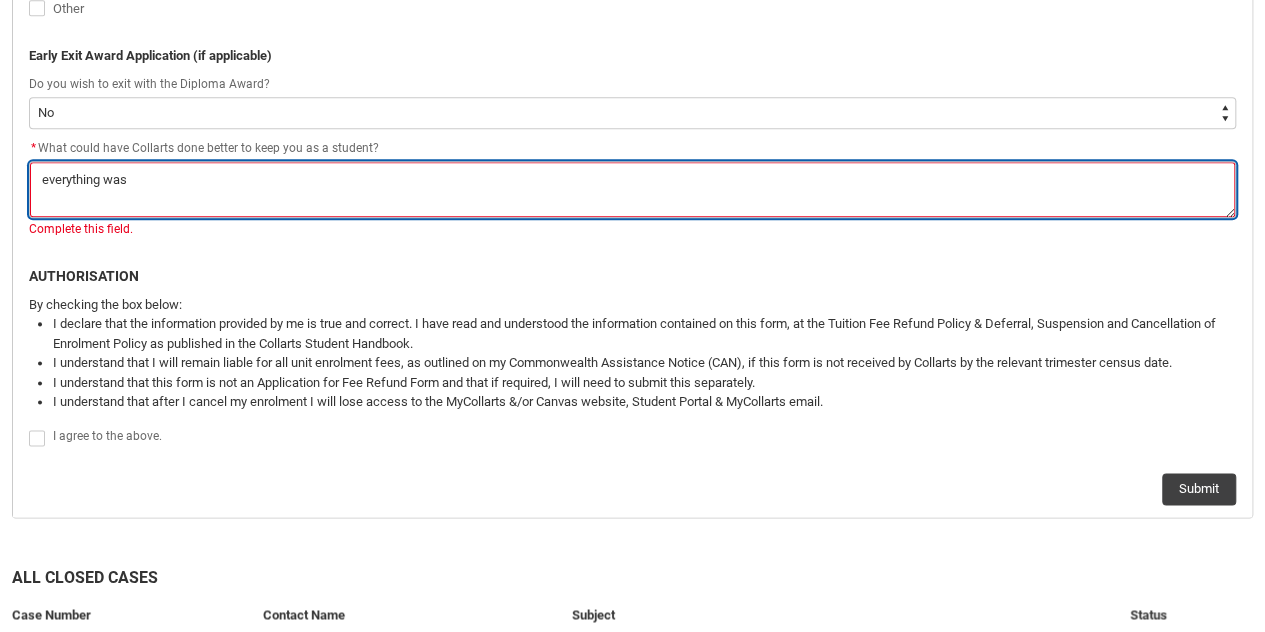 type on "everything was" 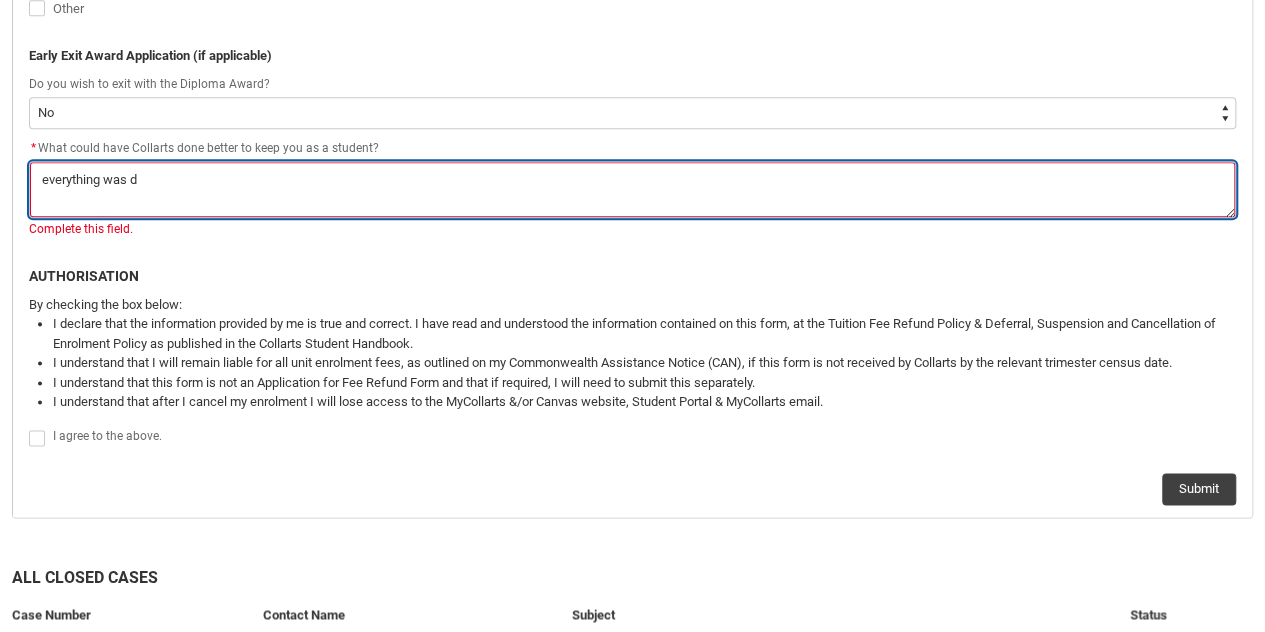 type on "everything was do" 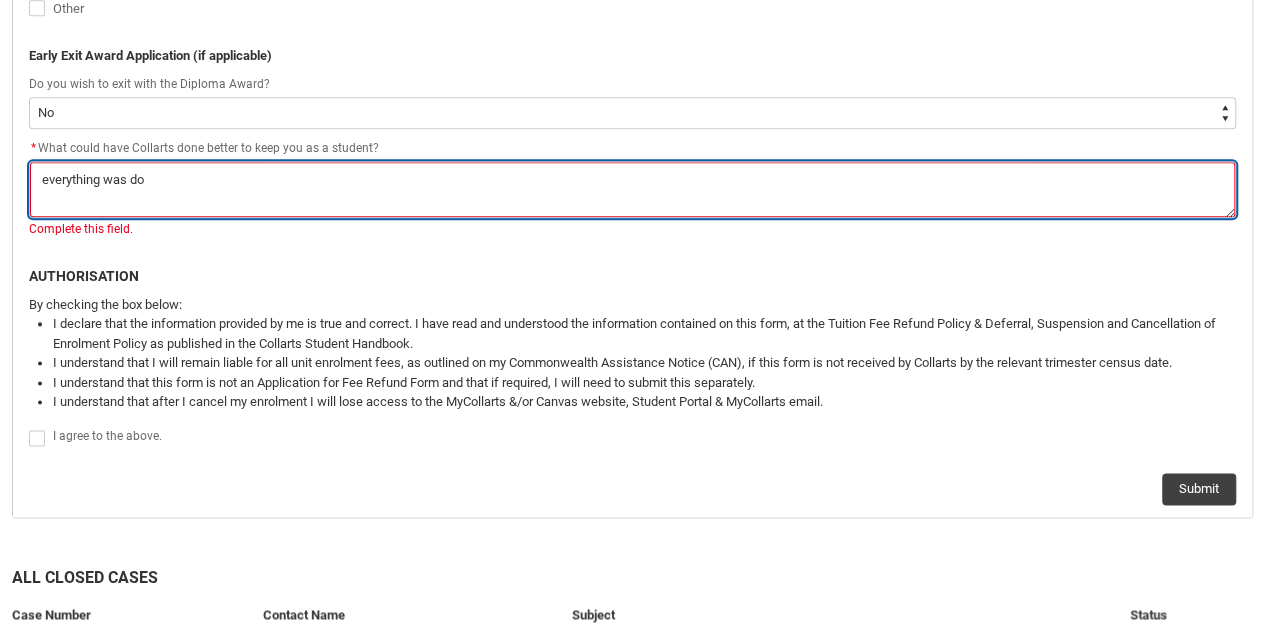 type on "everything was don" 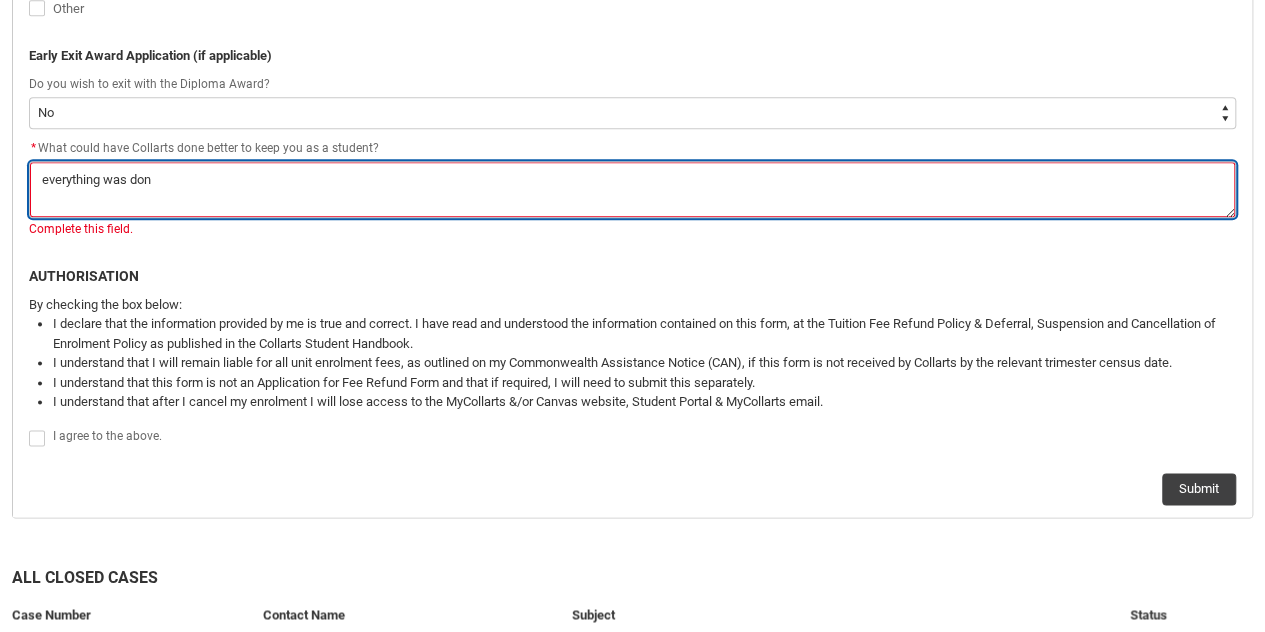 type on "everything was done" 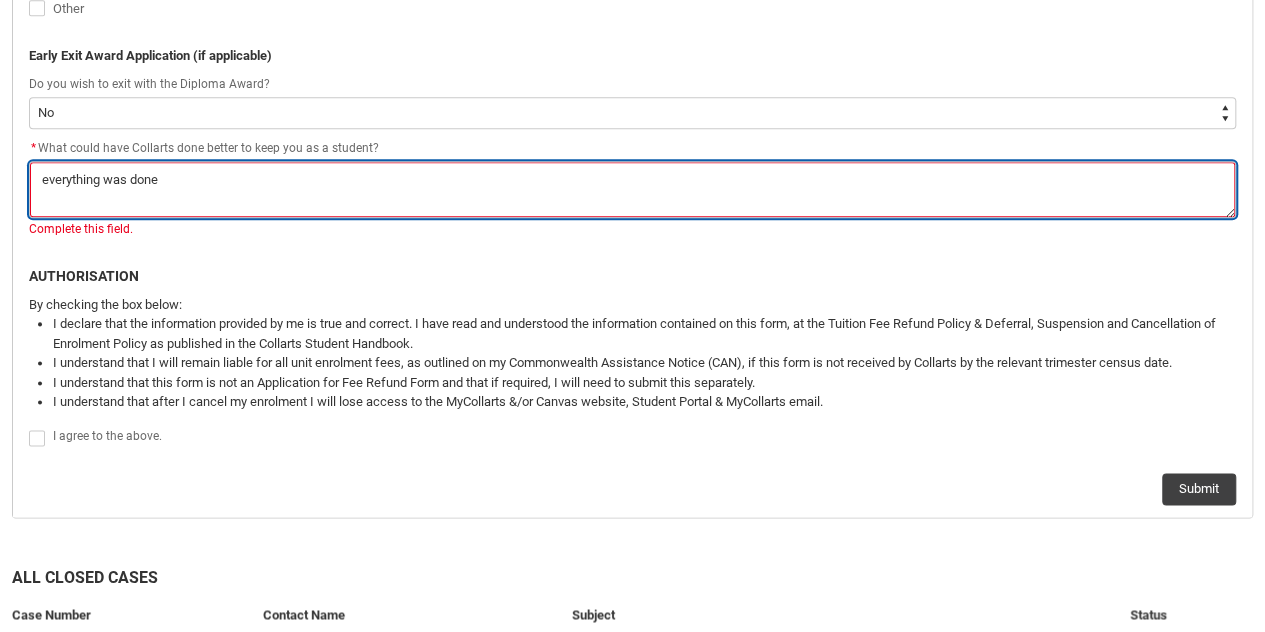 type on "everything was done" 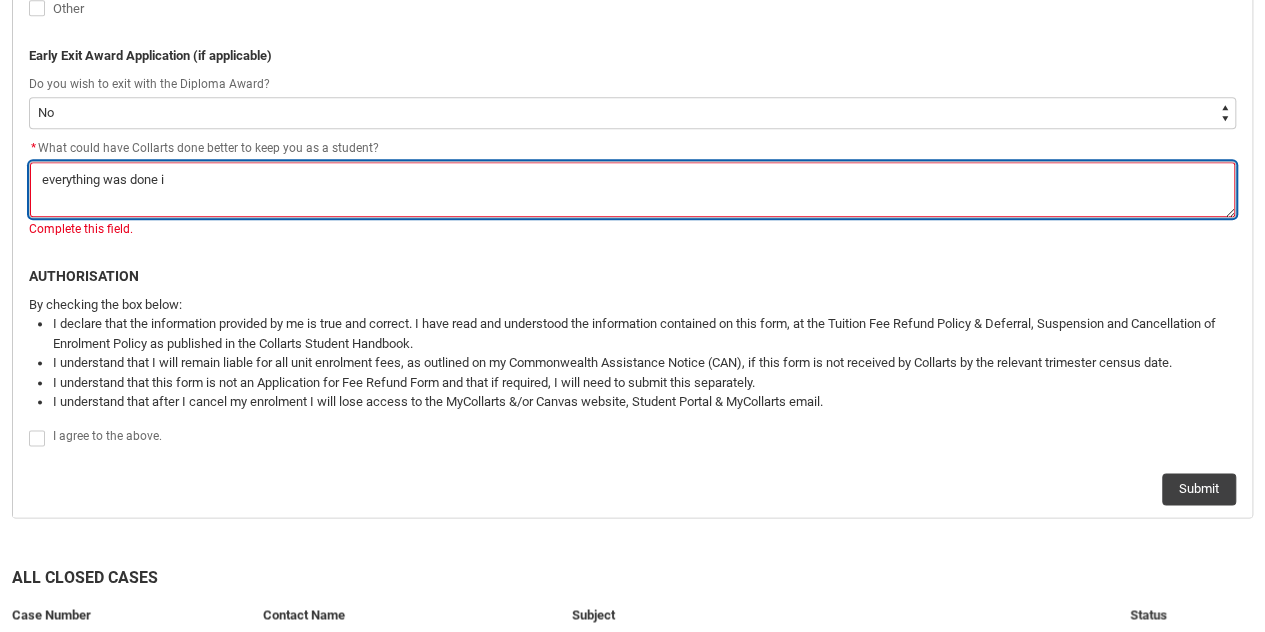 type on "everything was done in" 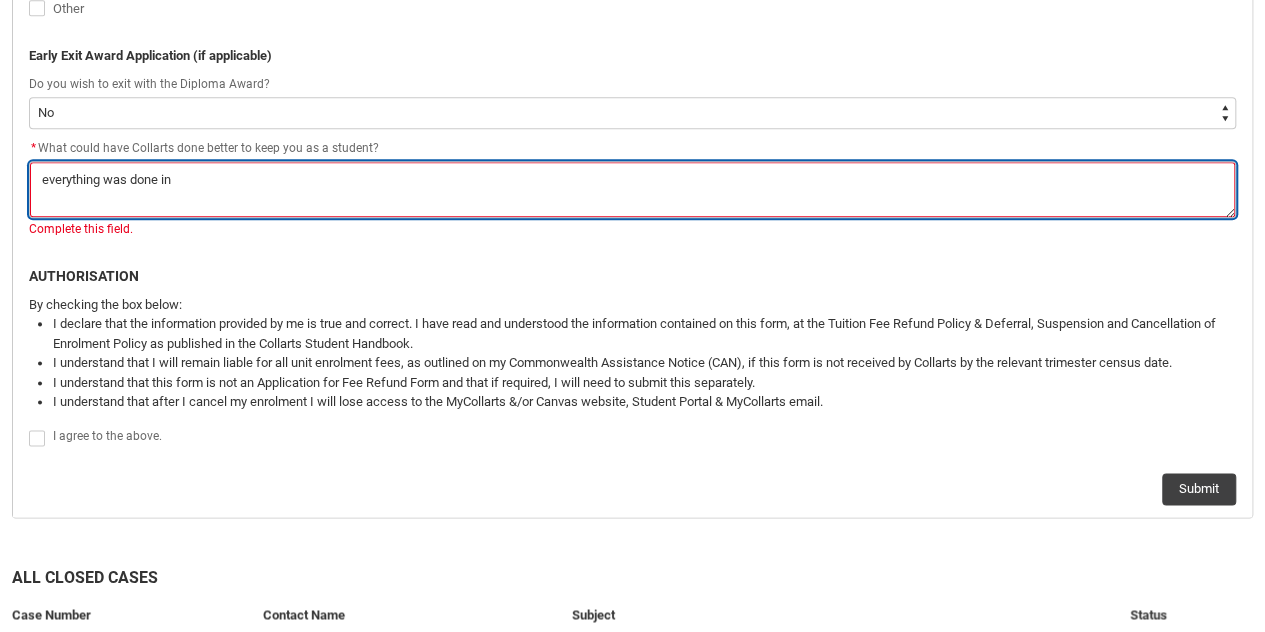 type on "everything was done in" 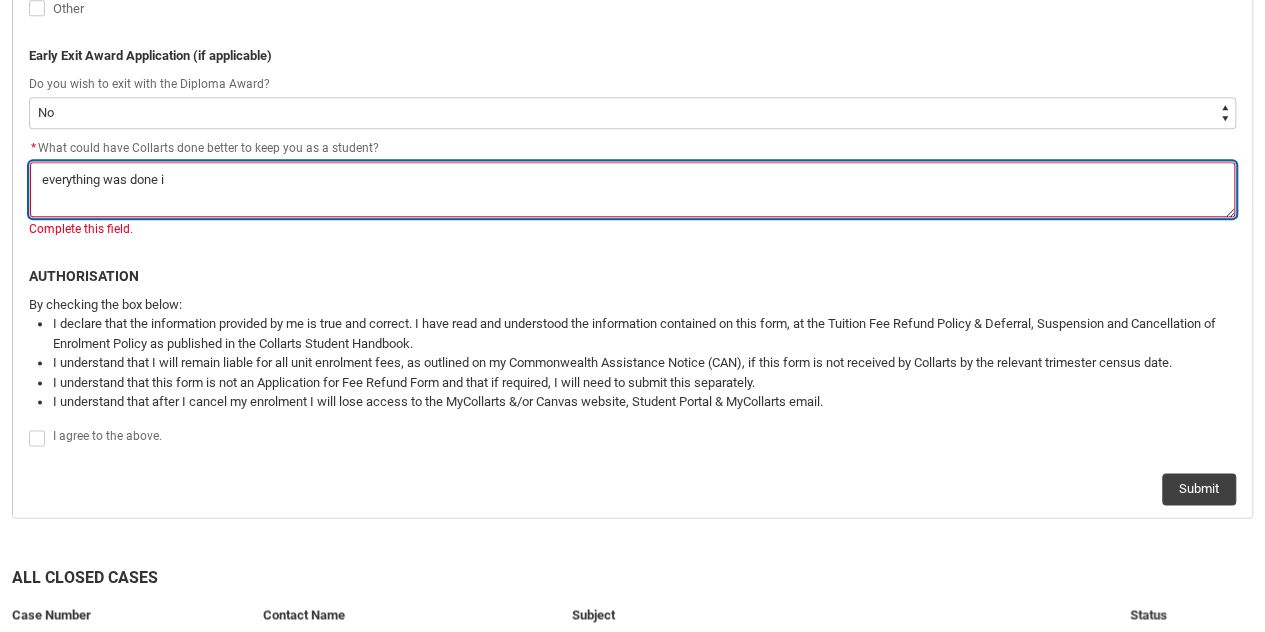 type on "everything was done" 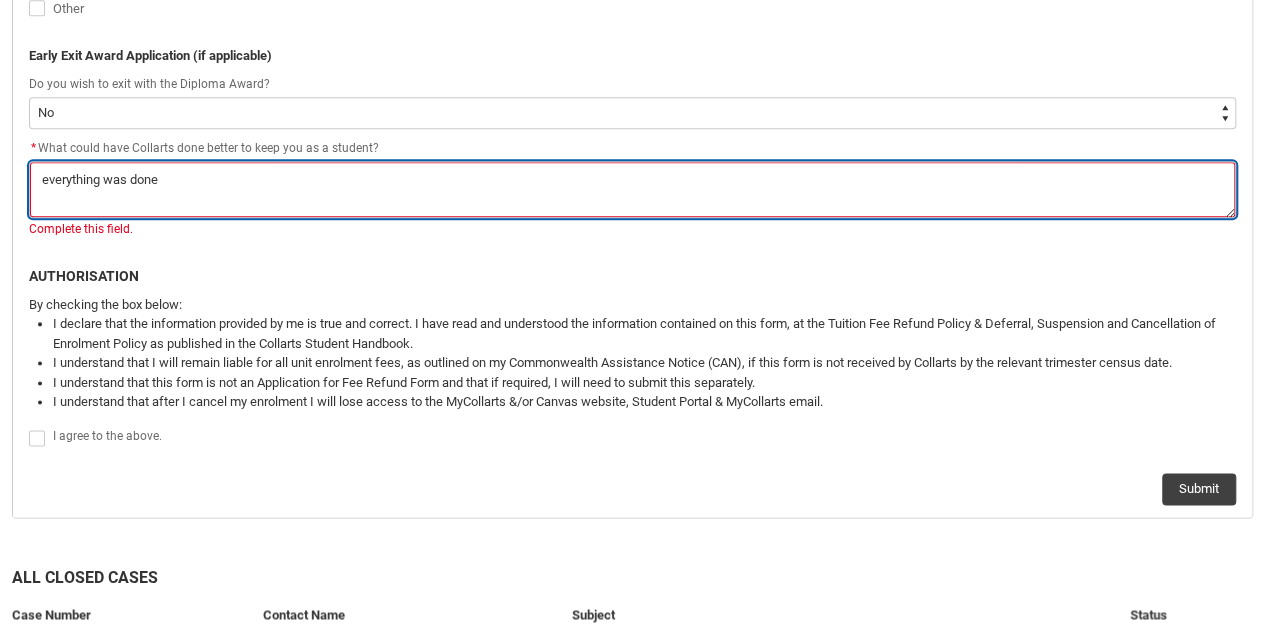 type on "everything was done w" 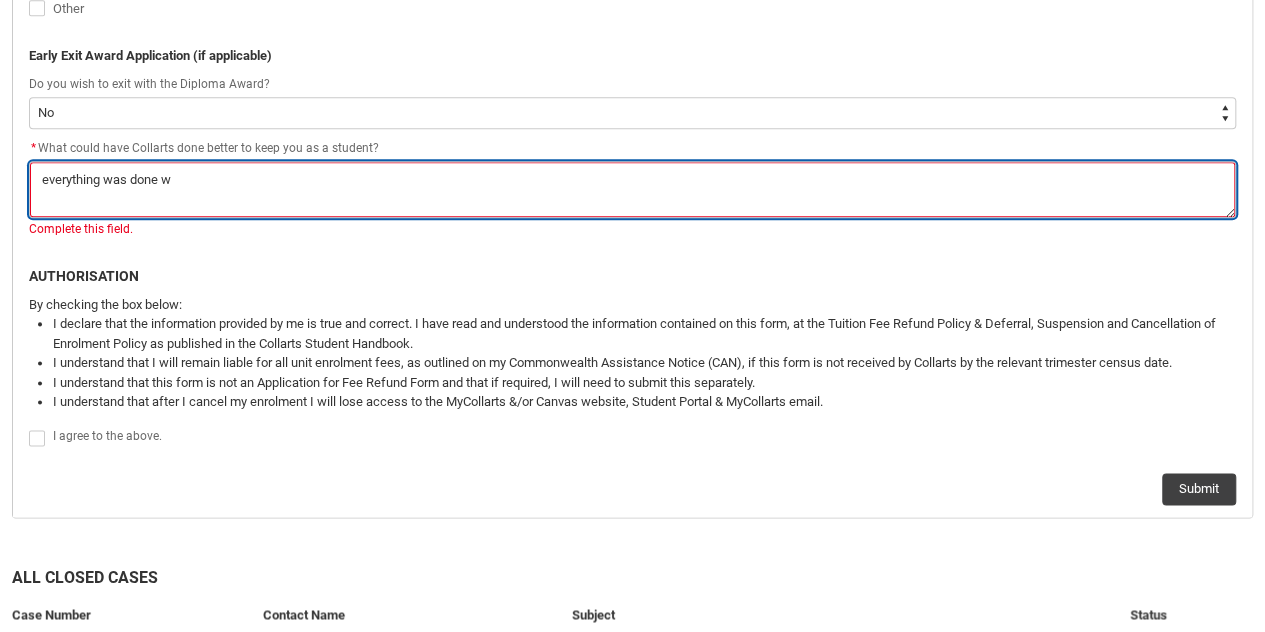 type on "everything was done wl" 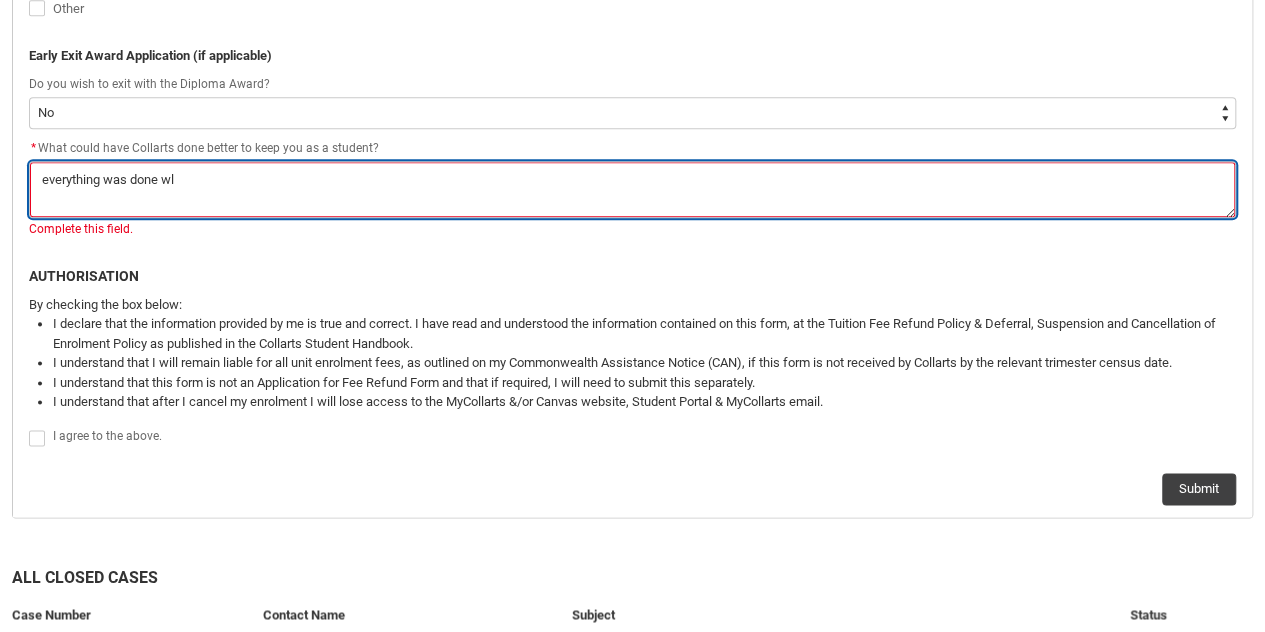 type on "everything was done wll" 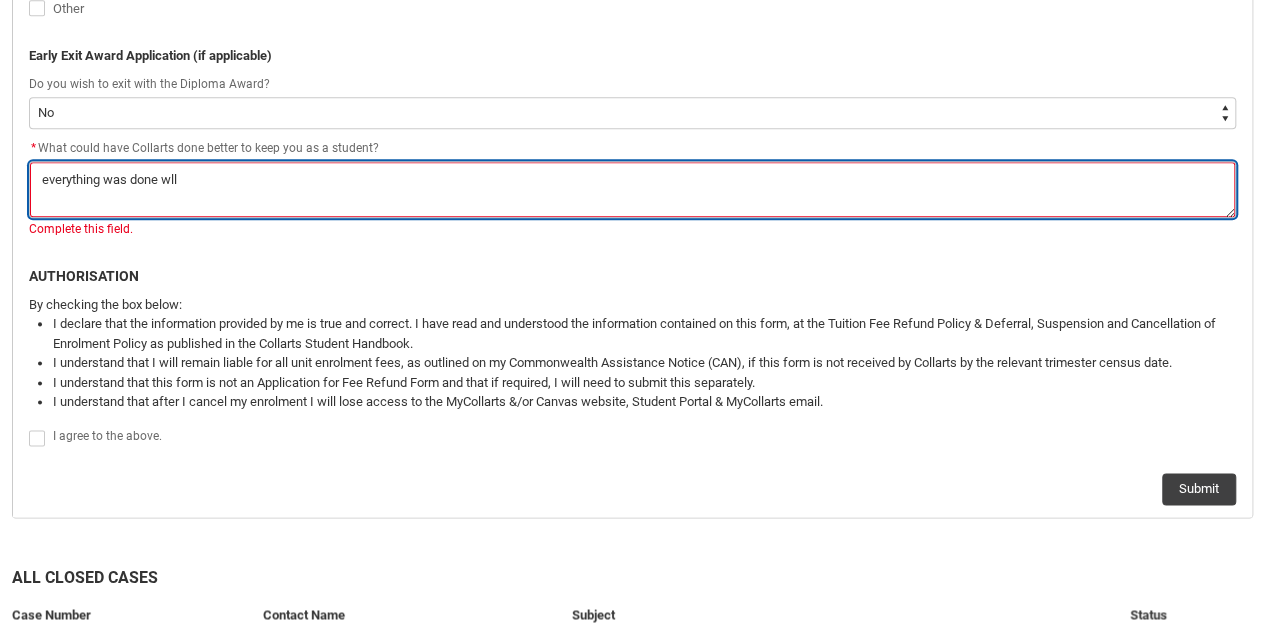 type on "everything was done wll" 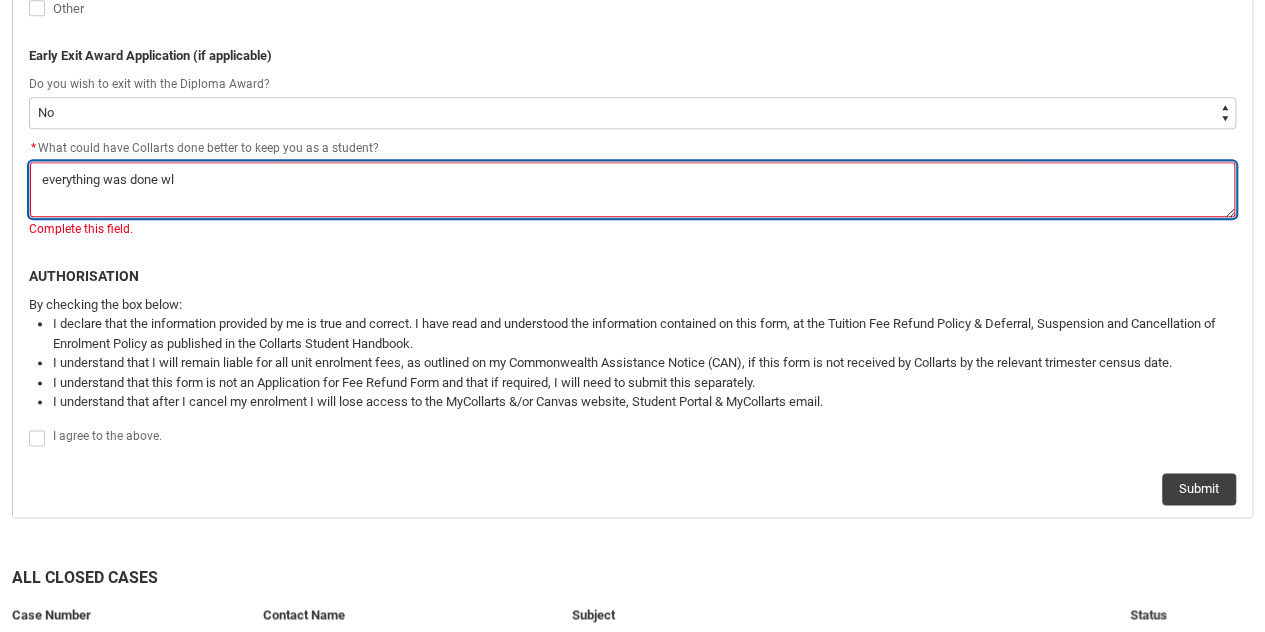 type on "everything was done w" 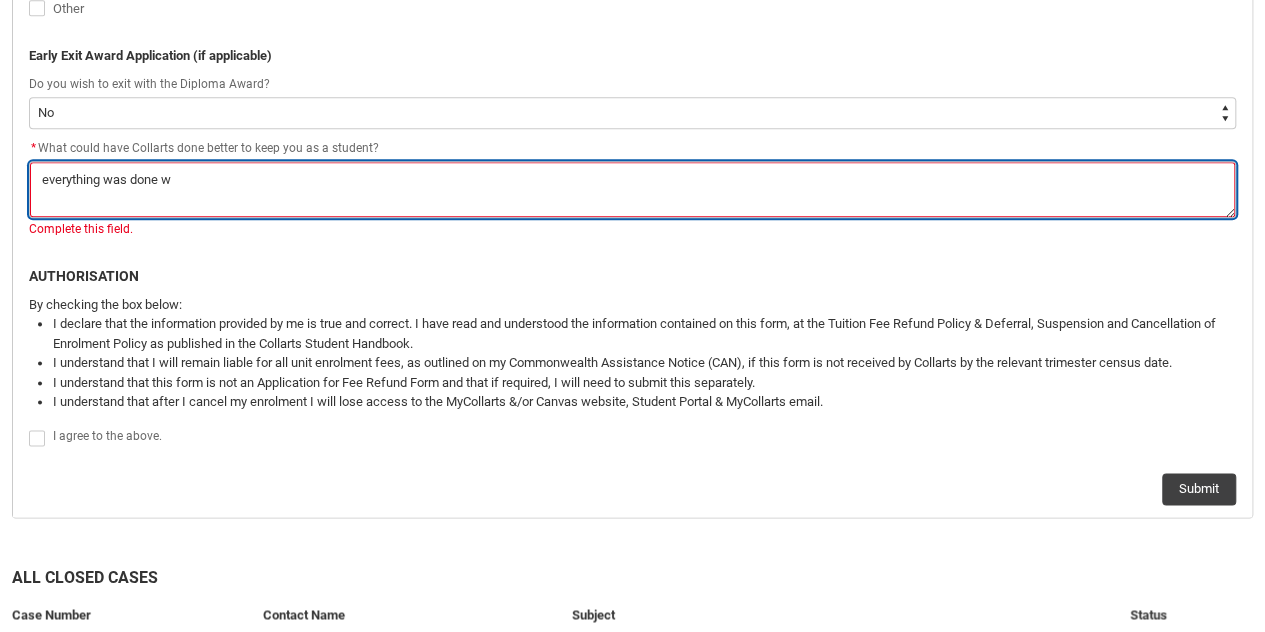 type on "everything was done we" 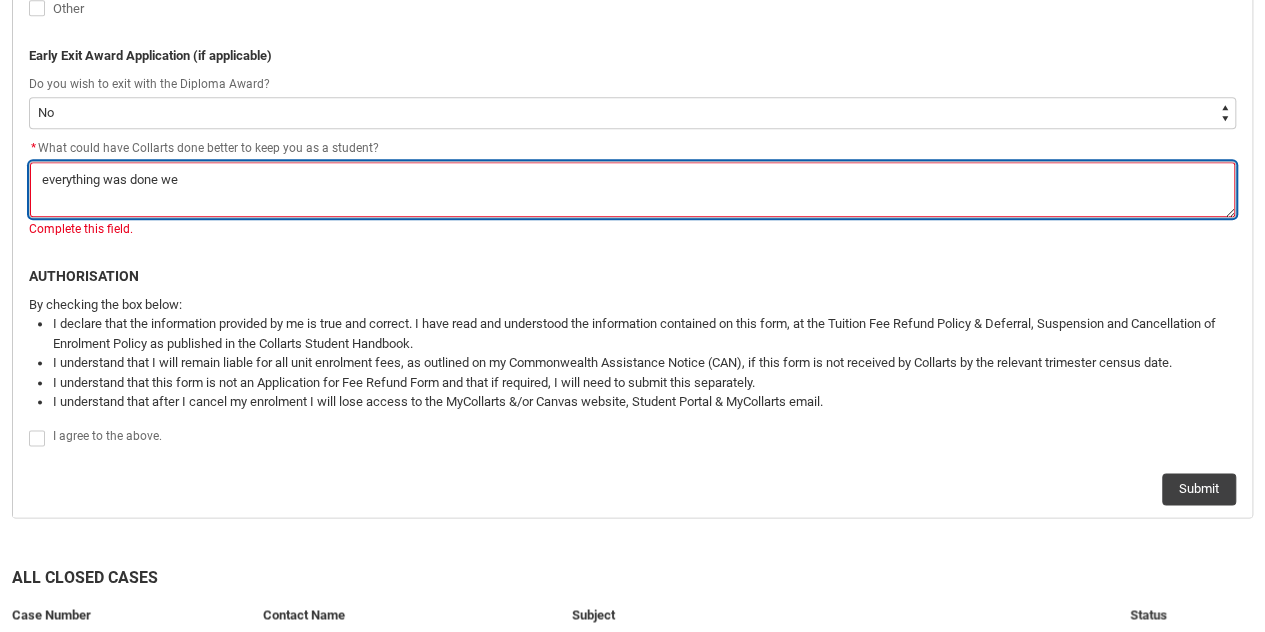 type on "everything was done wel" 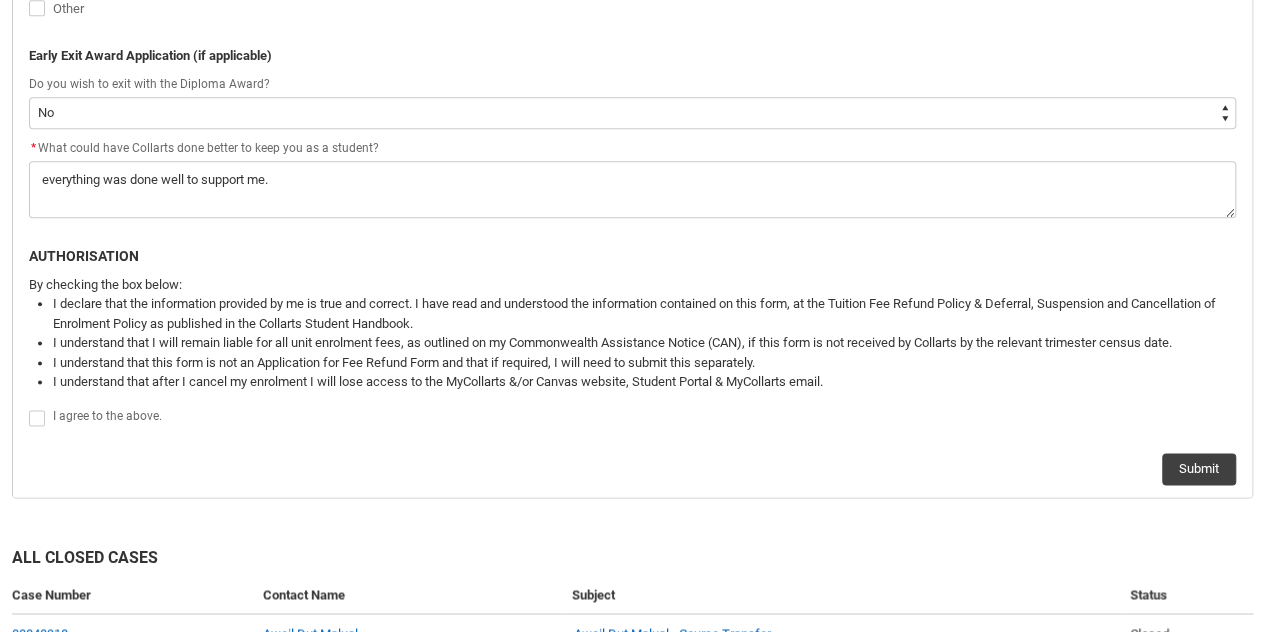 click 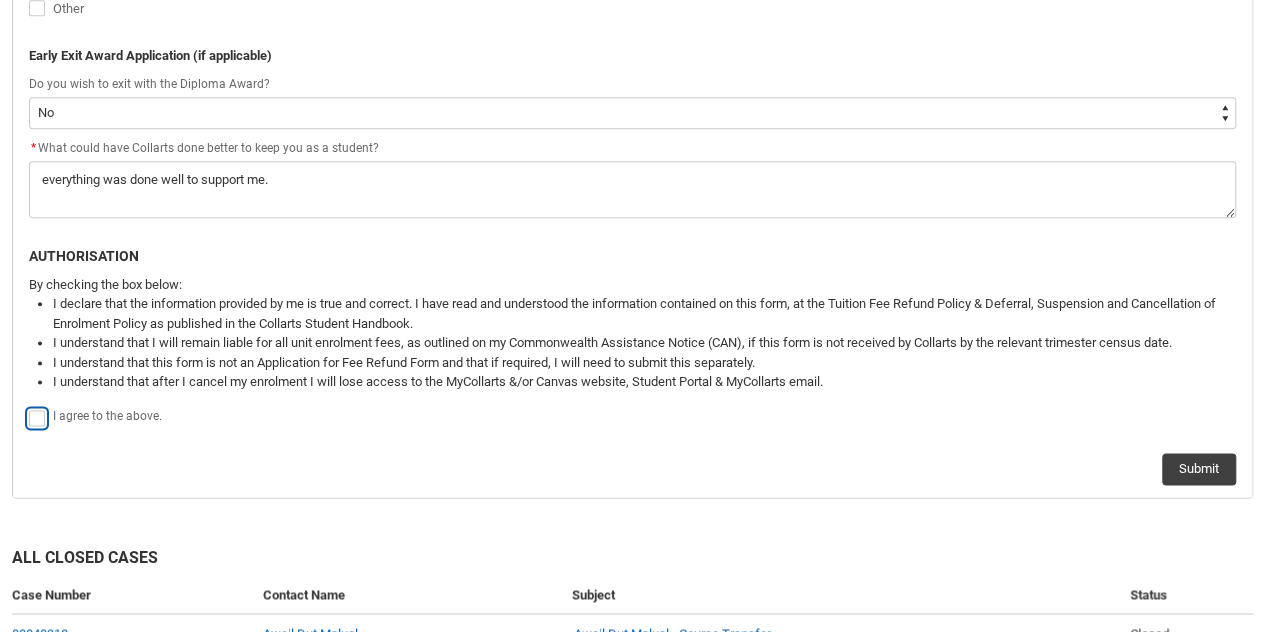 click at bounding box center (28, 407) 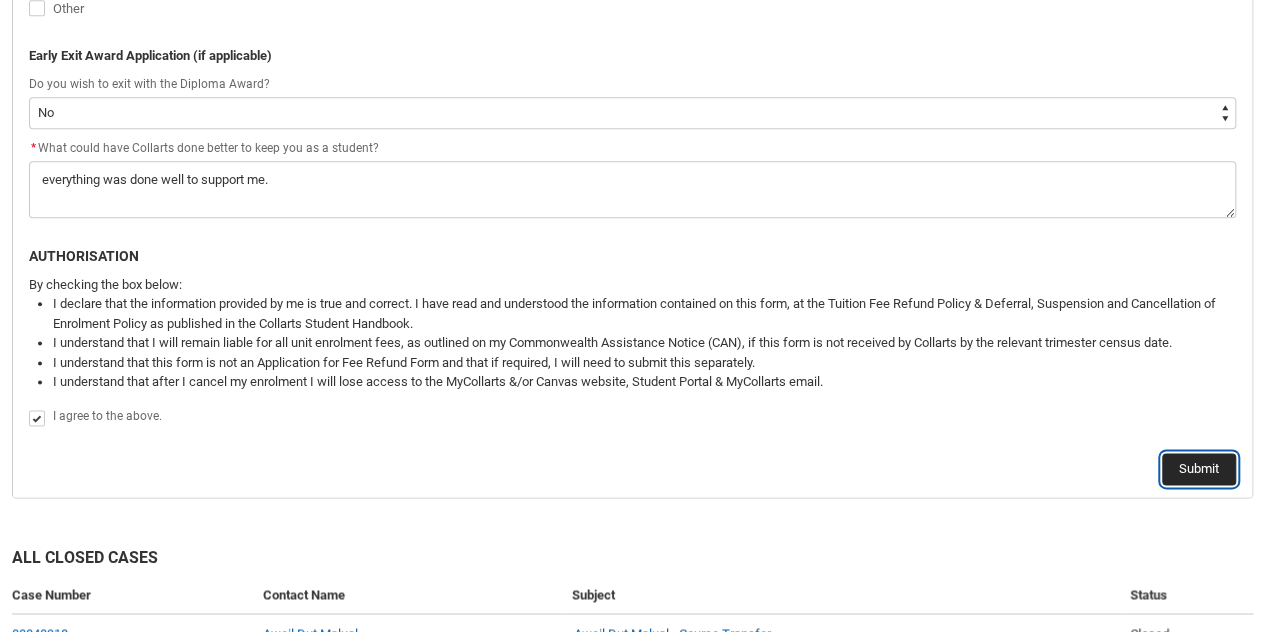 click on "Submit" 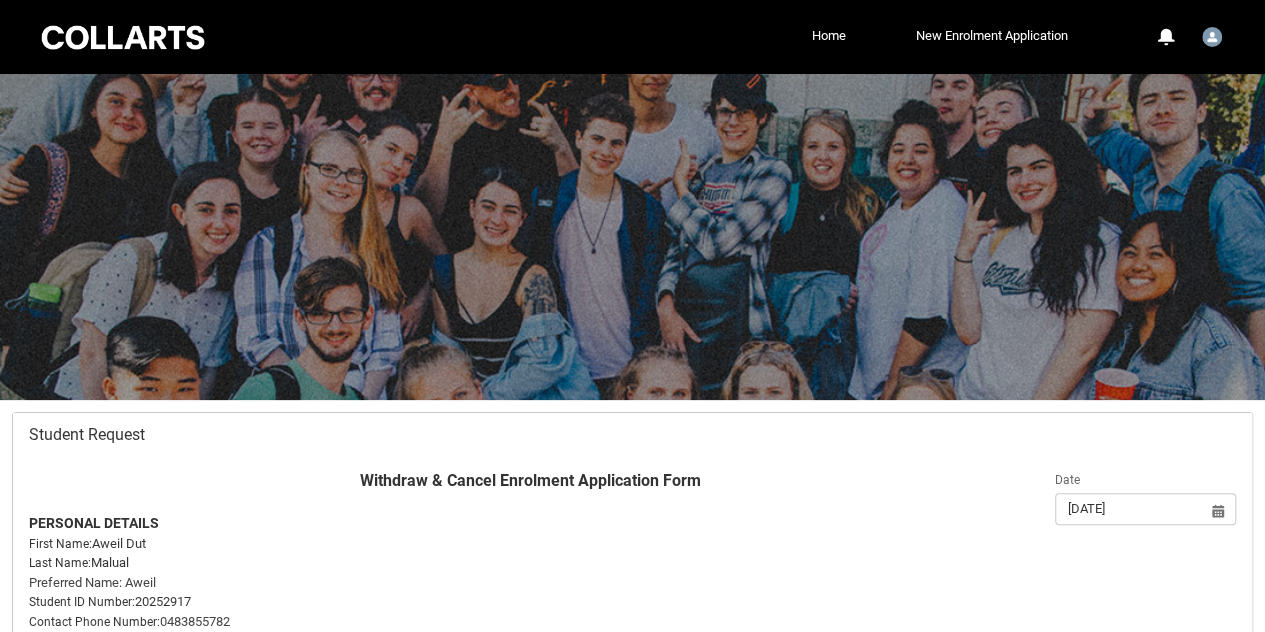 scroll, scrollTop: 212, scrollLeft: 0, axis: vertical 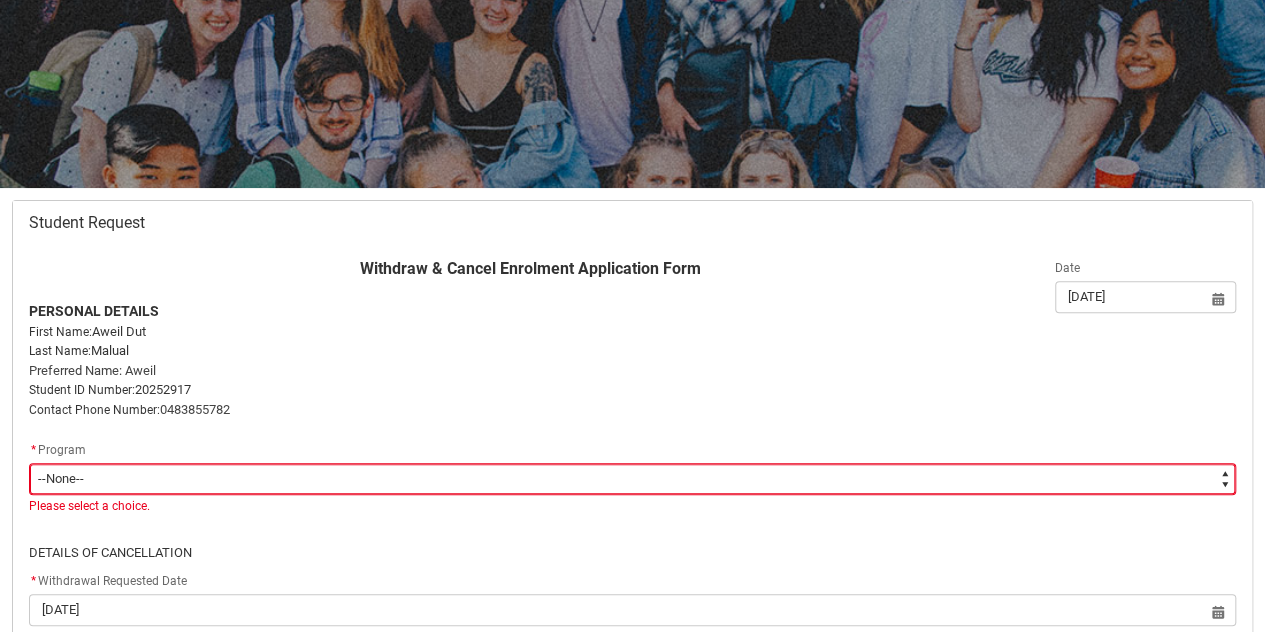 click on "--None-- Bachelor of Applied Business (Entertainment Management) V2" at bounding box center [632, 479] 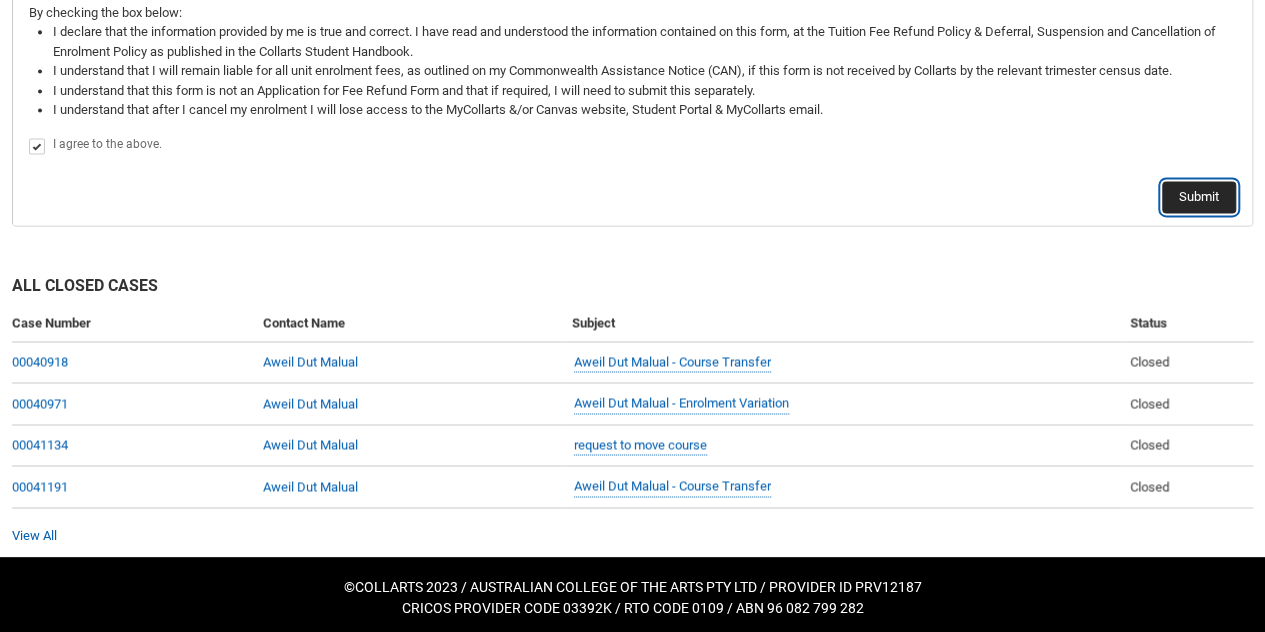 click on "Submit" 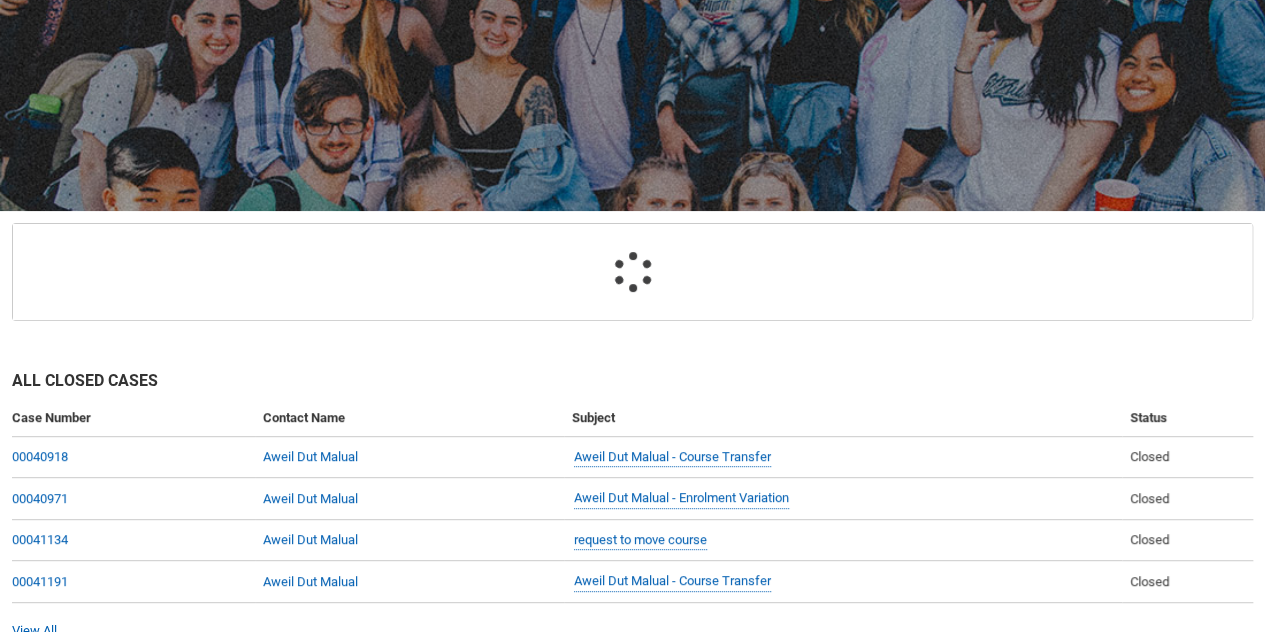 scroll, scrollTop: 212, scrollLeft: 0, axis: vertical 